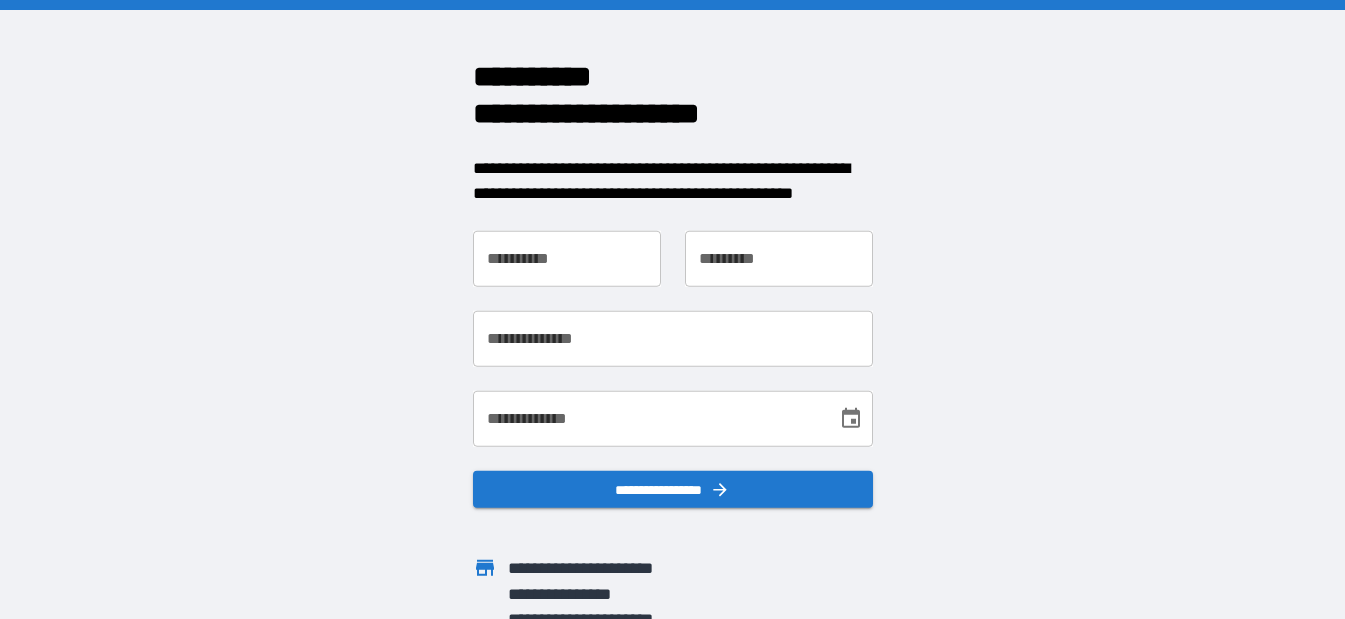 scroll, scrollTop: 0, scrollLeft: 0, axis: both 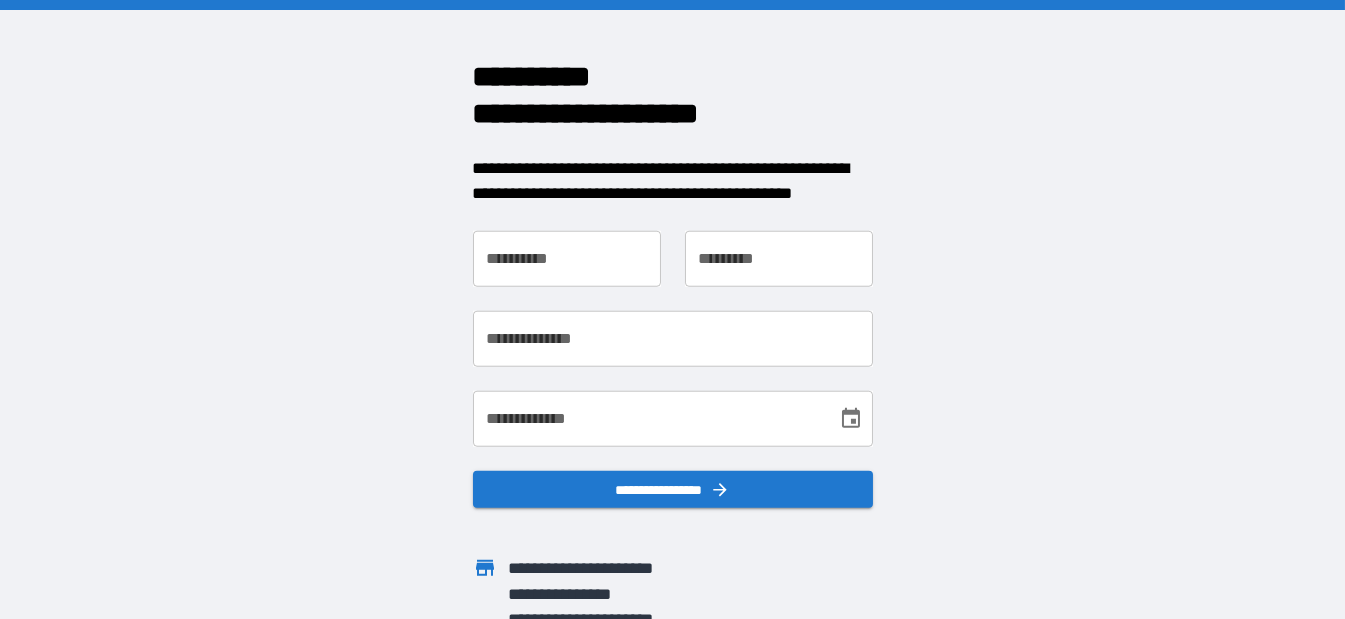 click on "**********" at bounding box center [567, 258] 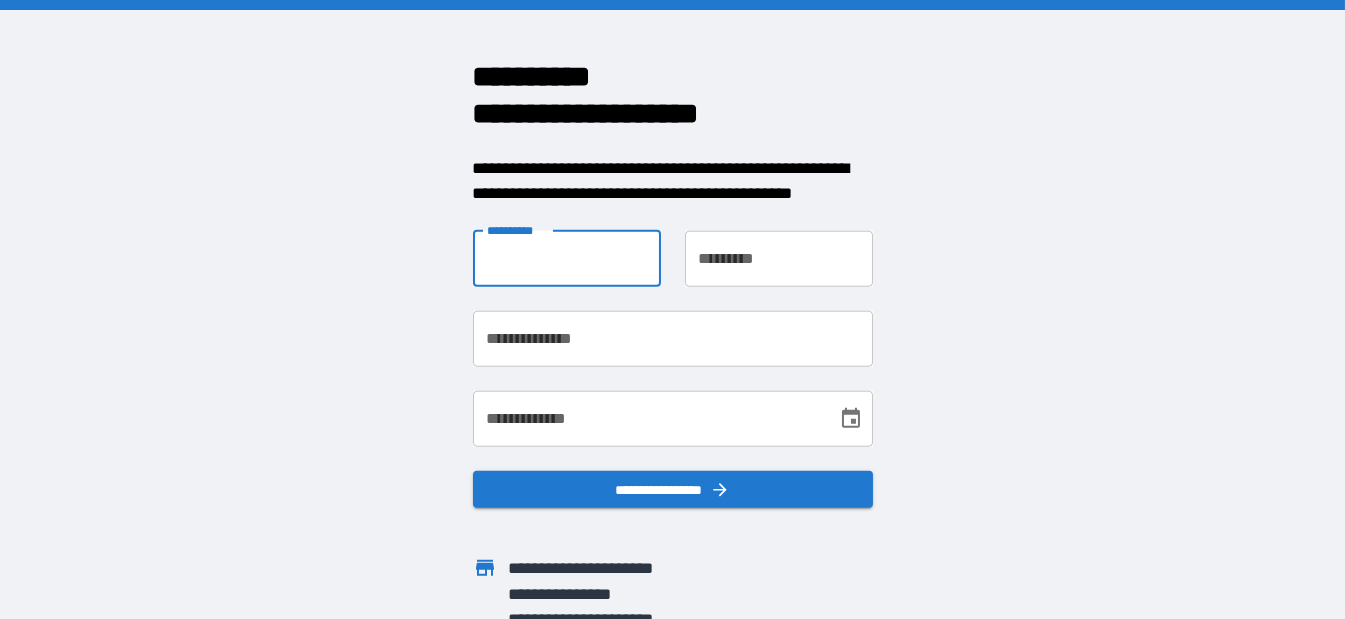 type on "*****" 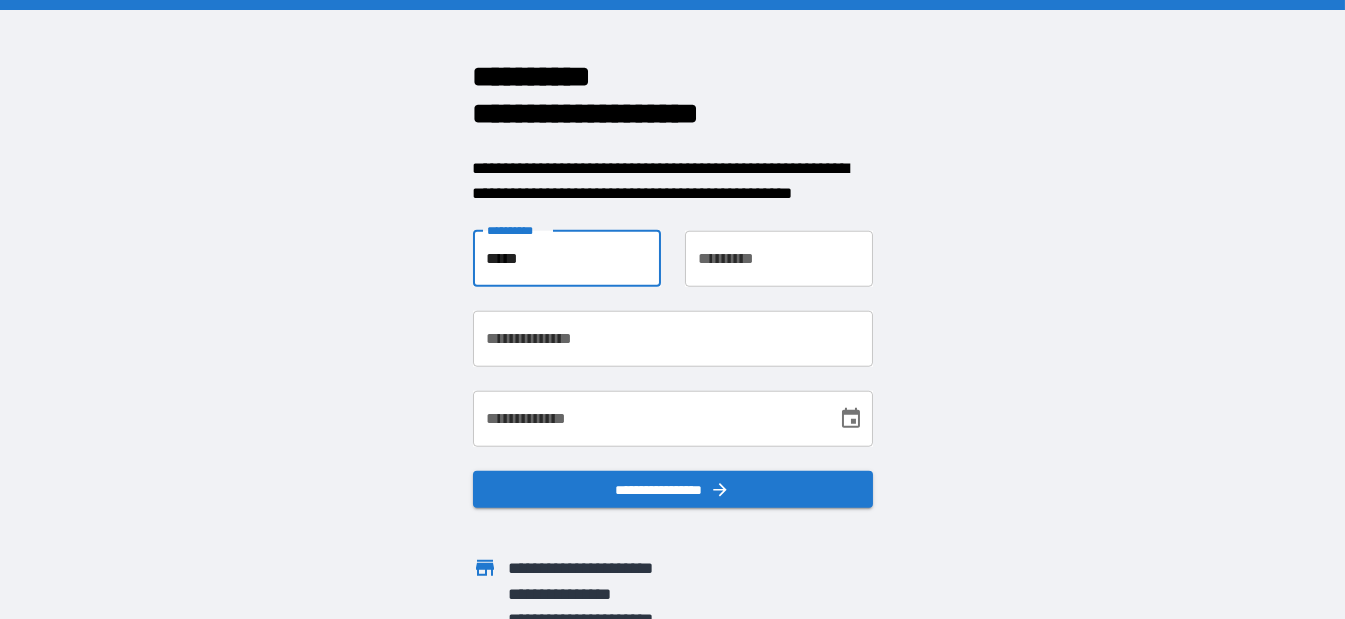 type on "*******" 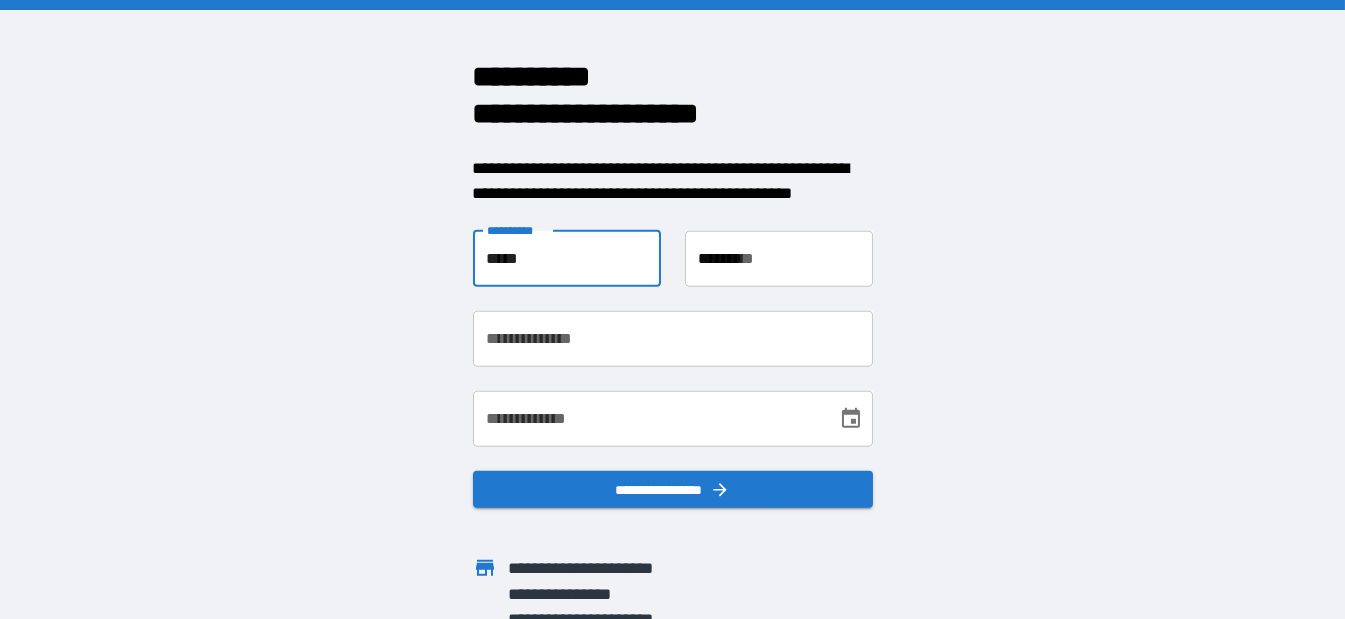 type on "**********" 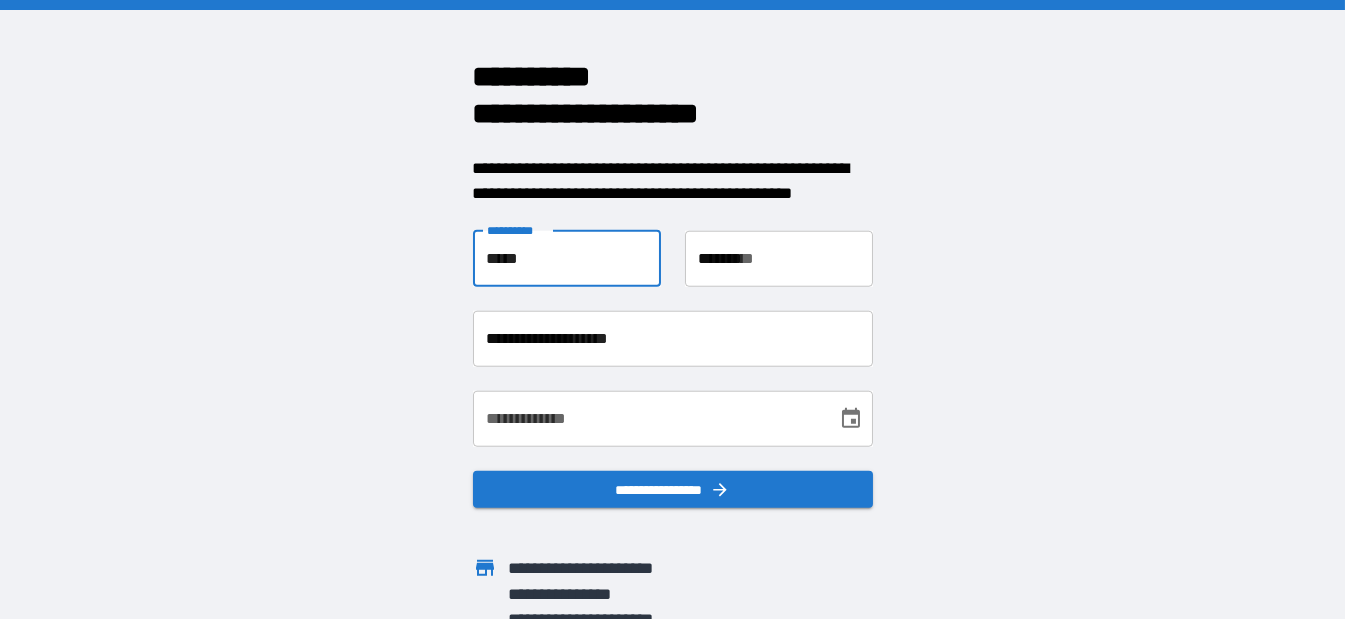 type on "**********" 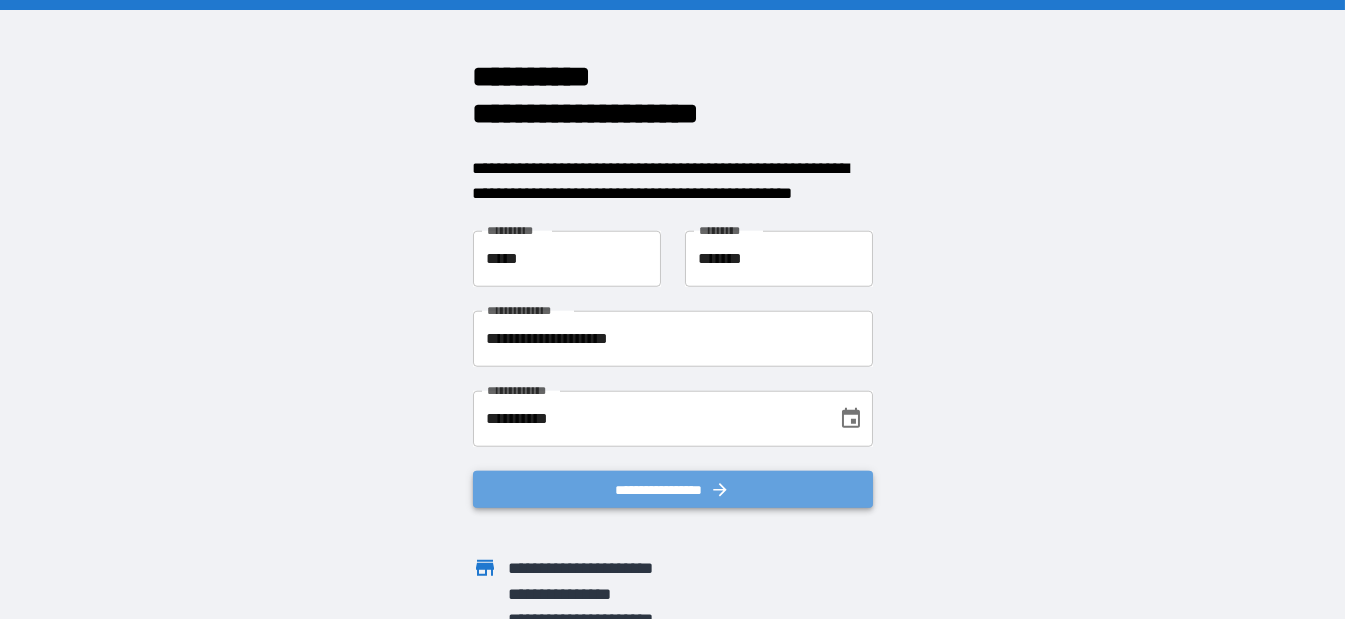 click on "**********" at bounding box center (673, 488) 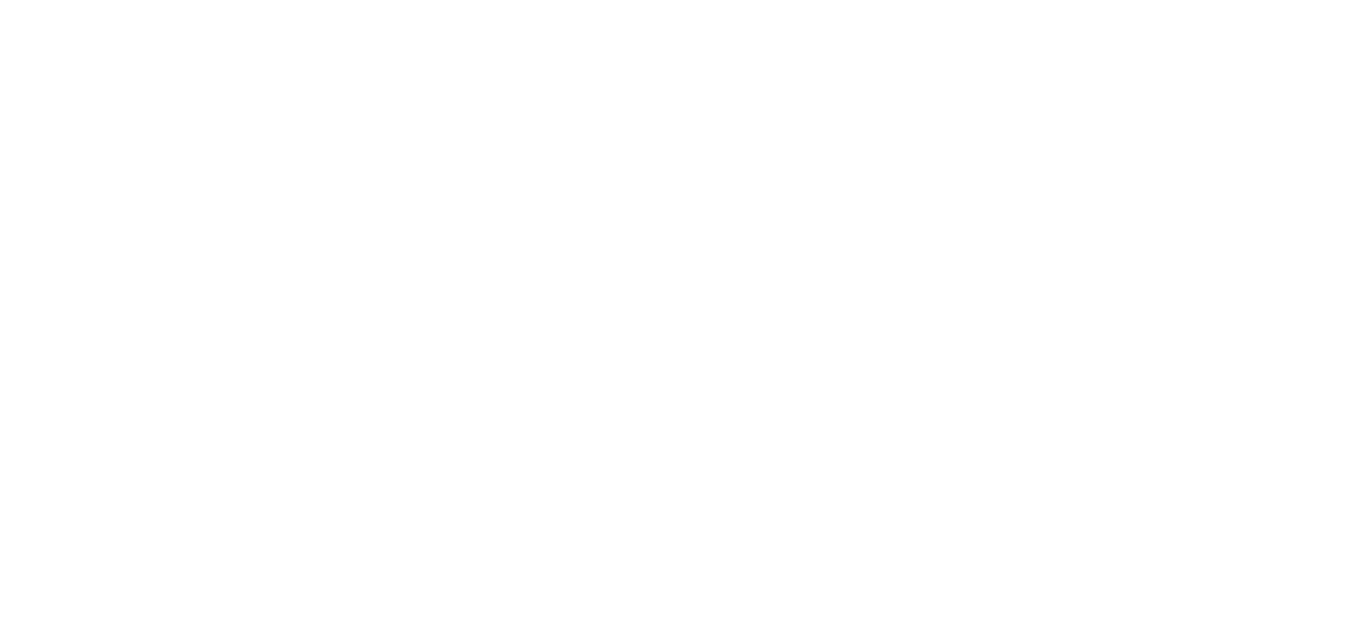 scroll, scrollTop: 0, scrollLeft: 0, axis: both 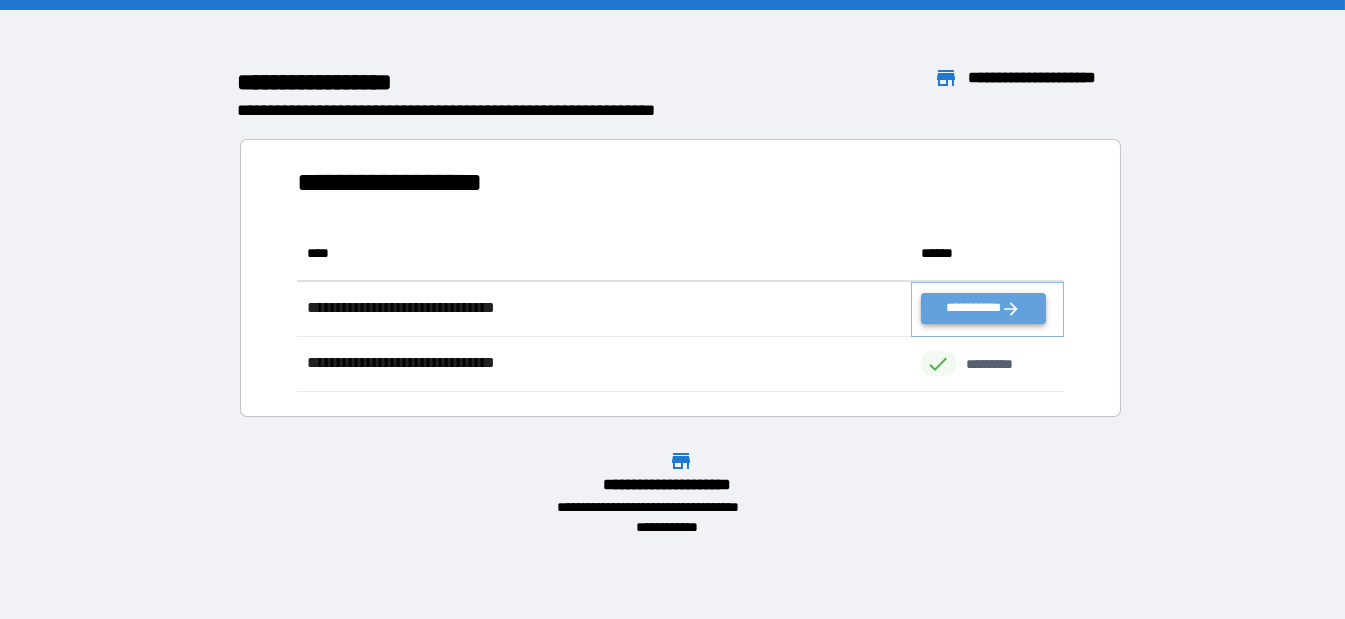 click on "**********" at bounding box center [983, 308] 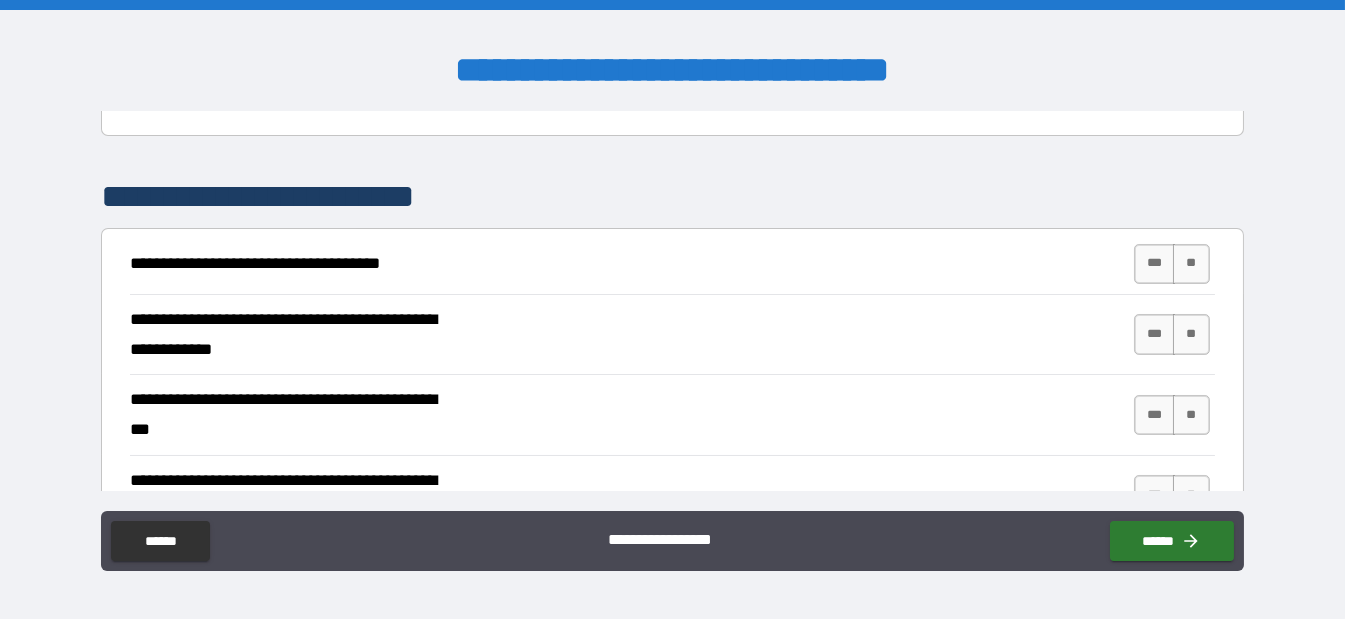 scroll, scrollTop: 300, scrollLeft: 0, axis: vertical 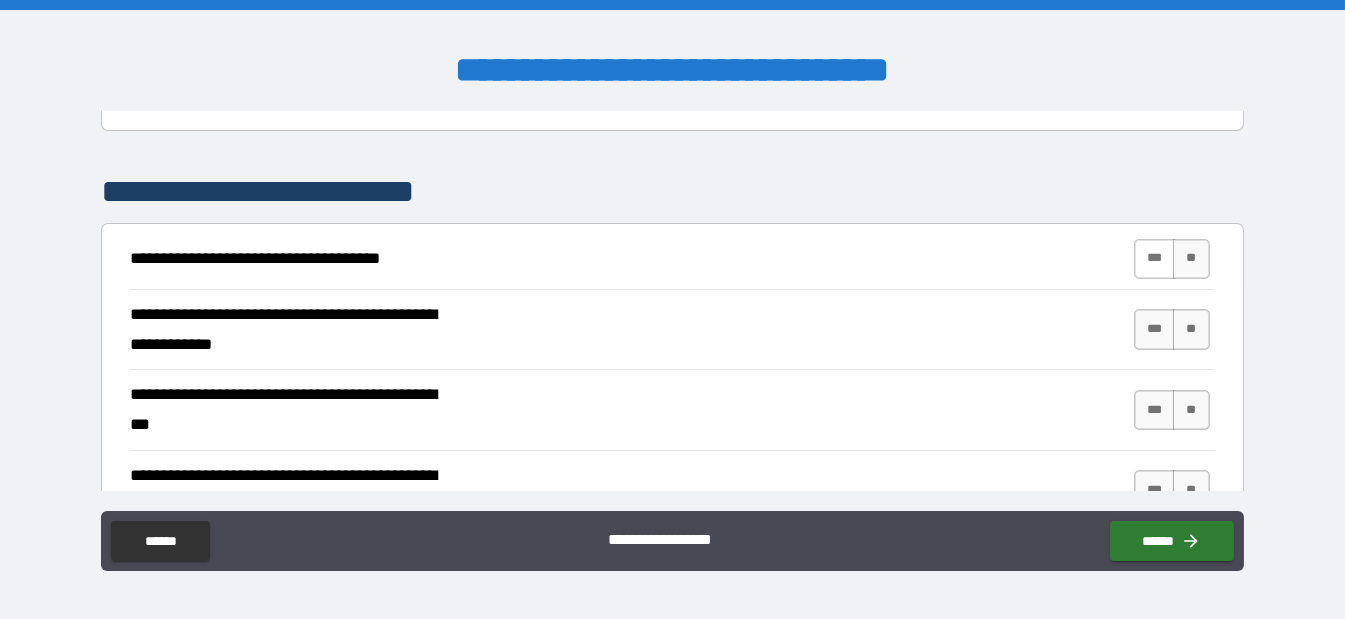 click on "***" at bounding box center [1155, 259] 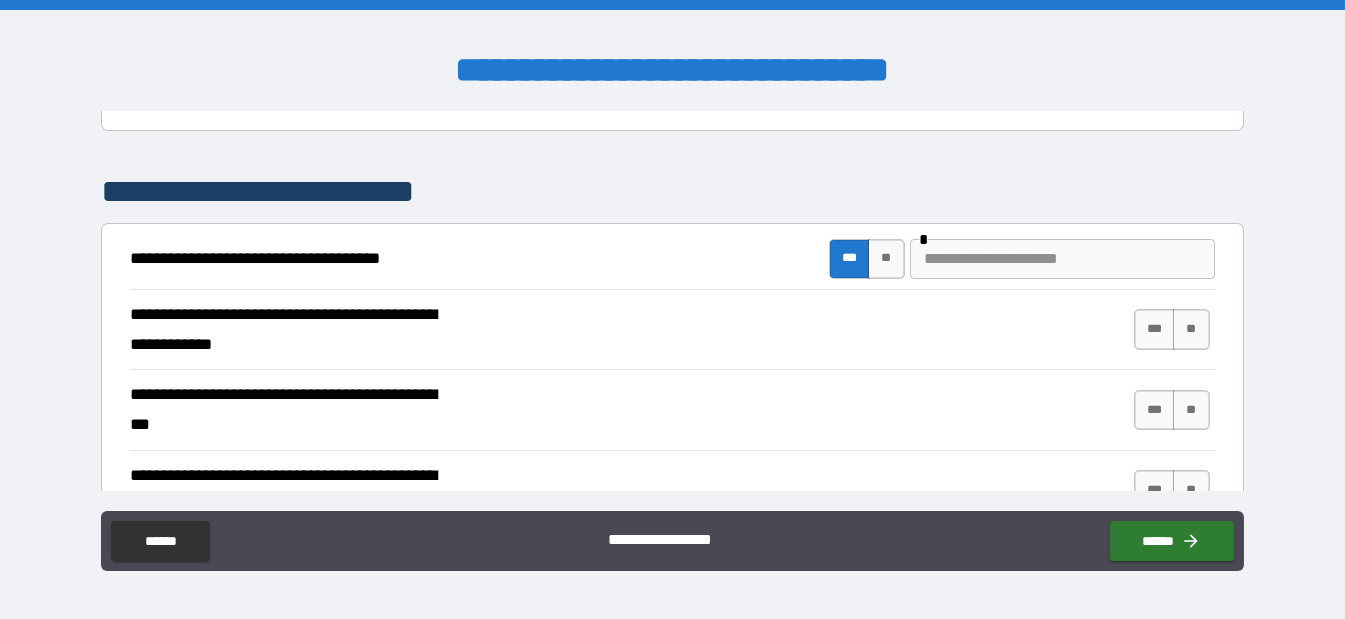 click on "***" at bounding box center (850, 259) 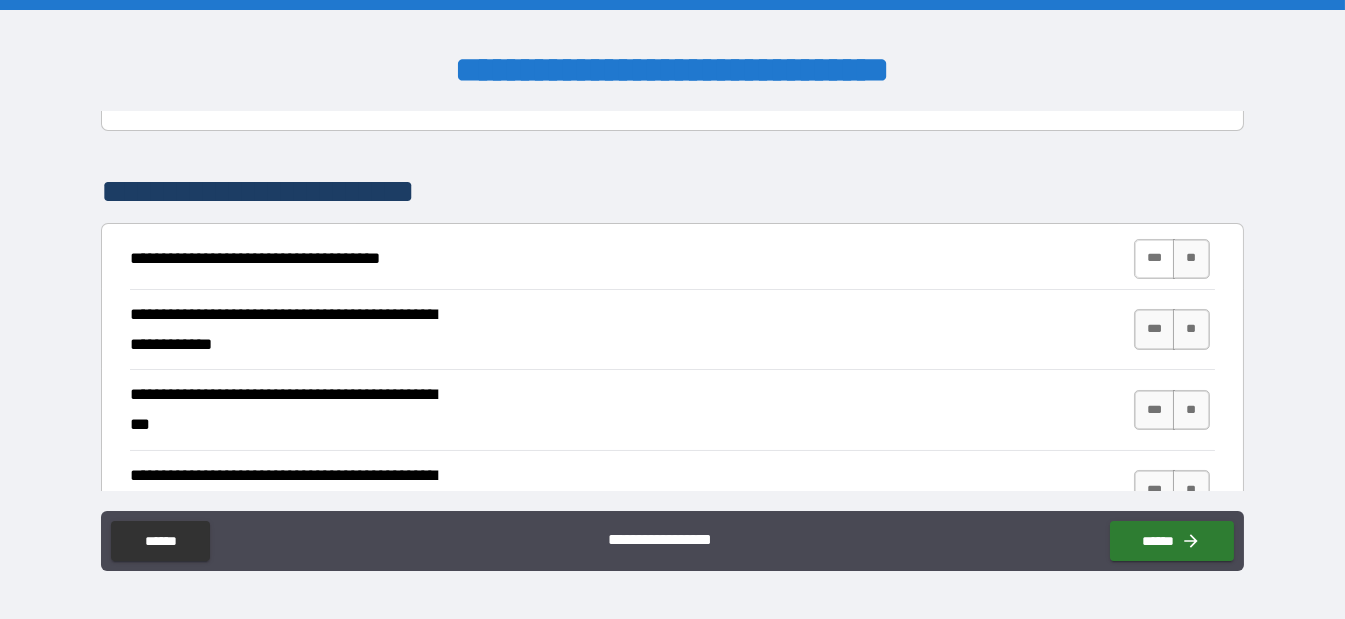 click on "***" at bounding box center [1155, 259] 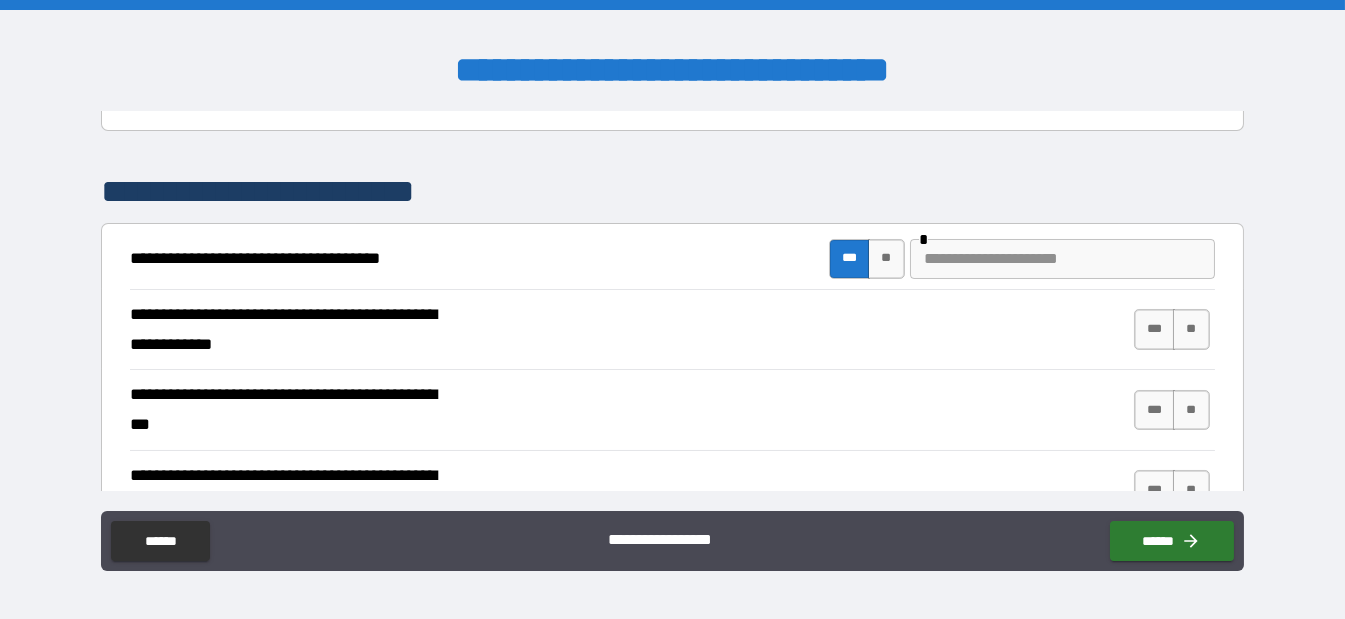 click at bounding box center [1062, 259] 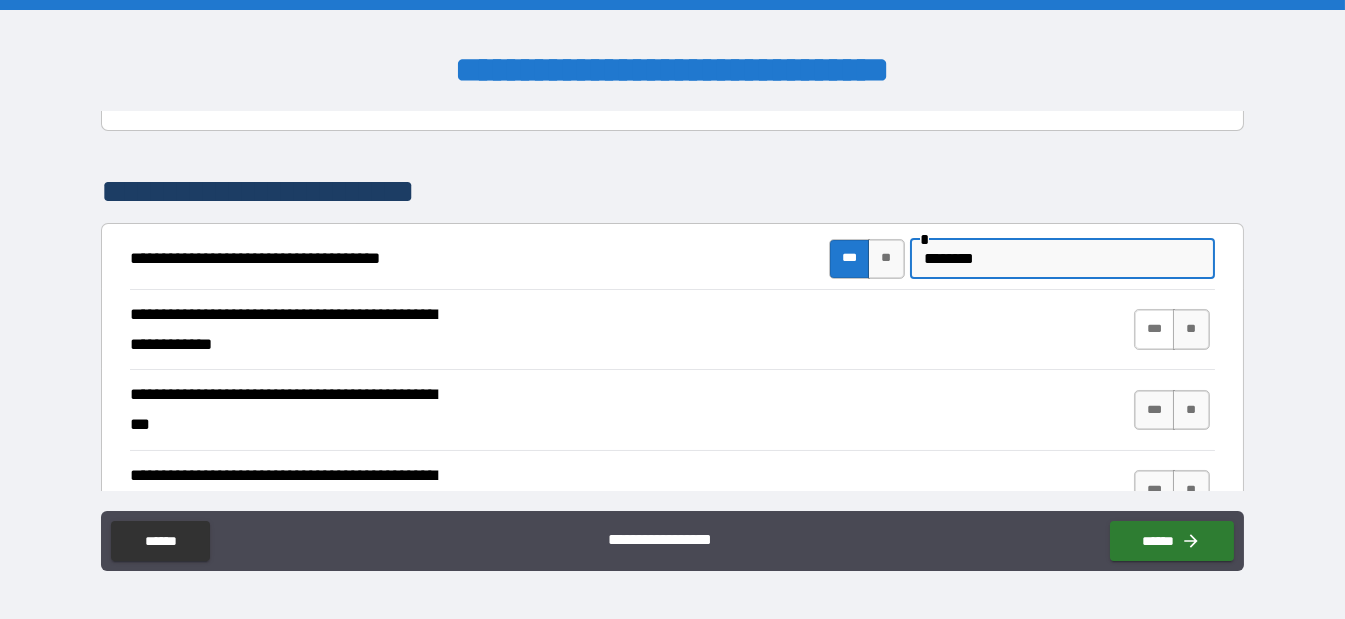 type on "********" 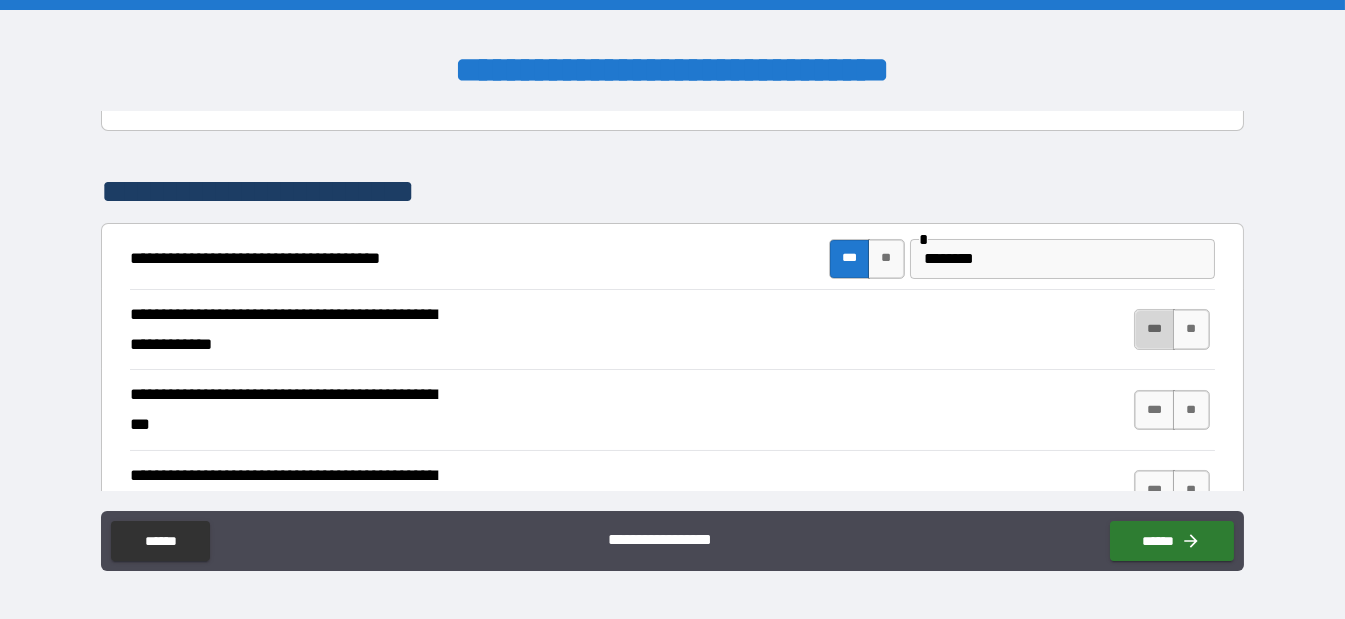 click on "***" at bounding box center (1155, 329) 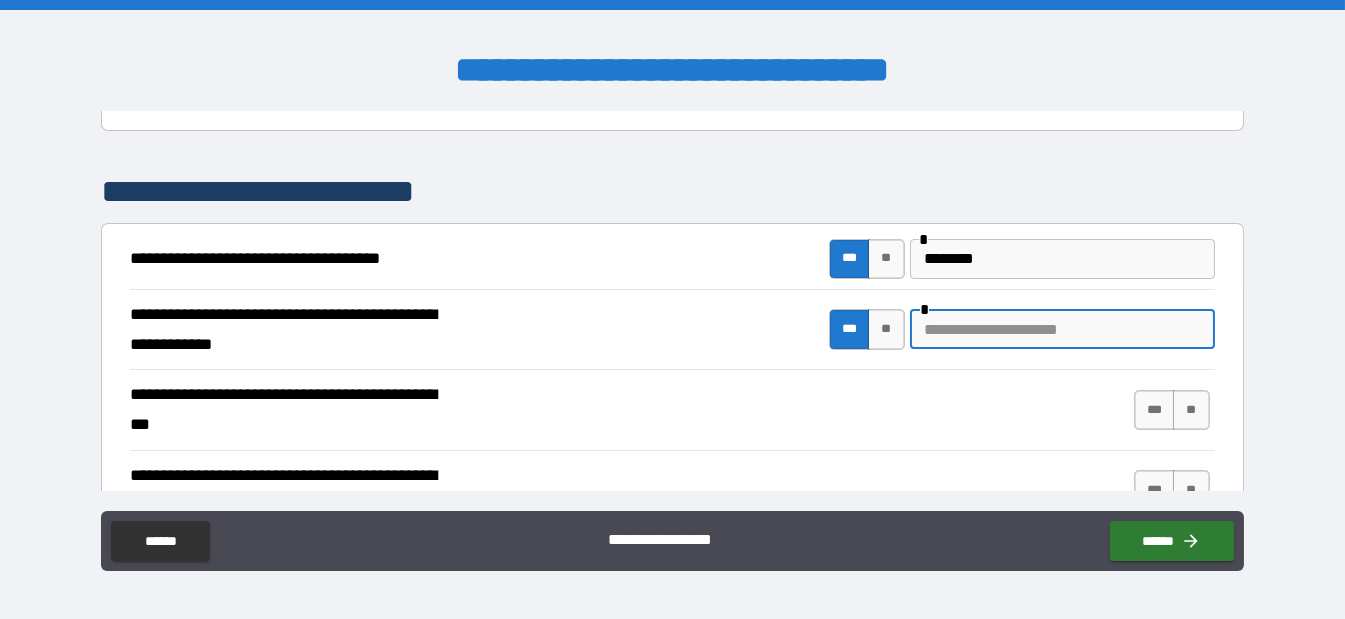click at bounding box center [1062, 329] 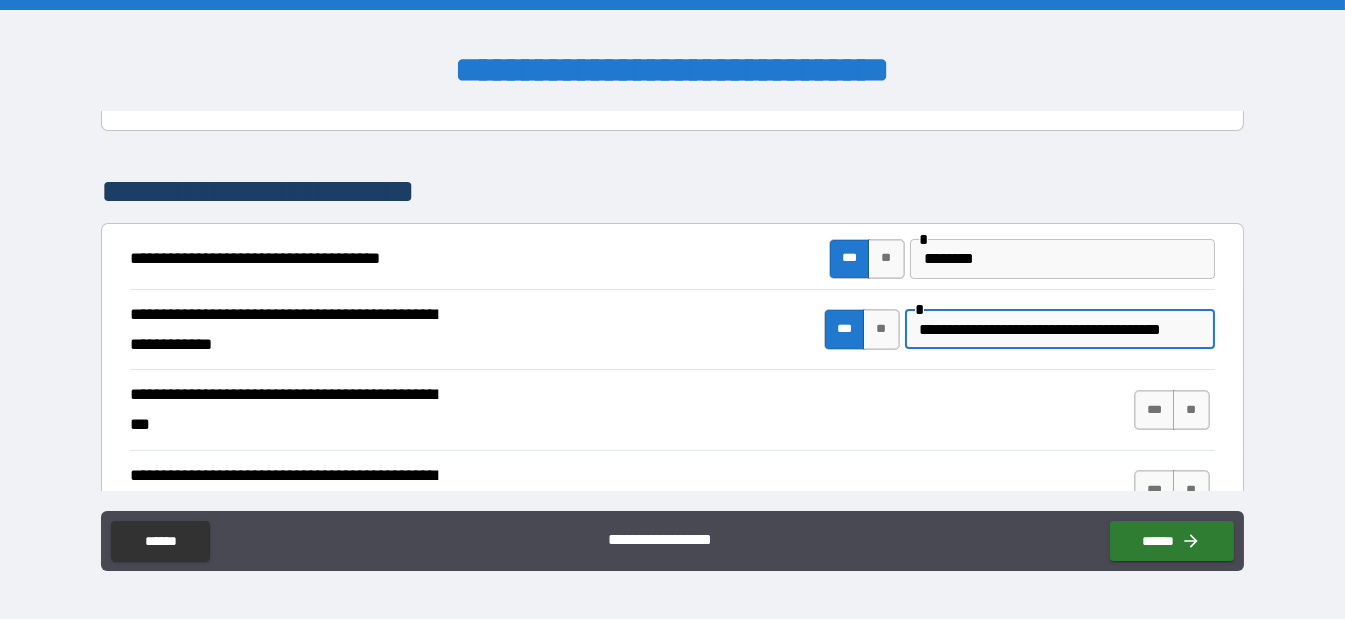 scroll, scrollTop: 0, scrollLeft: 30, axis: horizontal 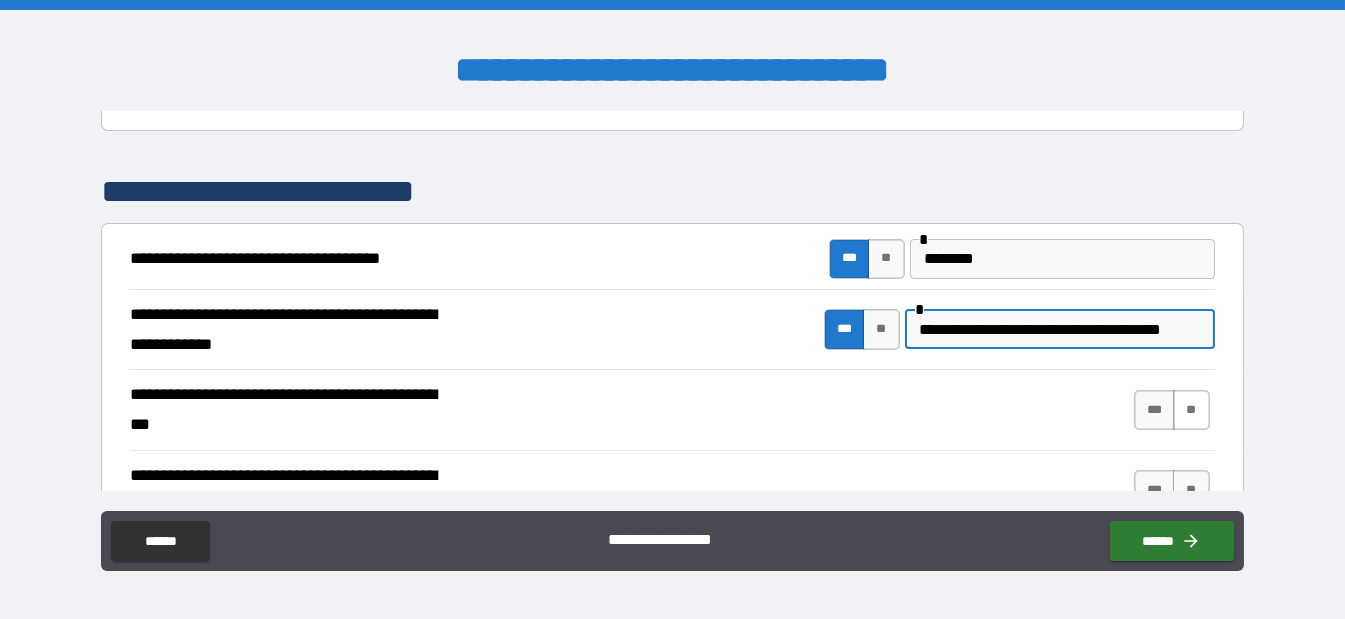 type on "**********" 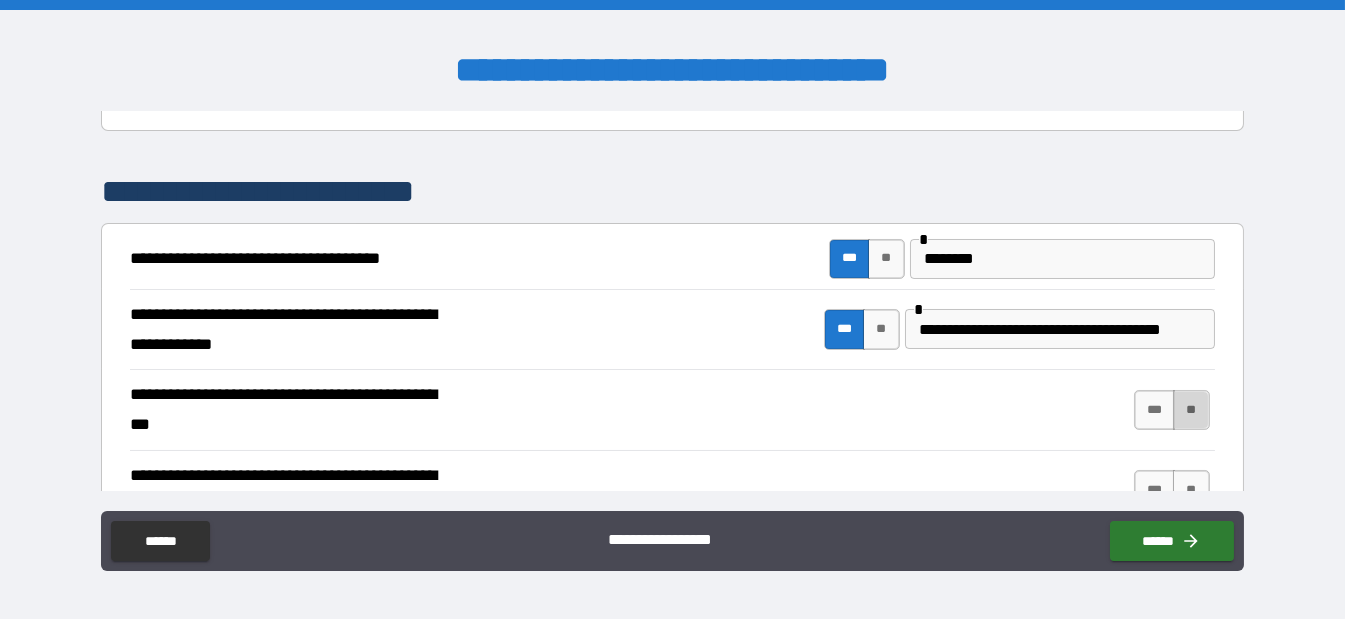 scroll, scrollTop: 0, scrollLeft: 0, axis: both 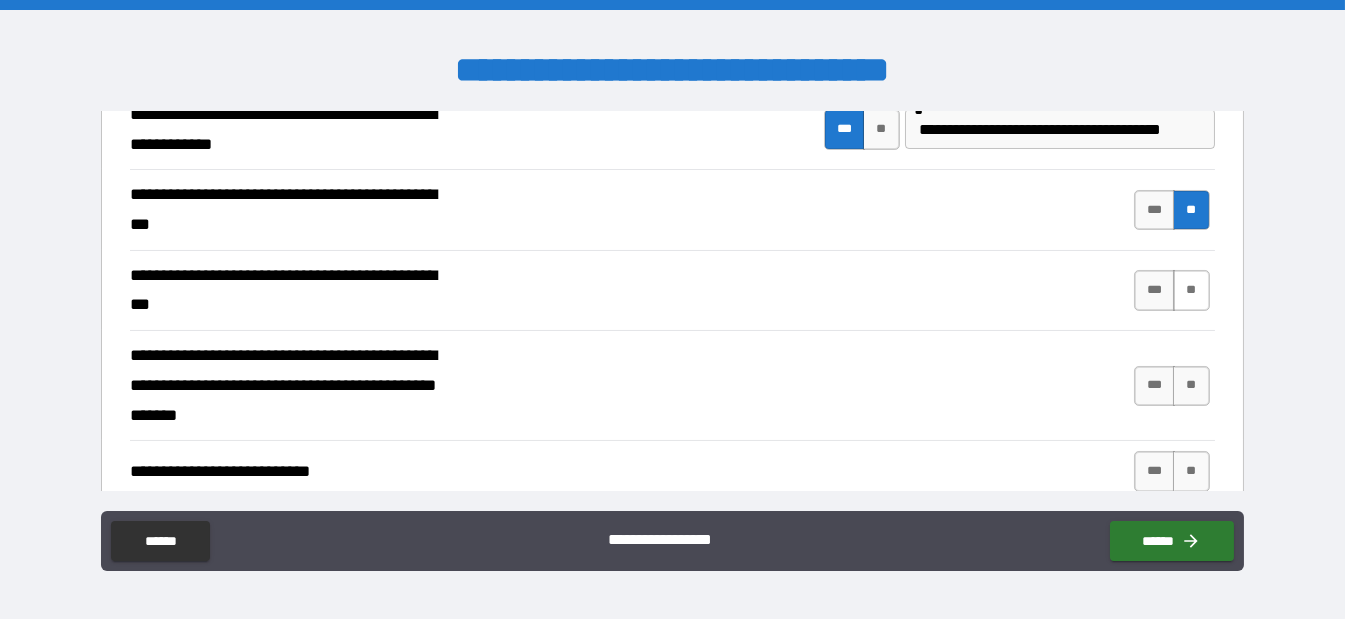 click on "**" at bounding box center (1191, 290) 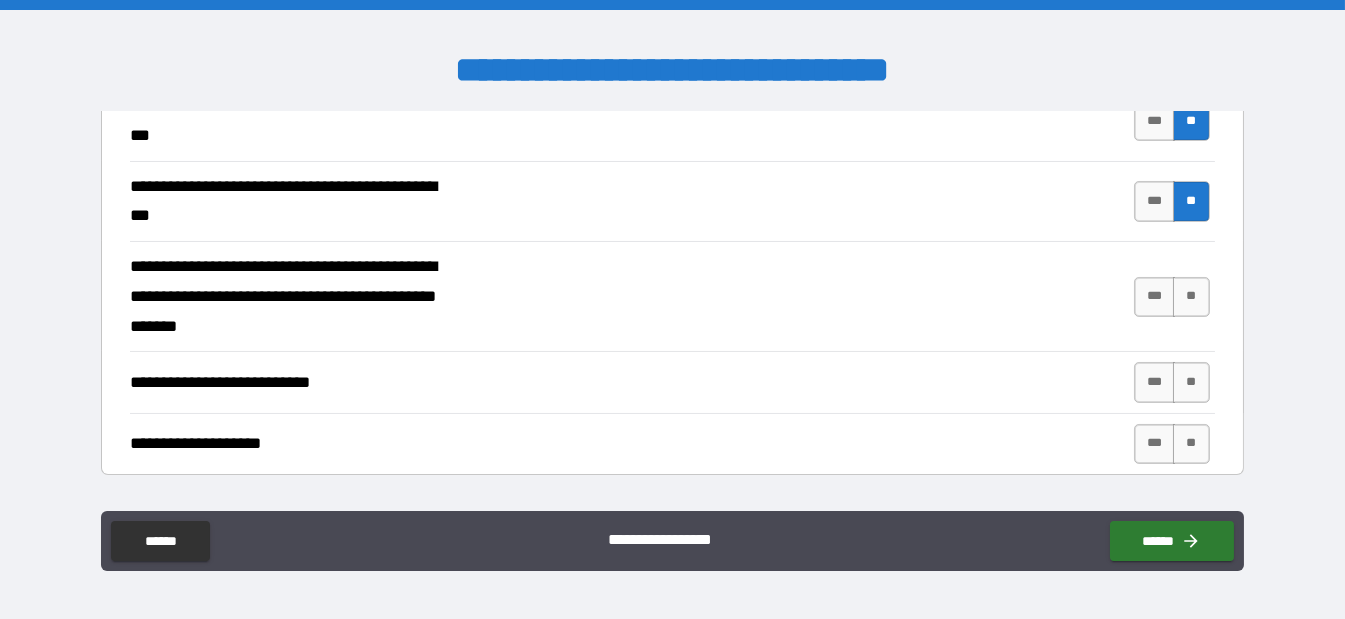 scroll, scrollTop: 600, scrollLeft: 0, axis: vertical 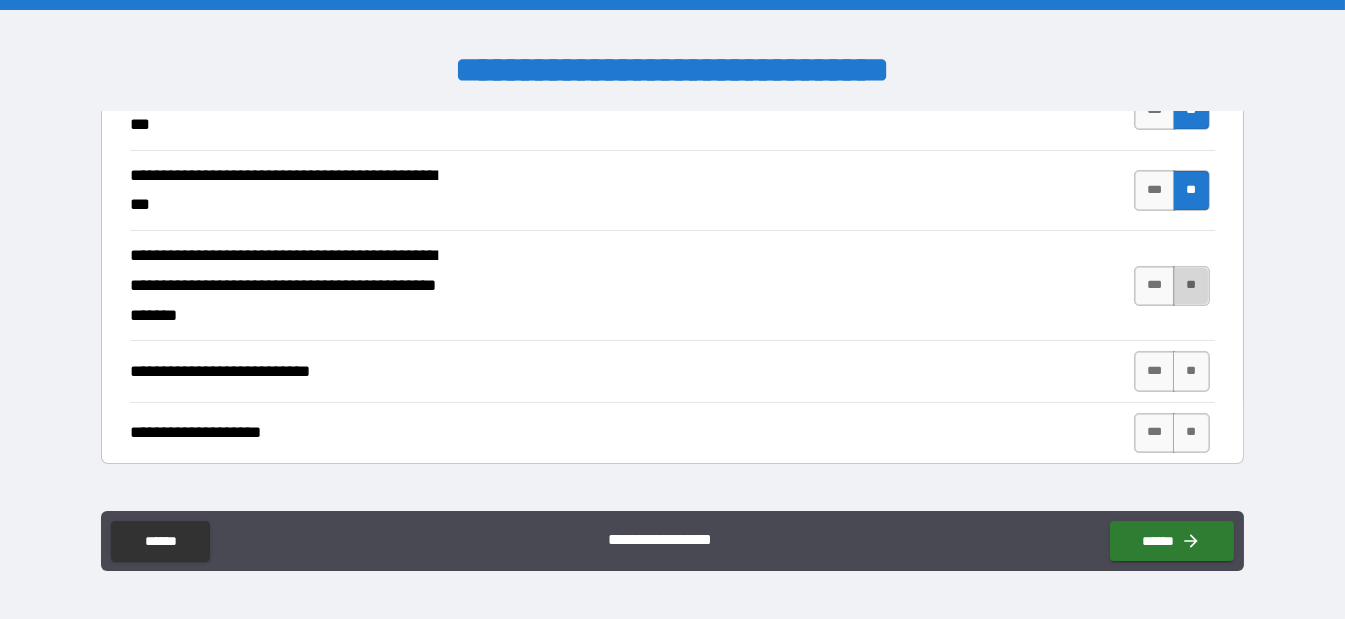 click on "**" at bounding box center (1191, 286) 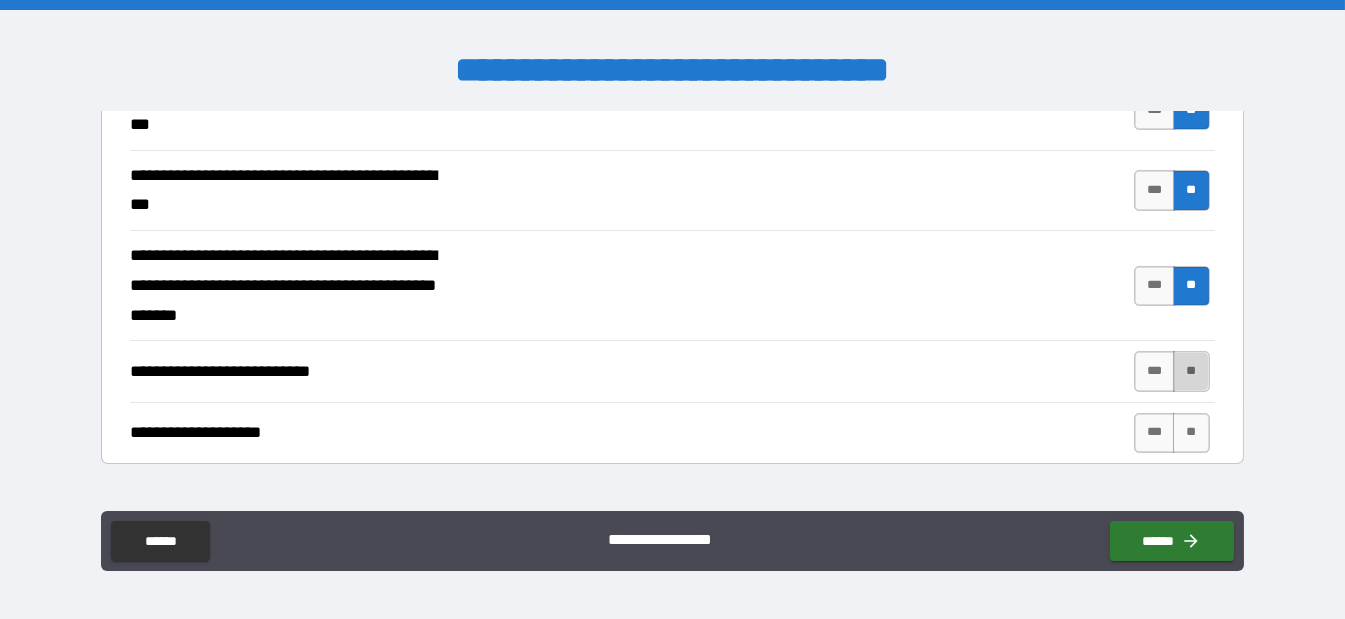 click on "**" at bounding box center [1191, 371] 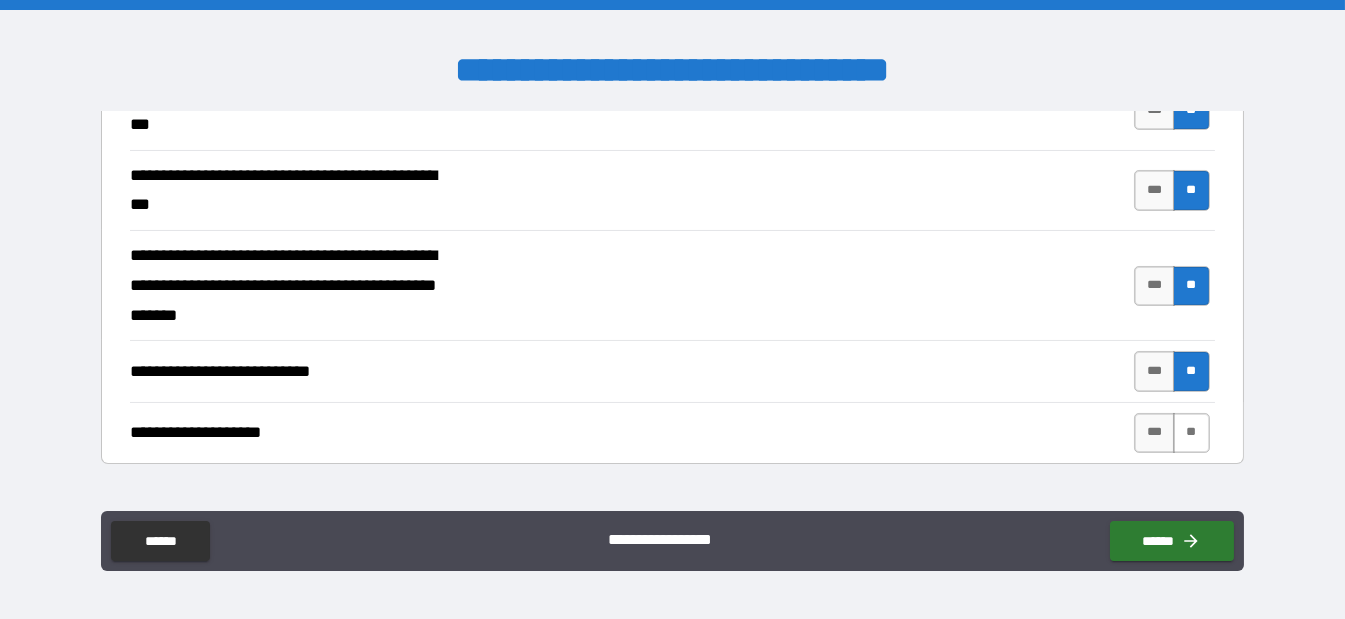 click on "**" at bounding box center [1191, 433] 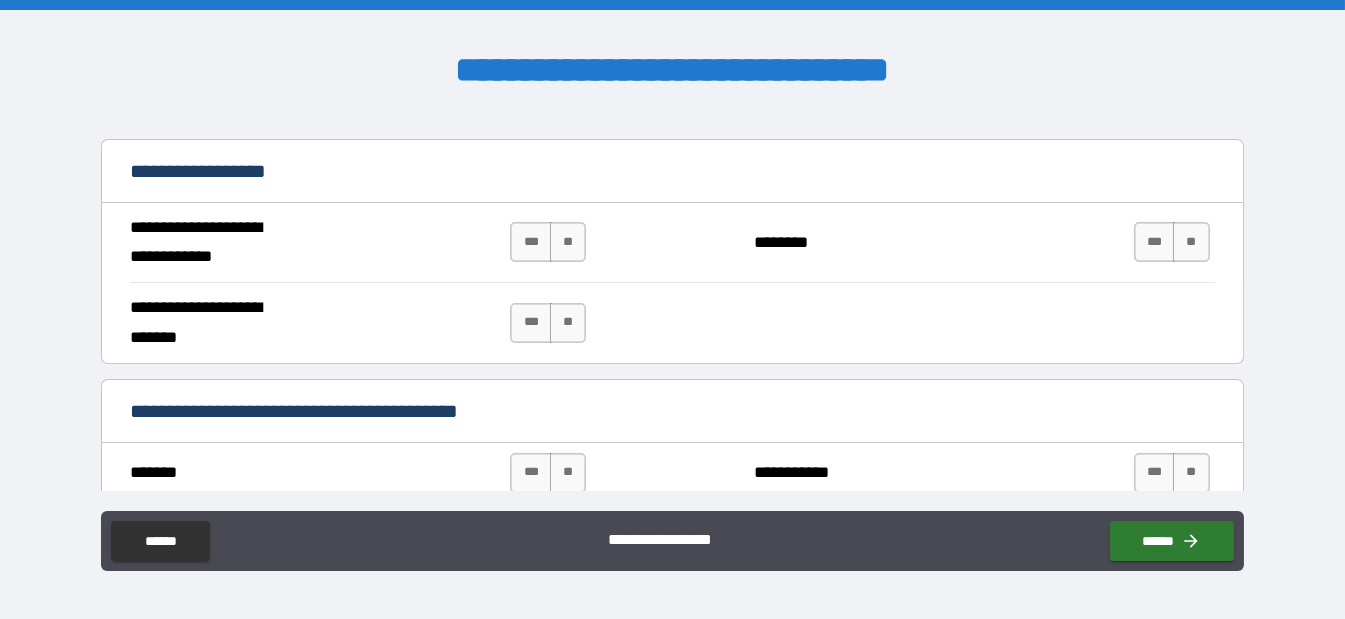 scroll, scrollTop: 1000, scrollLeft: 0, axis: vertical 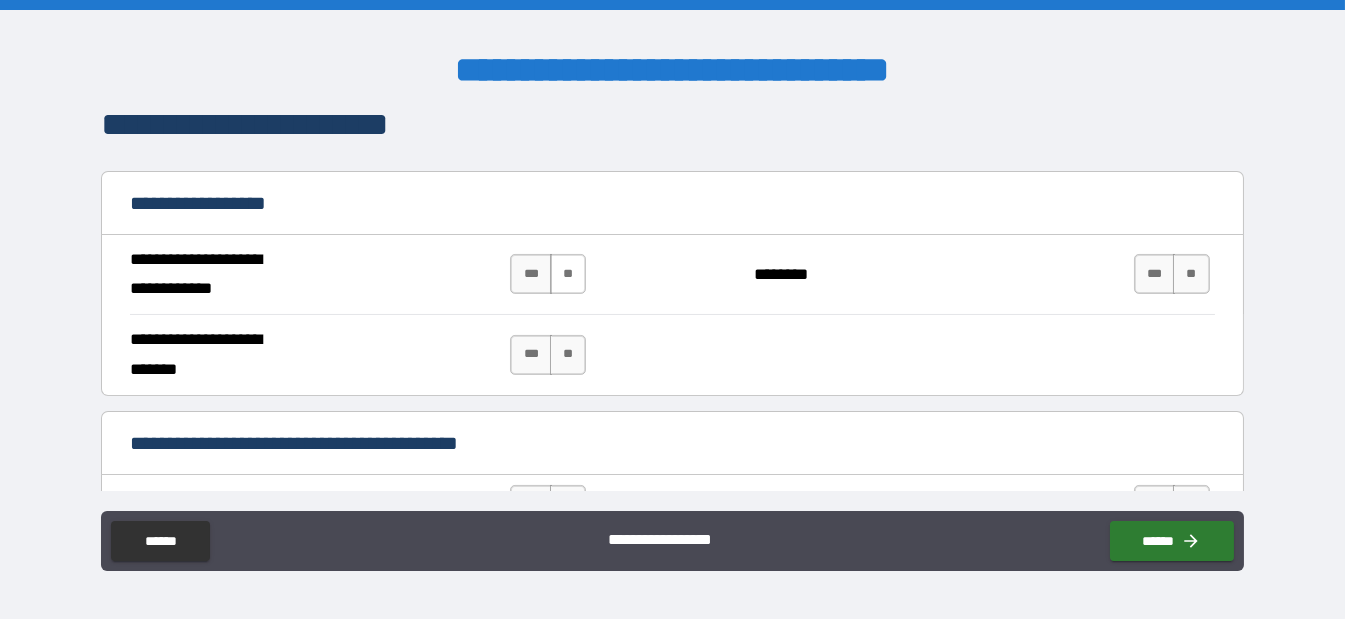 click on "**" at bounding box center [568, 274] 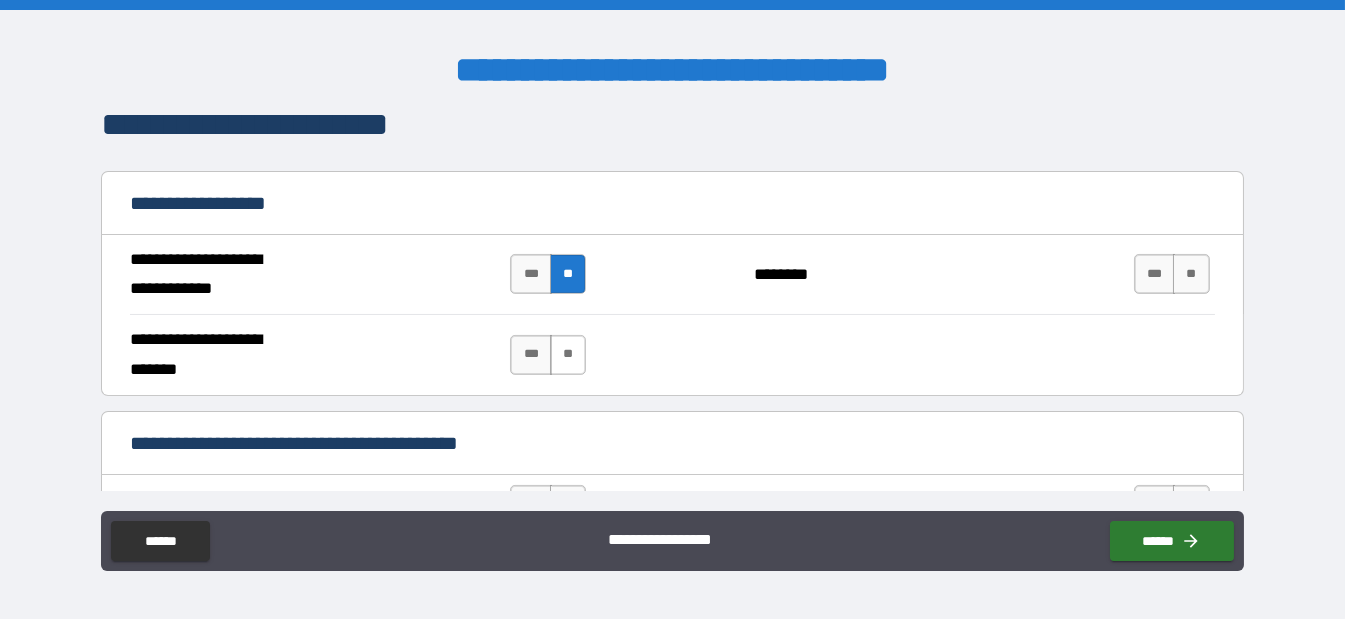 drag, startPoint x: 557, startPoint y: 345, endPoint x: 752, endPoint y: 324, distance: 196.1275 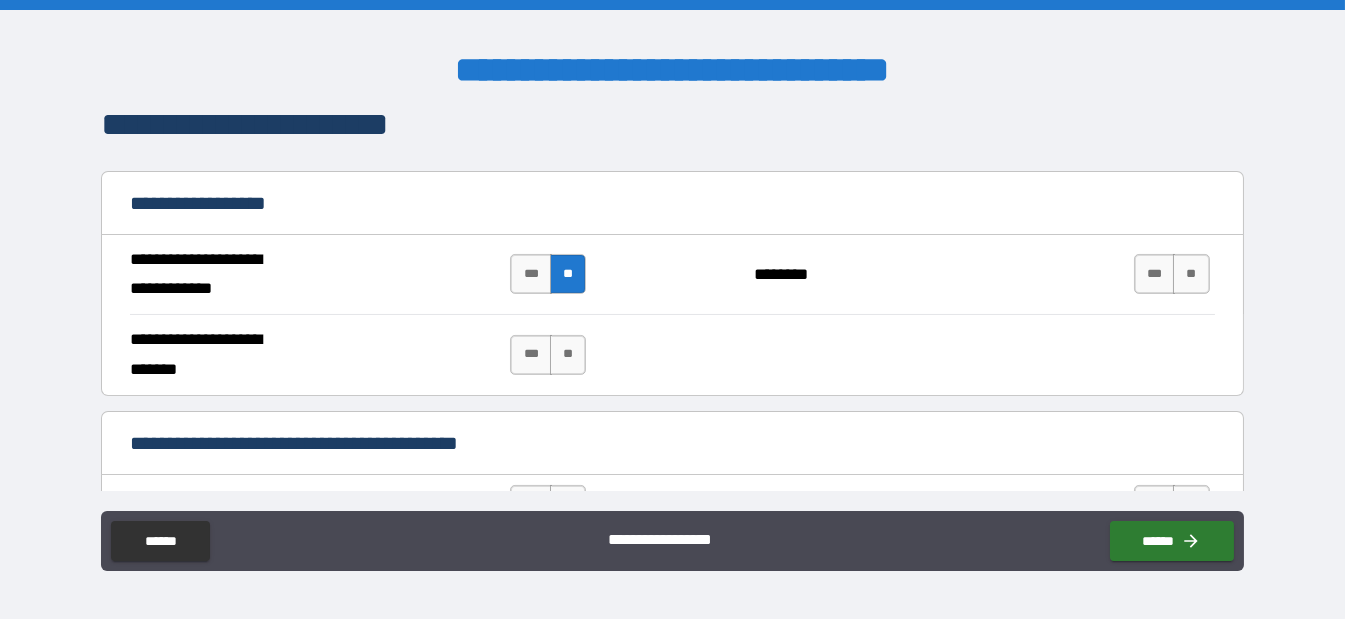 click on "**" at bounding box center [568, 355] 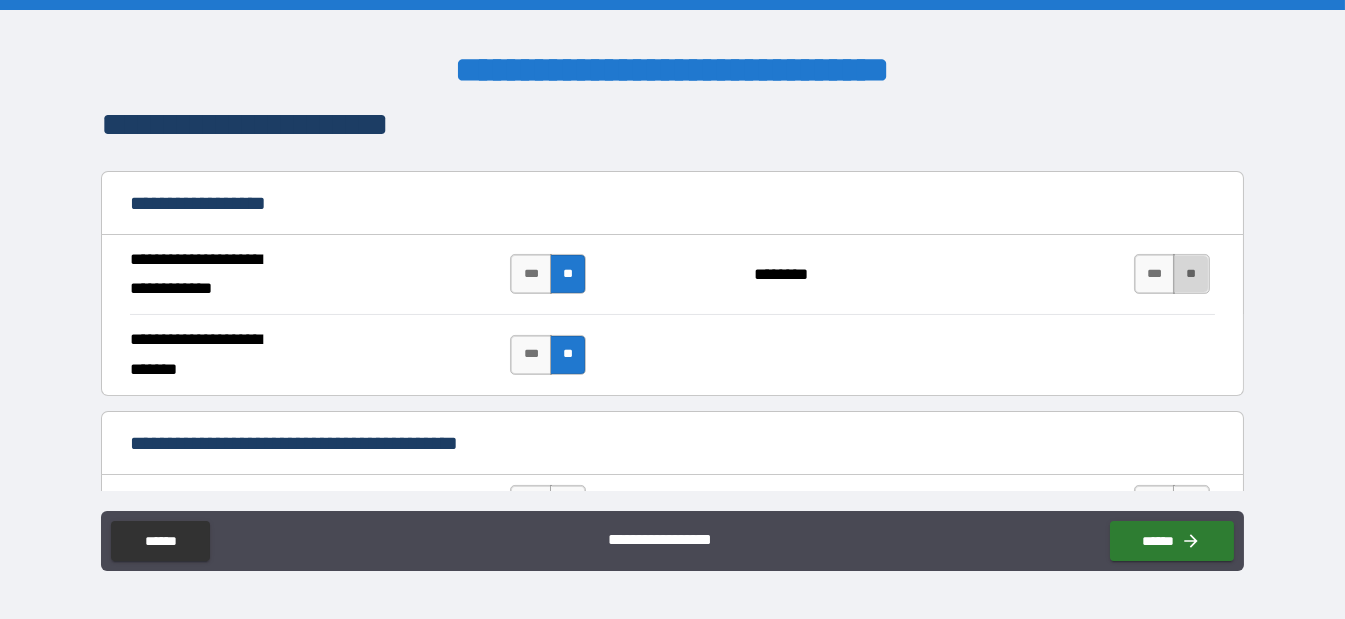 click on "**" at bounding box center [1191, 274] 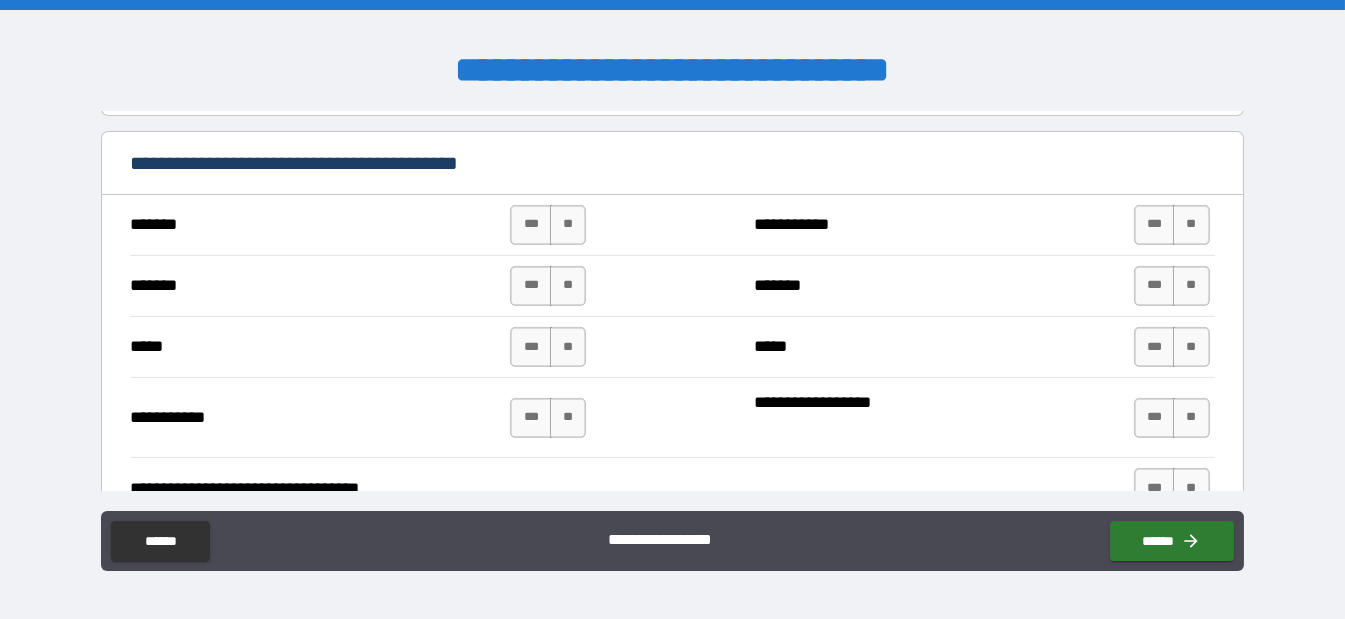 scroll, scrollTop: 1300, scrollLeft: 0, axis: vertical 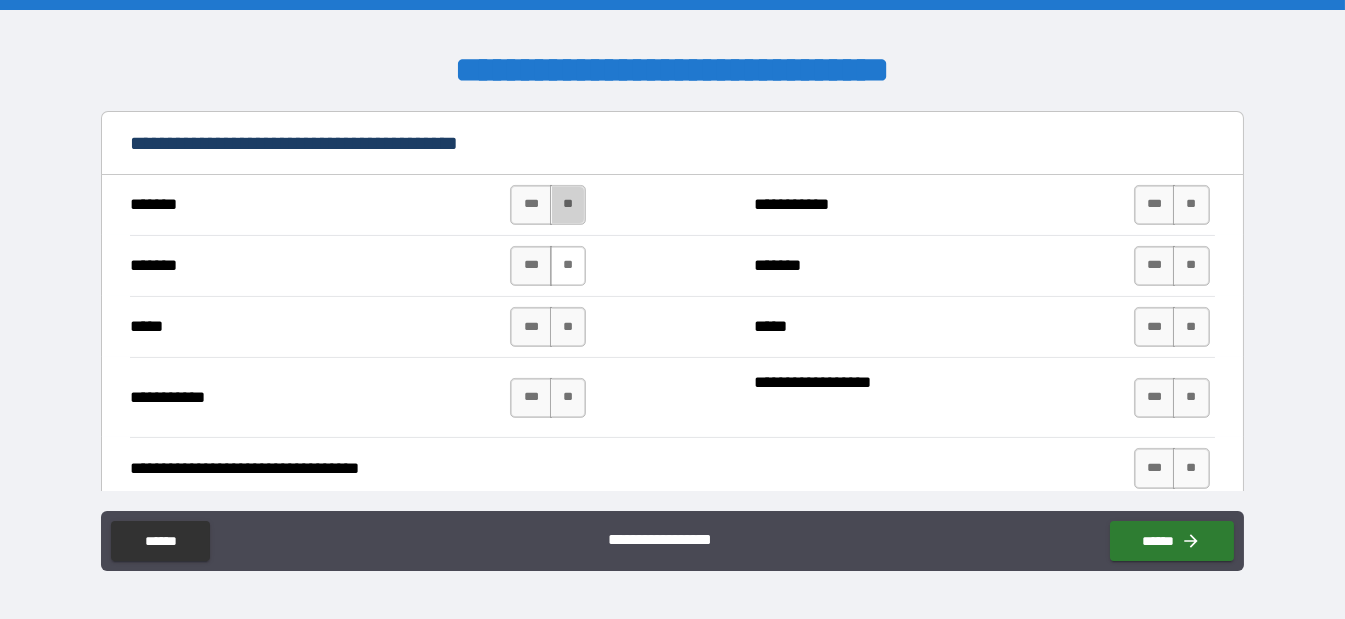 drag, startPoint x: 562, startPoint y: 200, endPoint x: 567, endPoint y: 251, distance: 51.24451 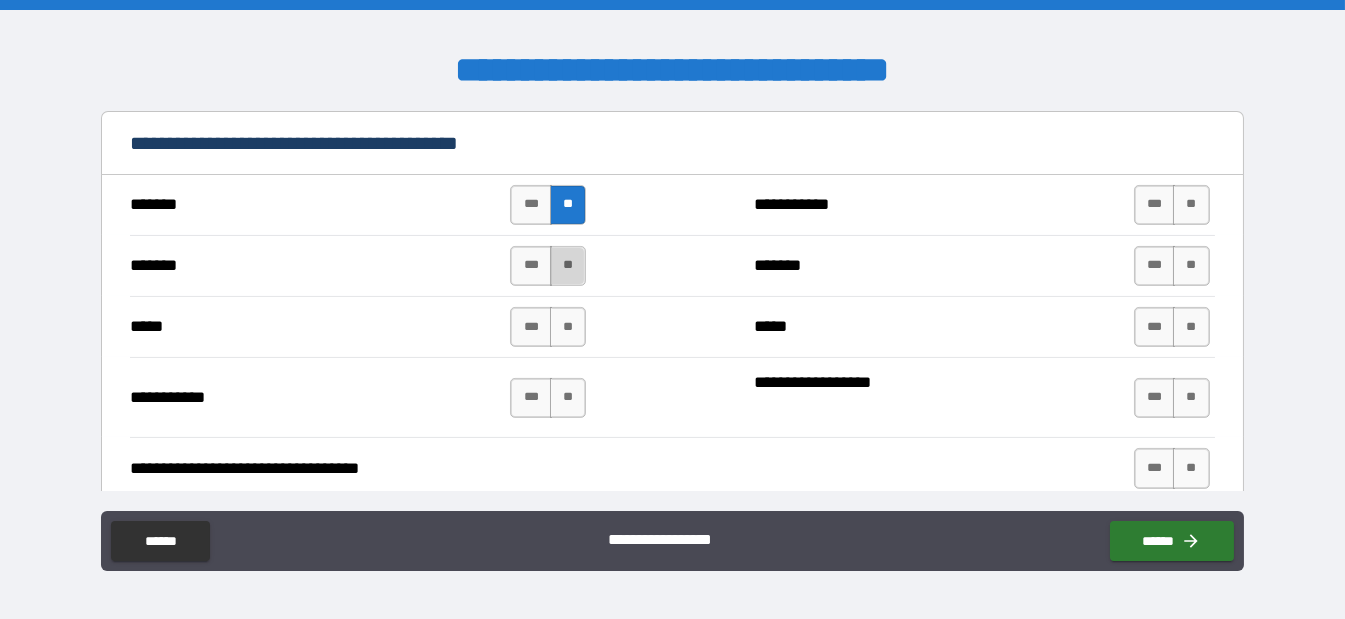 click on "**" at bounding box center (568, 266) 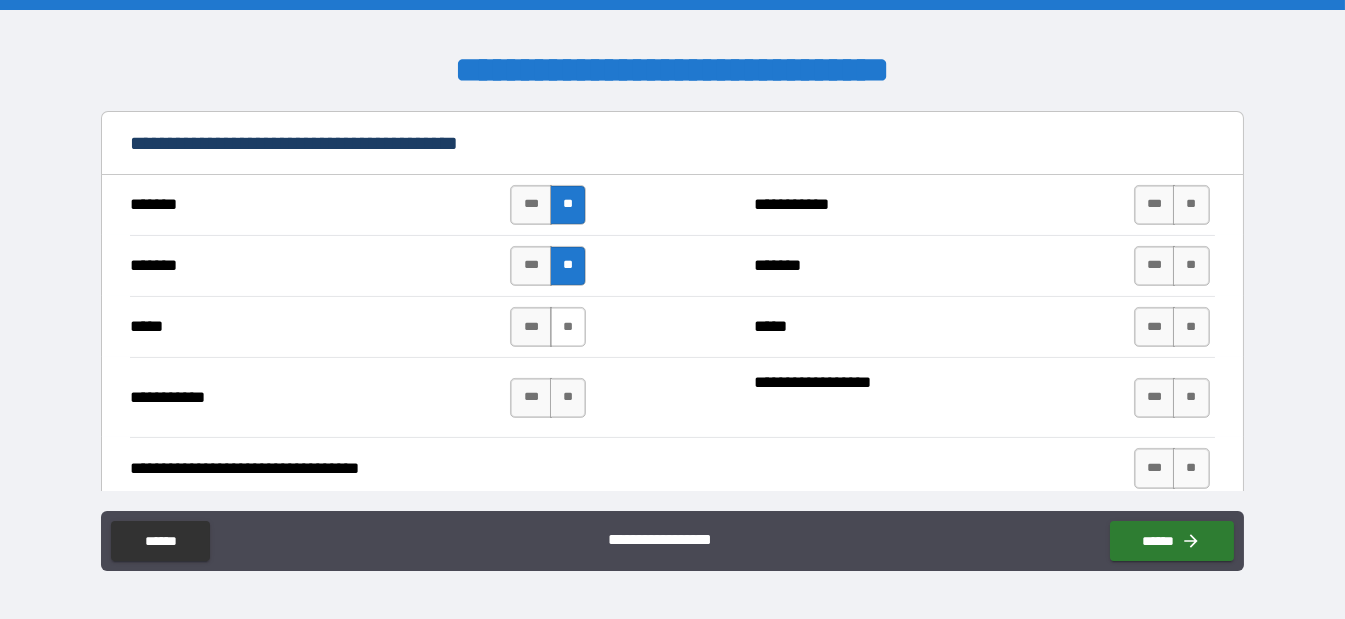 click on "**" at bounding box center [568, 327] 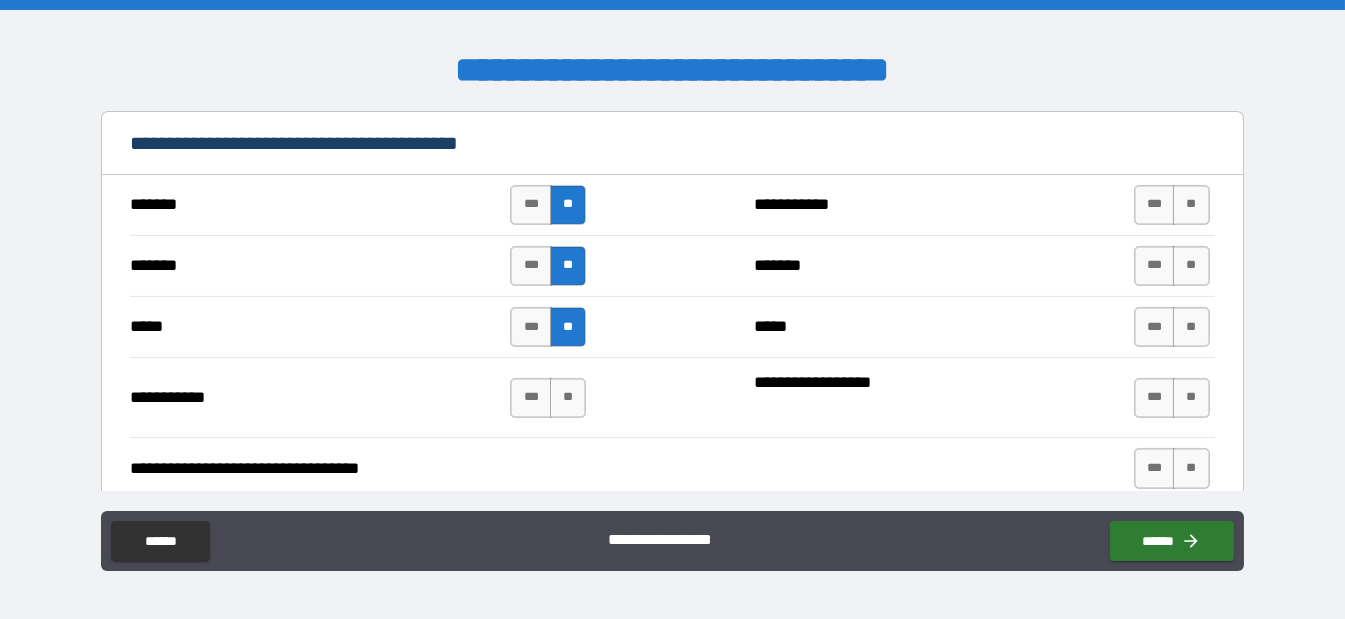 drag, startPoint x: 566, startPoint y: 396, endPoint x: 586, endPoint y: 403, distance: 21.189621 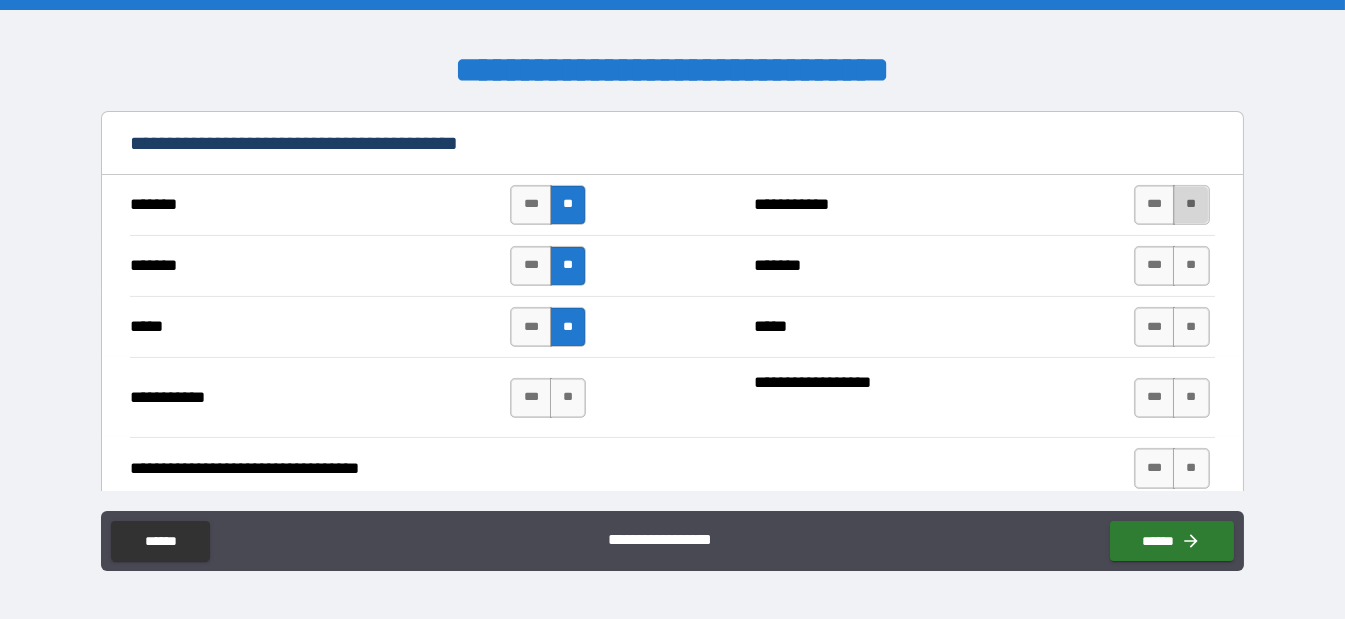 click on "**" at bounding box center (1191, 205) 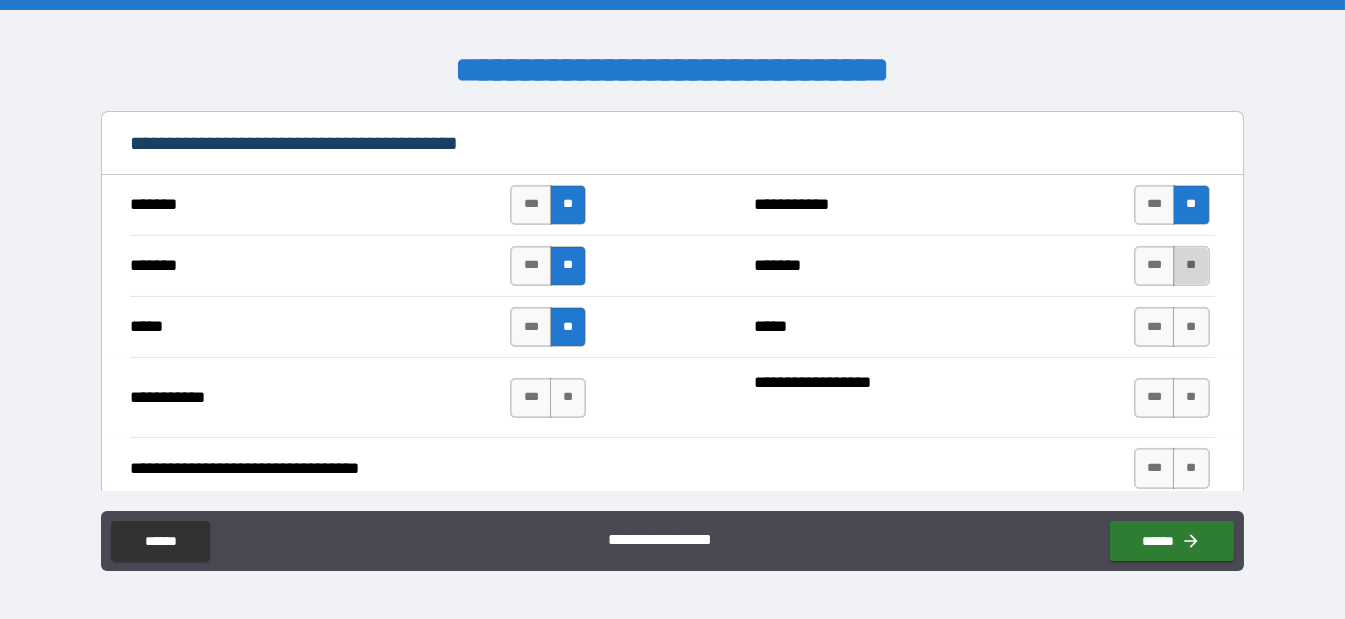 click on "**" at bounding box center [1191, 266] 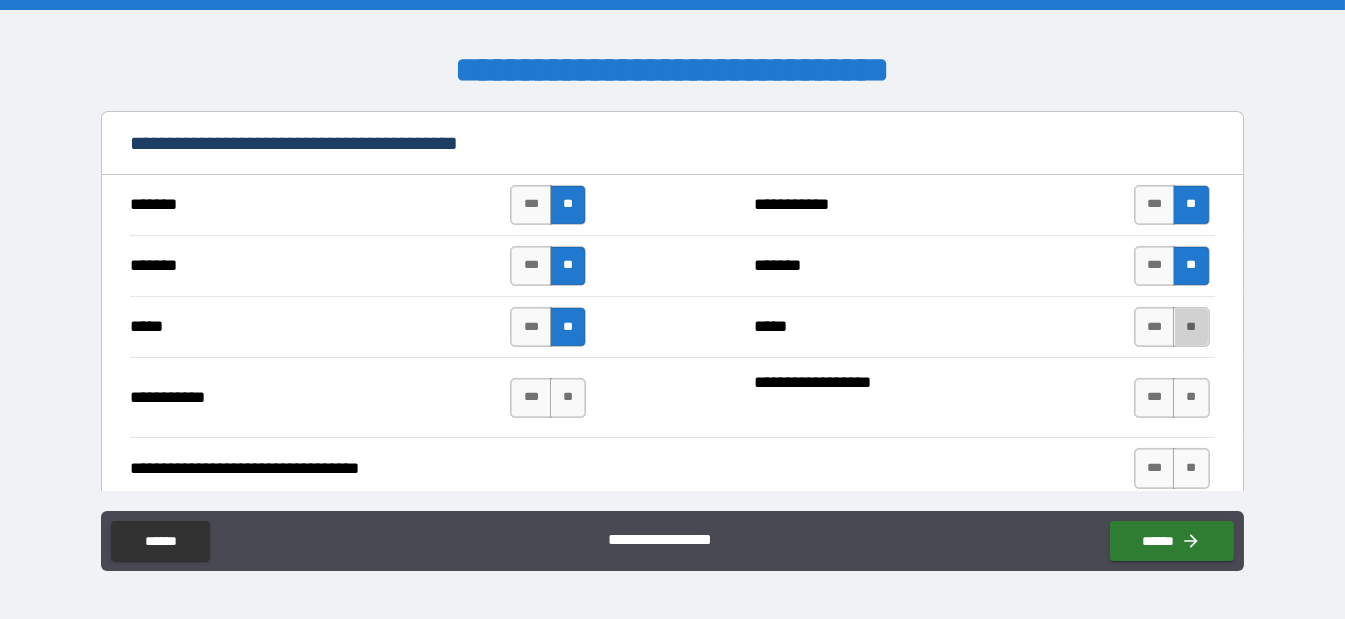 drag, startPoint x: 1181, startPoint y: 320, endPoint x: 1176, endPoint y: 366, distance: 46.270943 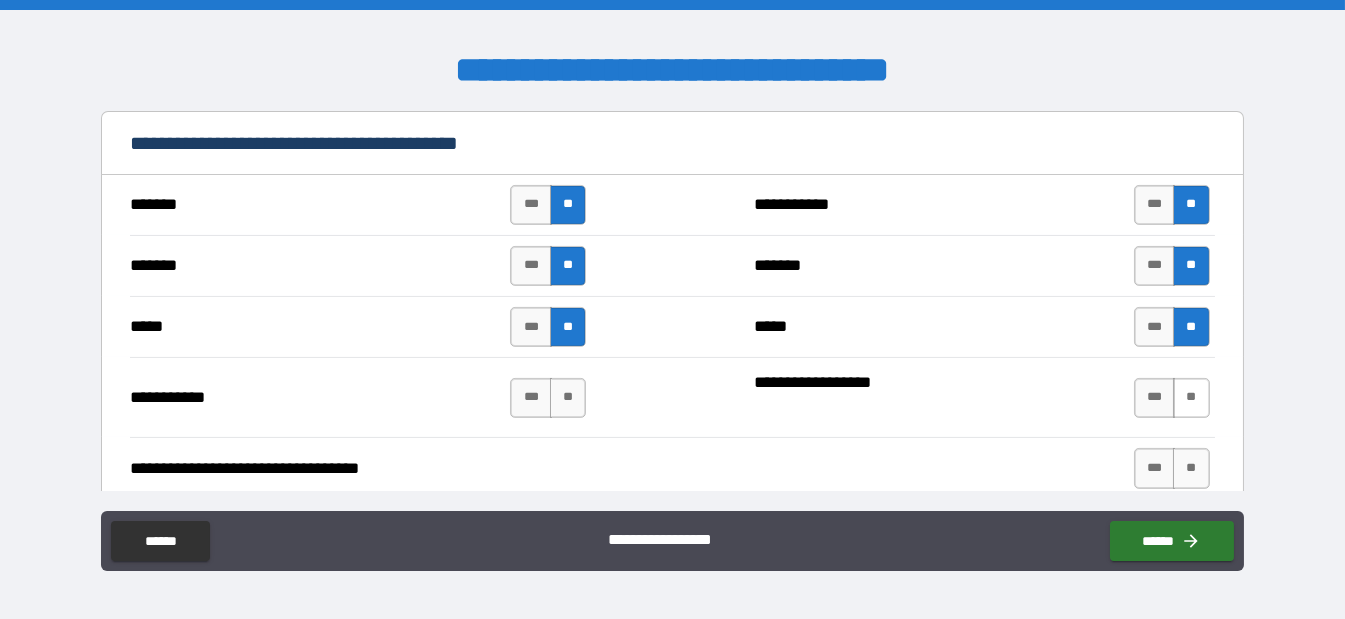 drag, startPoint x: 1173, startPoint y: 382, endPoint x: 1198, endPoint y: 383, distance: 25.019993 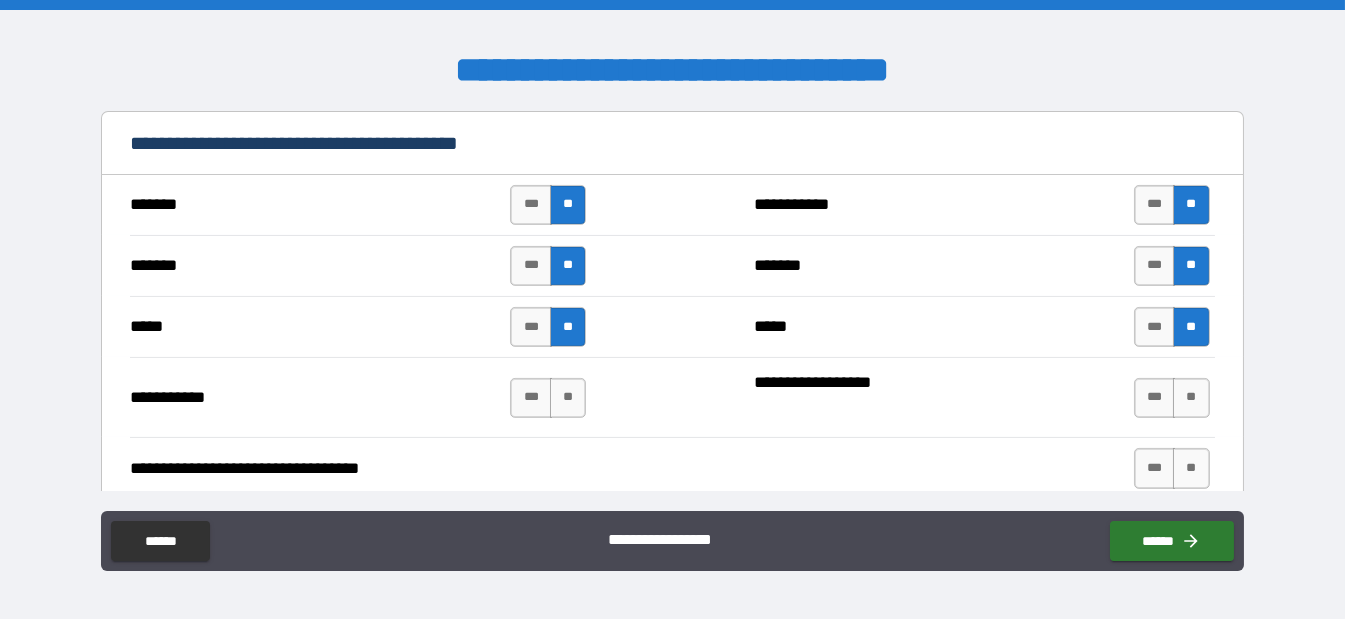 click on "**" at bounding box center [1191, 398] 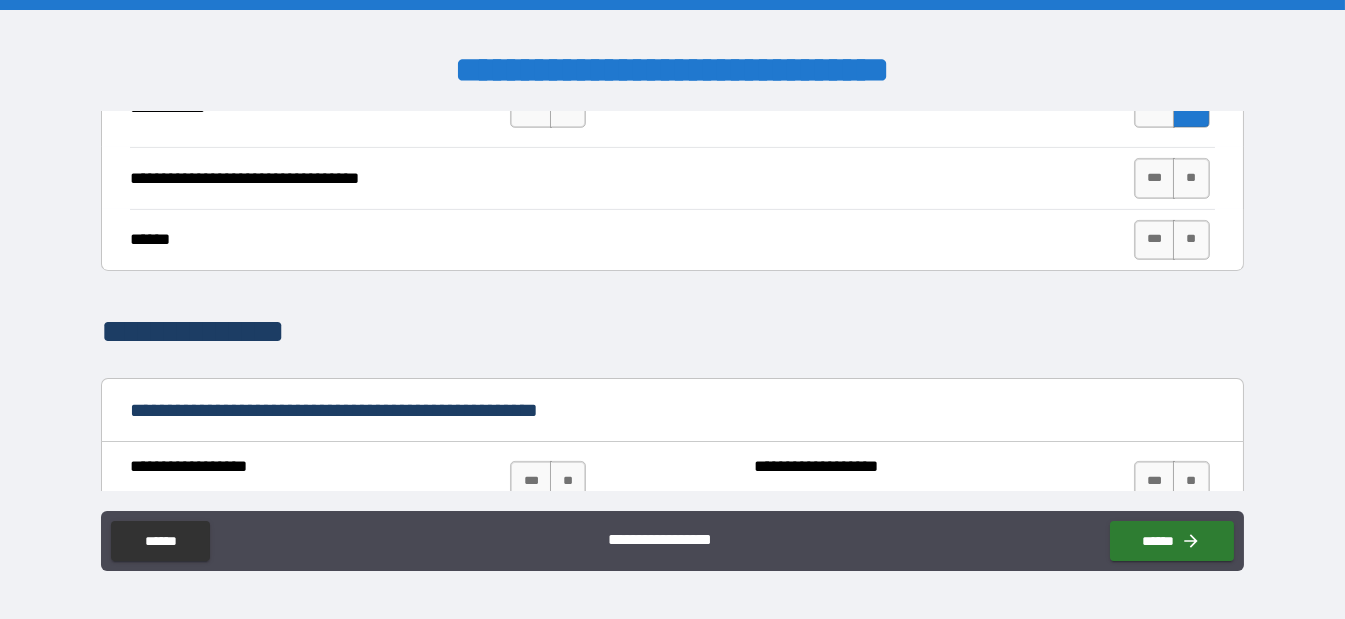 scroll, scrollTop: 1600, scrollLeft: 0, axis: vertical 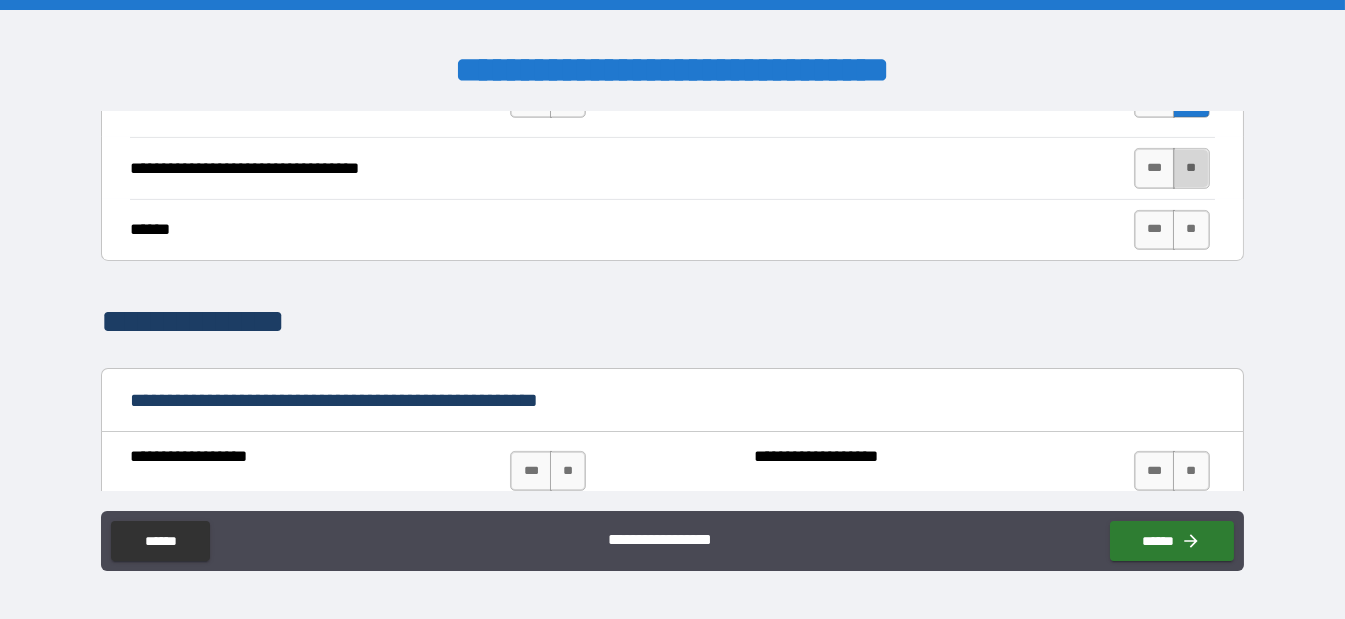click on "**" at bounding box center [1191, 168] 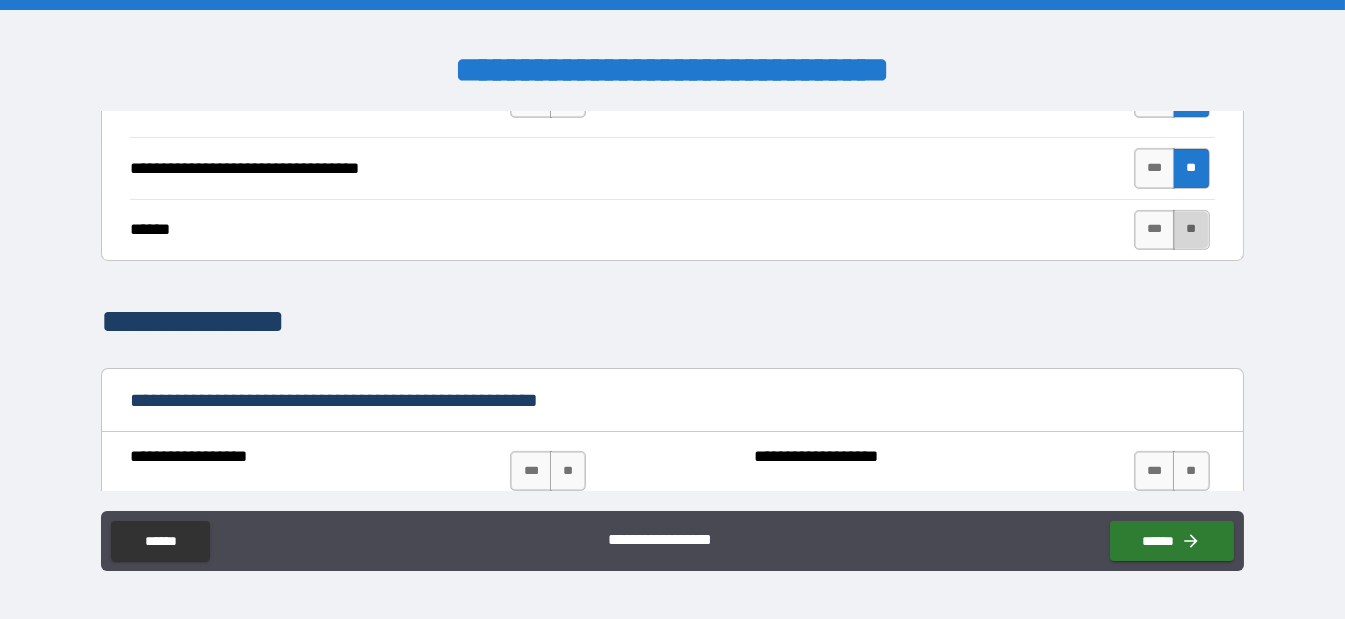 click on "**" at bounding box center [1191, 230] 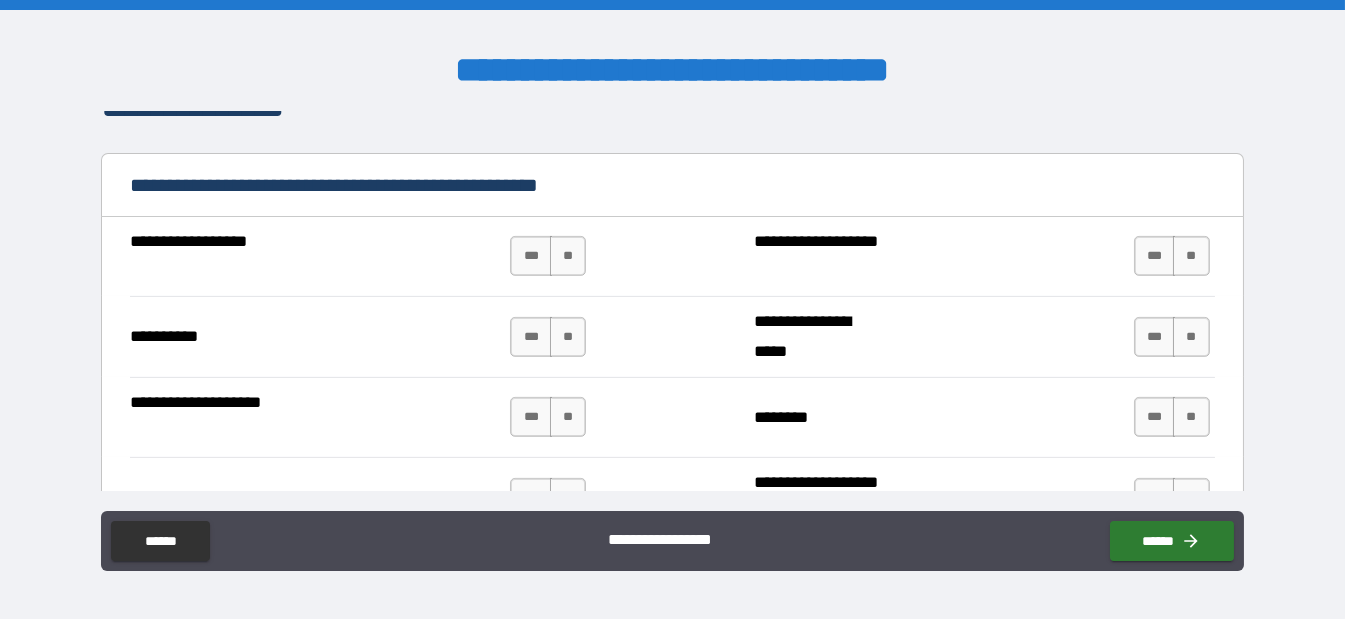 scroll, scrollTop: 1800, scrollLeft: 0, axis: vertical 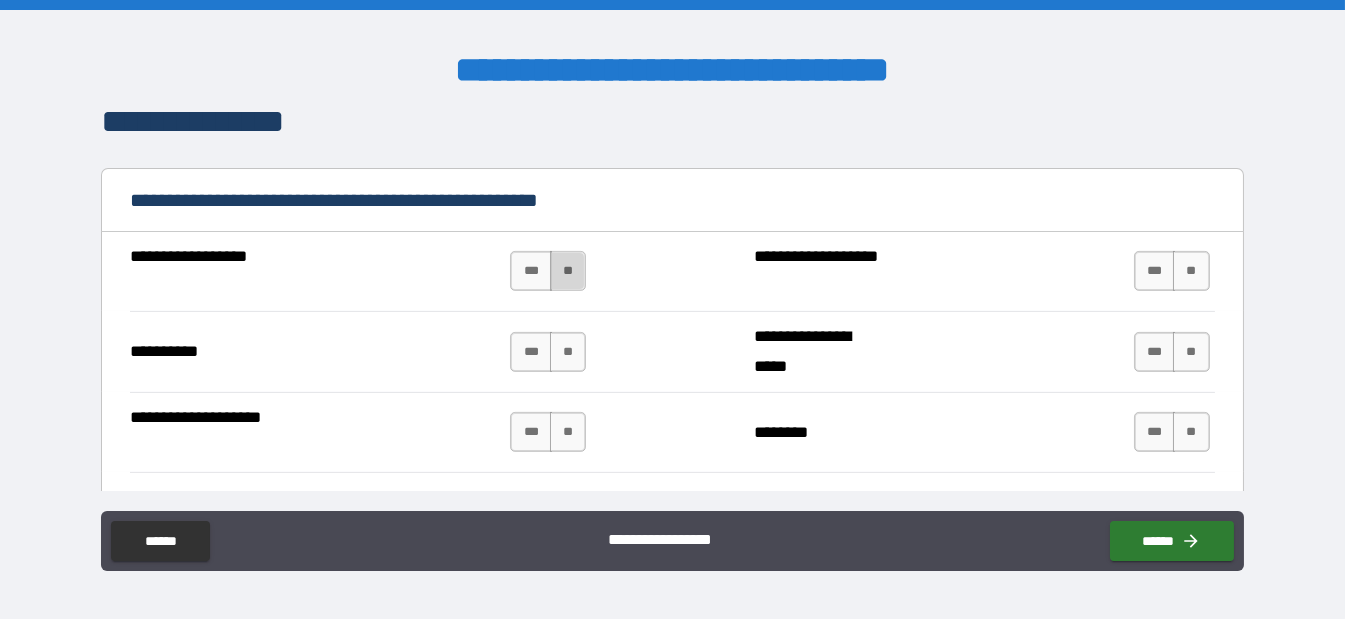 click on "**" at bounding box center (568, 271) 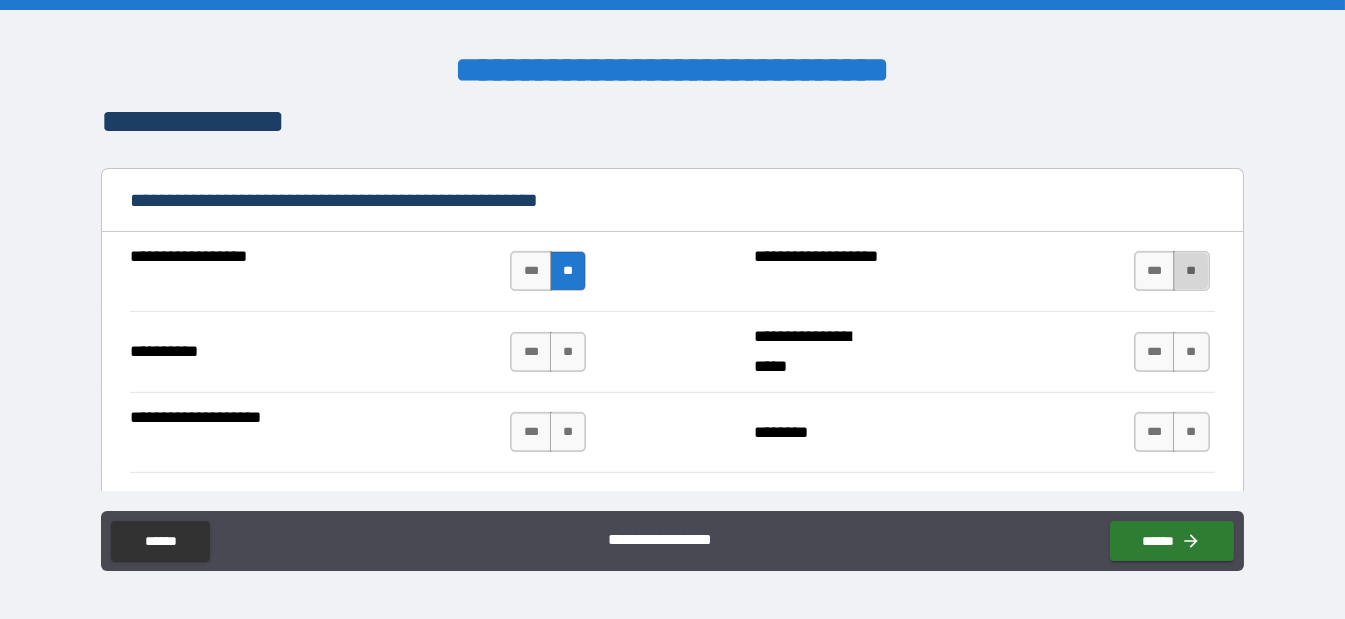 click on "**" at bounding box center [1191, 271] 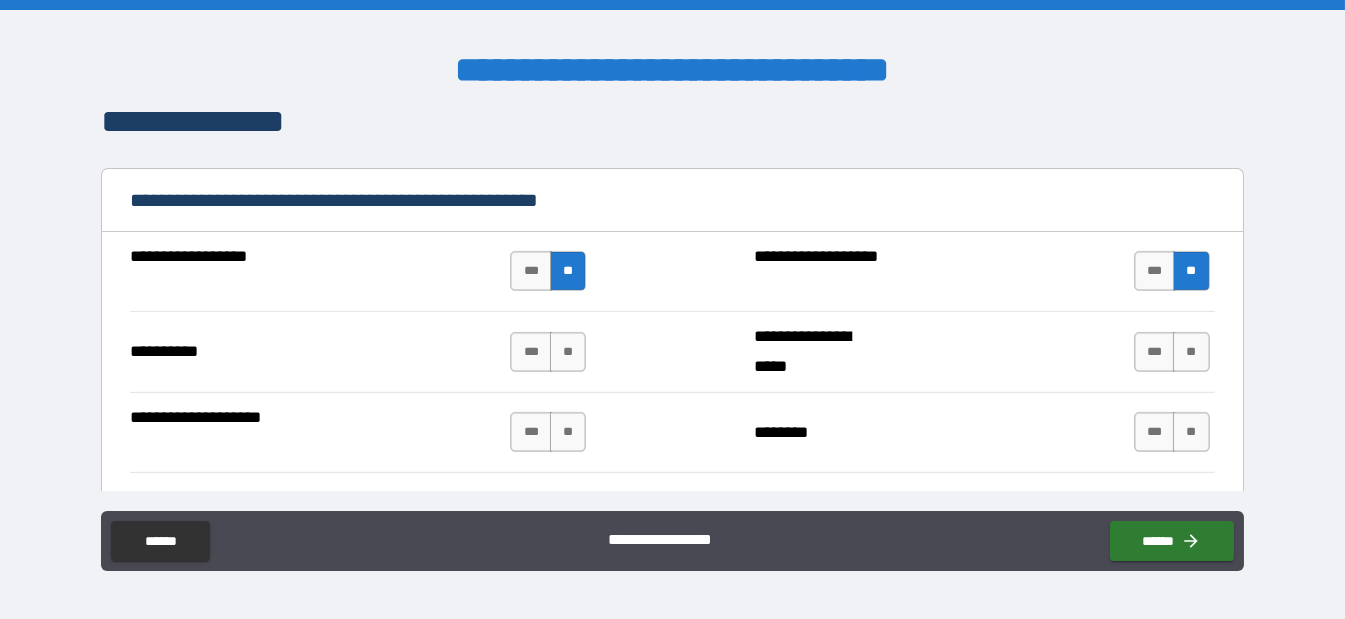 drag, startPoint x: 1185, startPoint y: 336, endPoint x: 1184, endPoint y: 369, distance: 33.01515 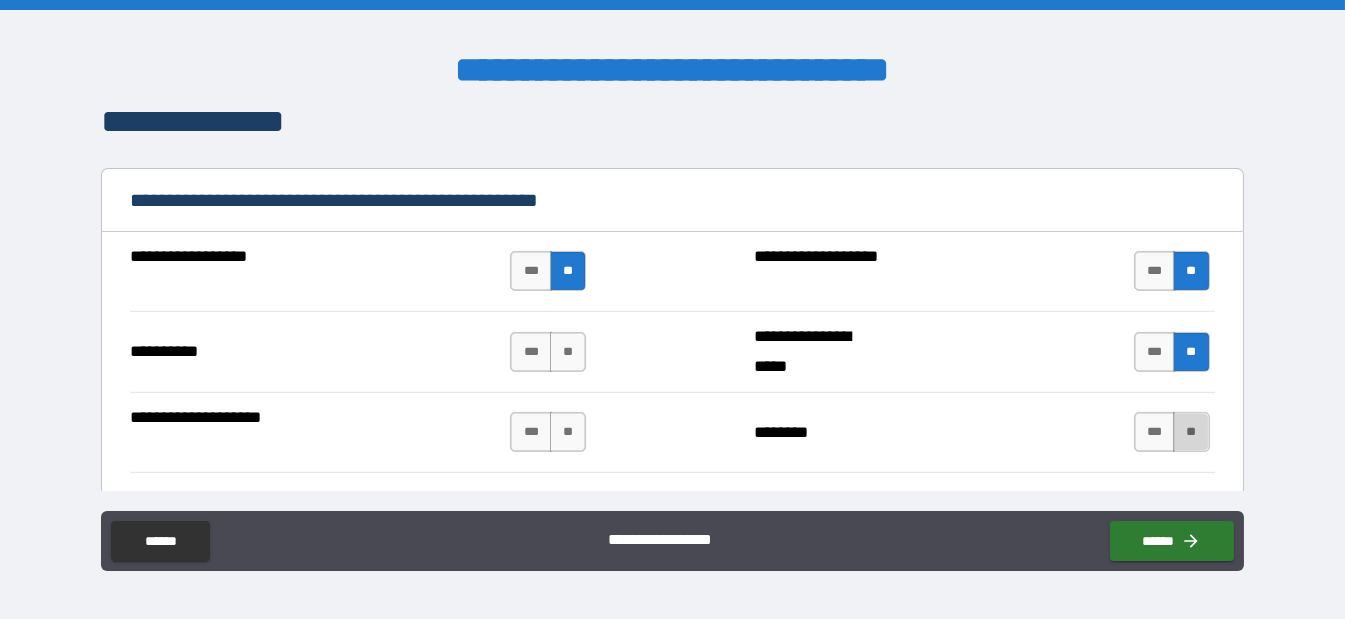 drag, startPoint x: 1181, startPoint y: 418, endPoint x: 679, endPoint y: 436, distance: 502.3226 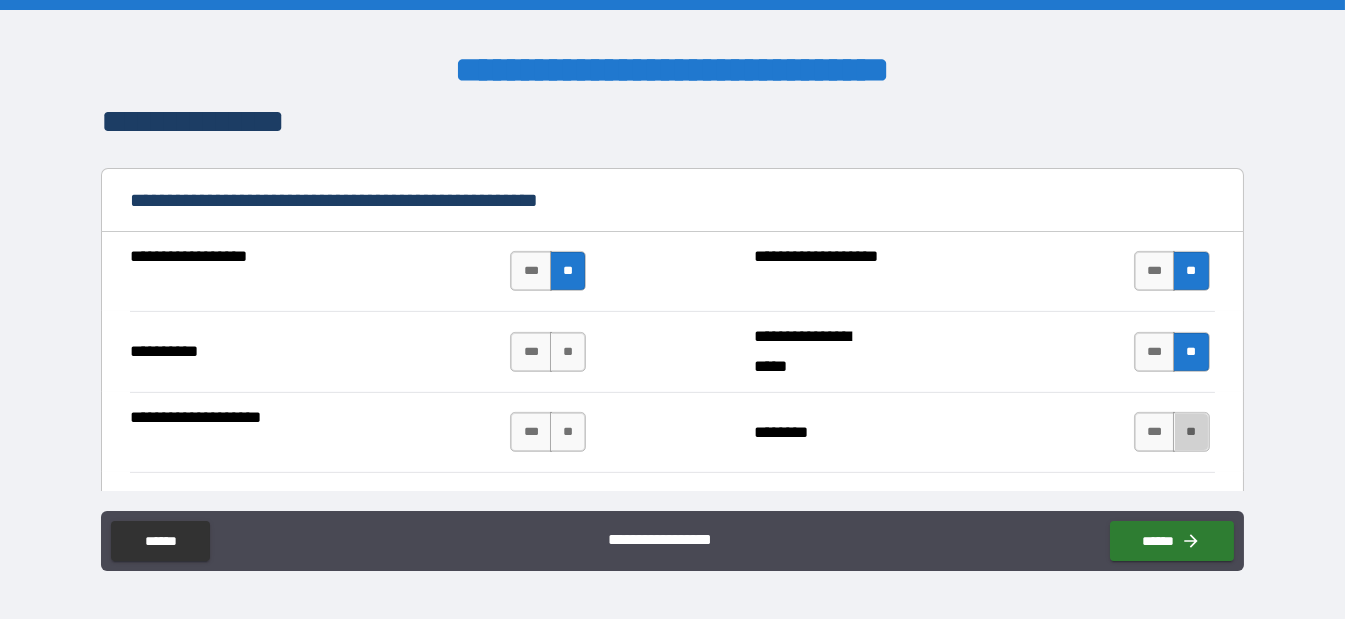 click on "**" at bounding box center [1191, 432] 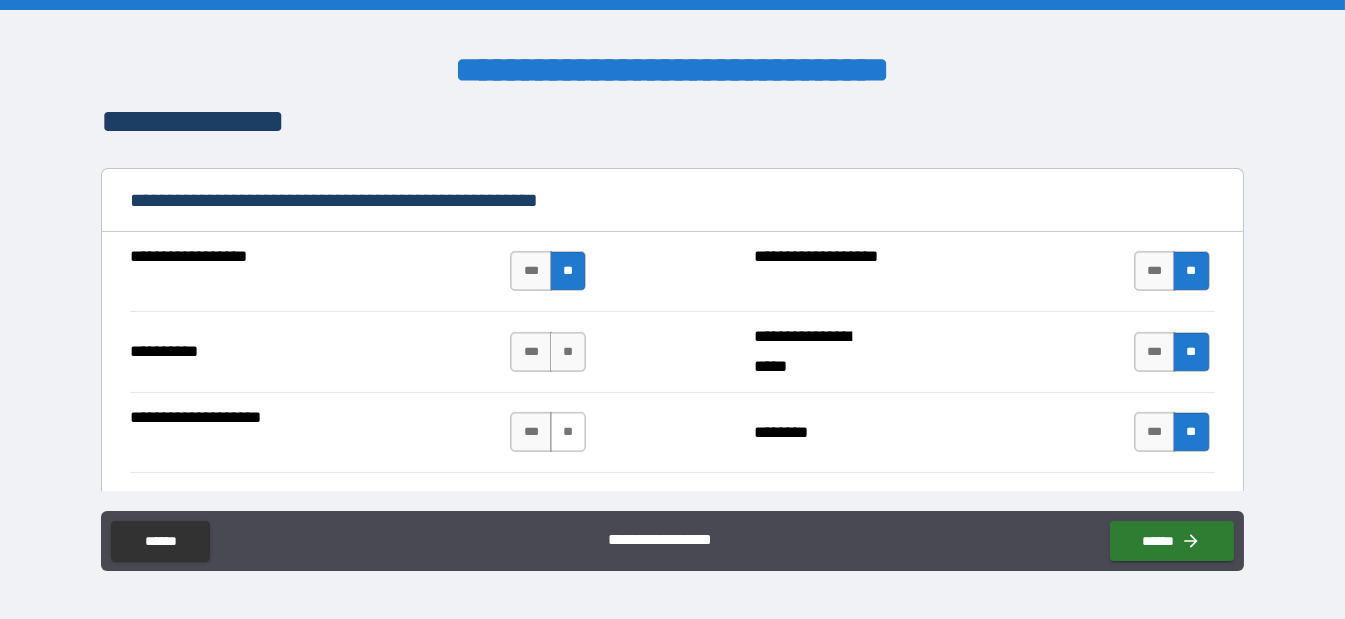 drag, startPoint x: 565, startPoint y: 424, endPoint x: 574, endPoint y: 407, distance: 19.235384 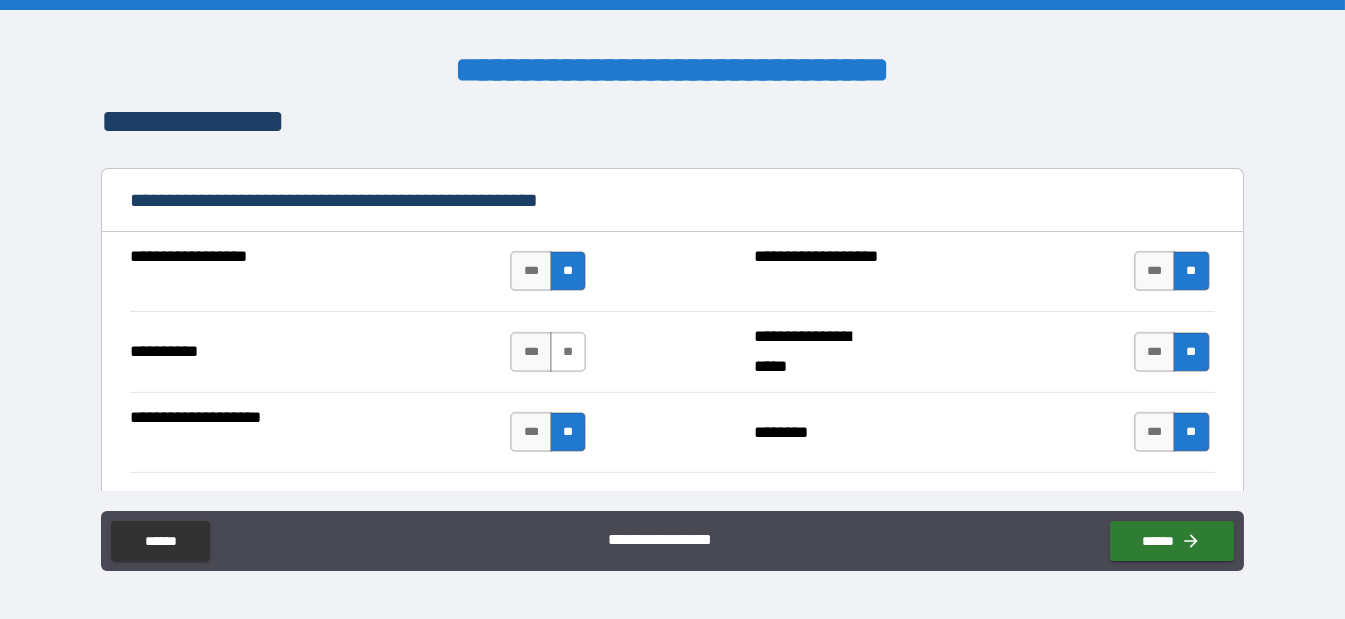 click on "**" at bounding box center (568, 352) 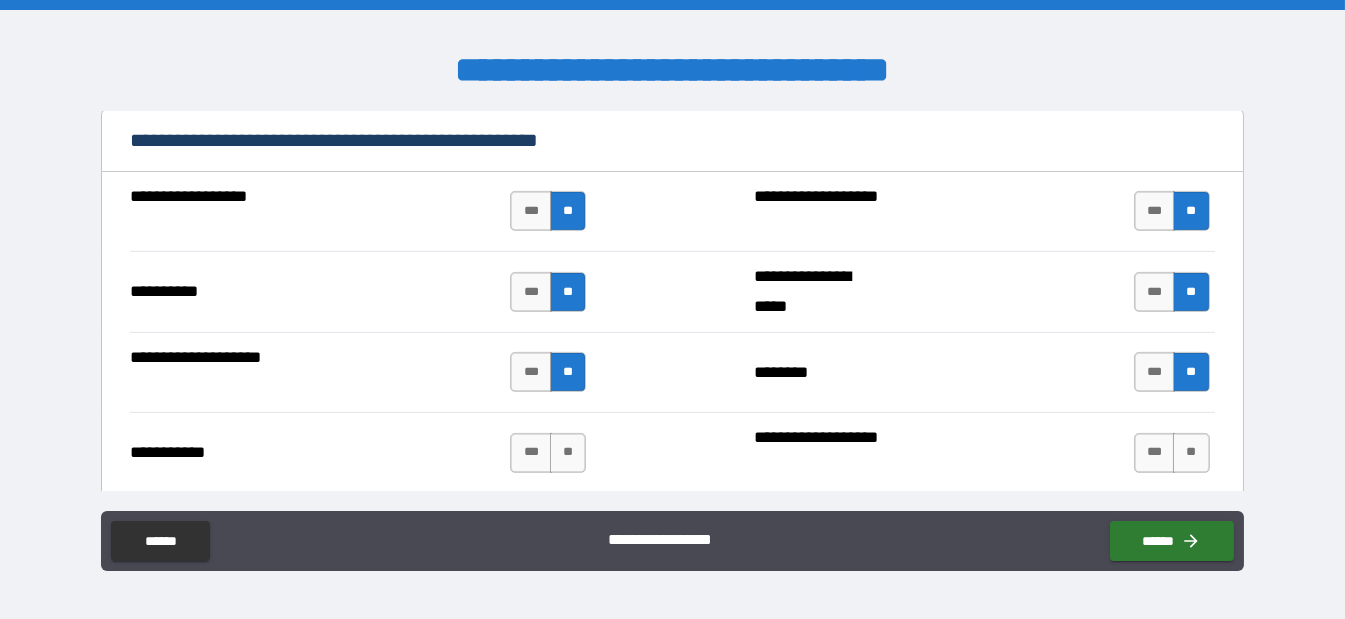 scroll, scrollTop: 2000, scrollLeft: 0, axis: vertical 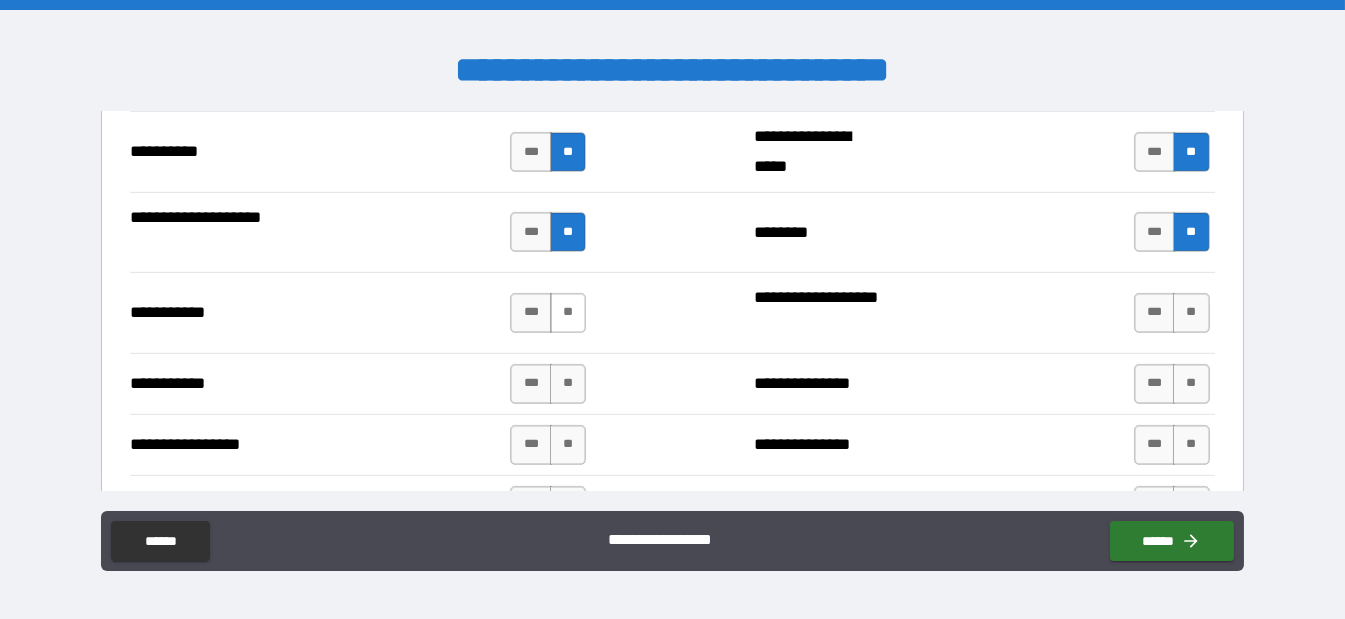 drag, startPoint x: 559, startPoint y: 309, endPoint x: 559, endPoint y: 321, distance: 12 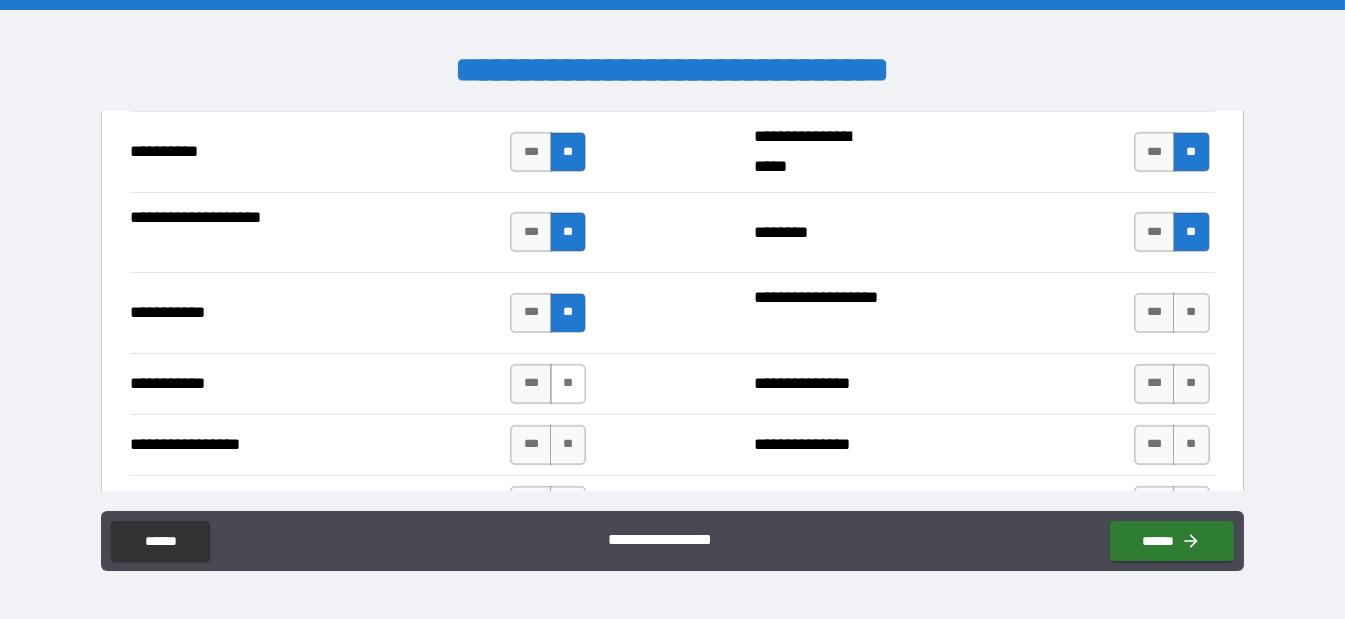 drag, startPoint x: 560, startPoint y: 369, endPoint x: 564, endPoint y: 388, distance: 19.416489 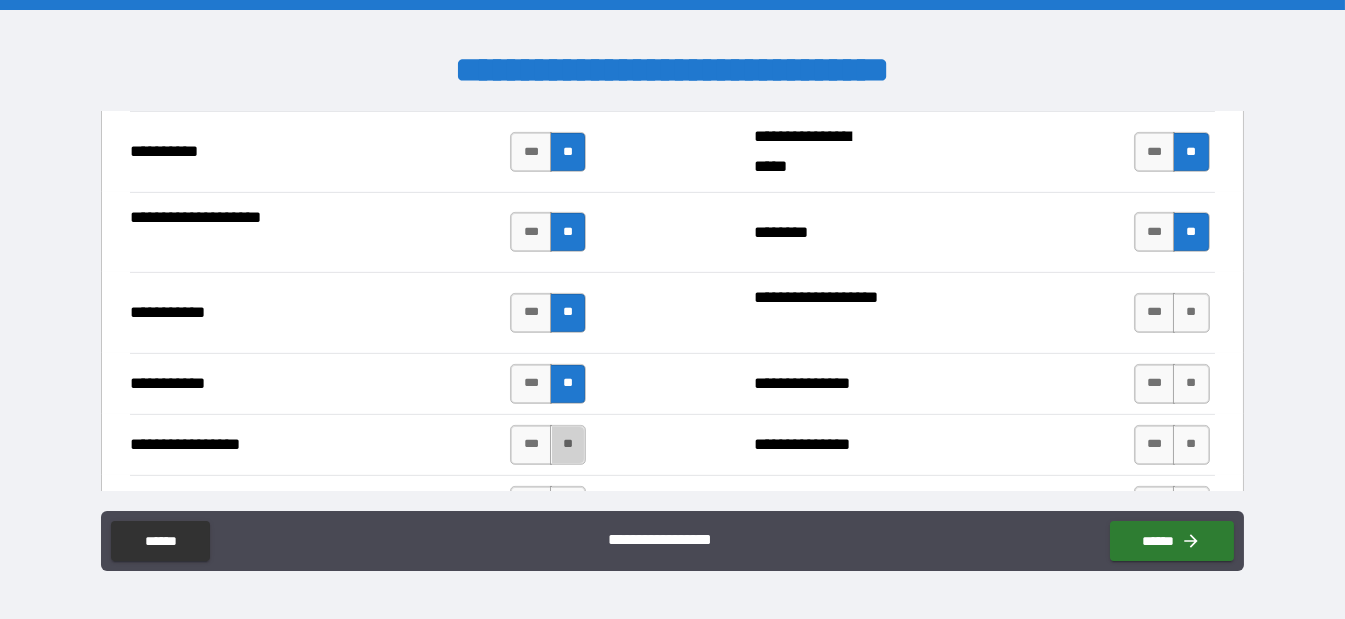 drag, startPoint x: 565, startPoint y: 424, endPoint x: 719, endPoint y: 387, distance: 158.38245 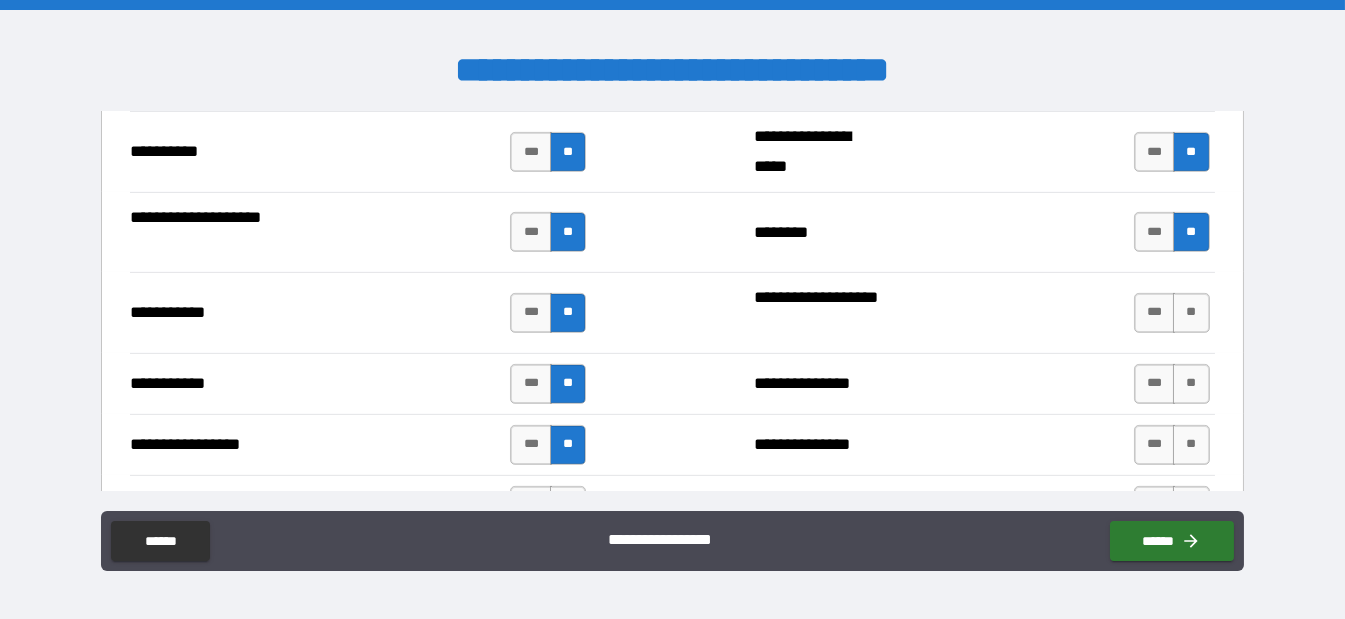 click on "*** **" at bounding box center [1172, 313] 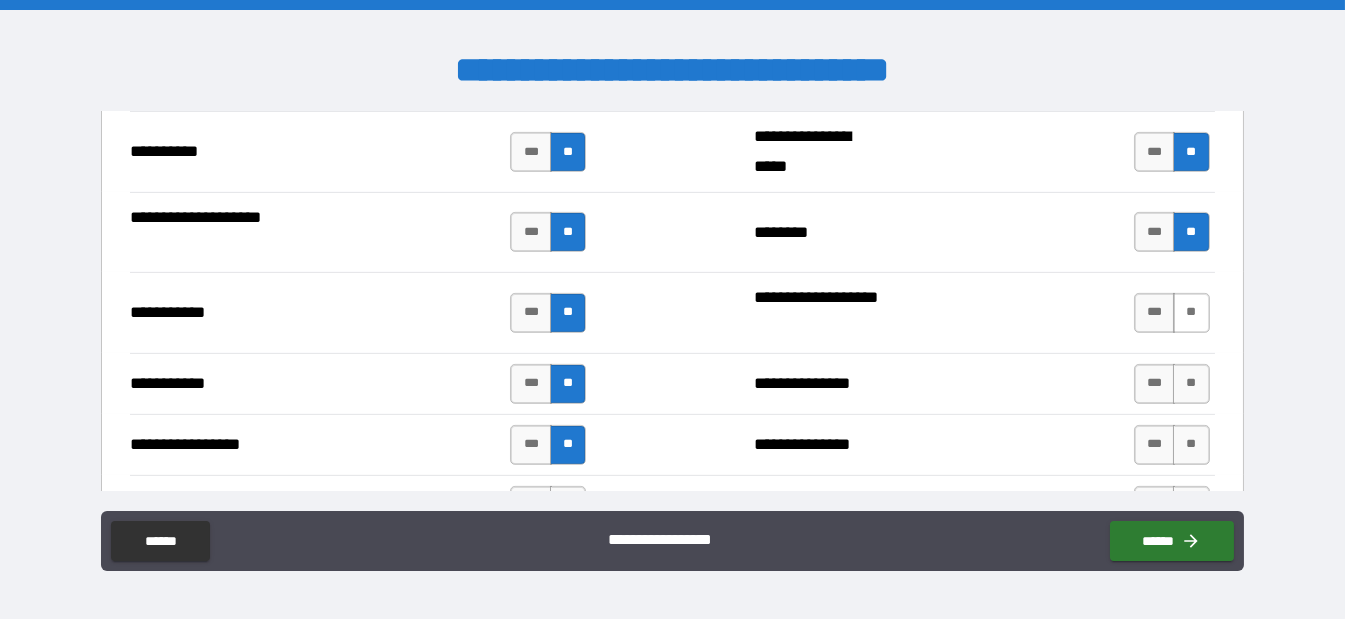 click on "**" at bounding box center (1191, 313) 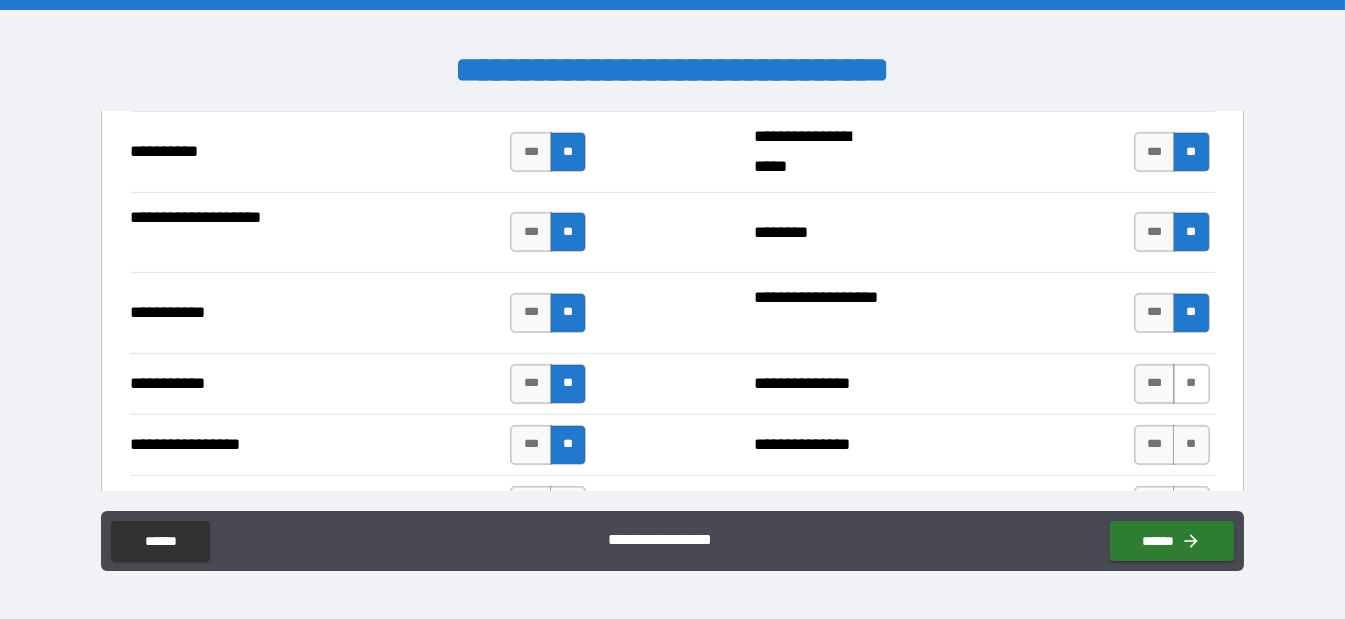 drag, startPoint x: 1175, startPoint y: 368, endPoint x: 1188, endPoint y: 390, distance: 25.553865 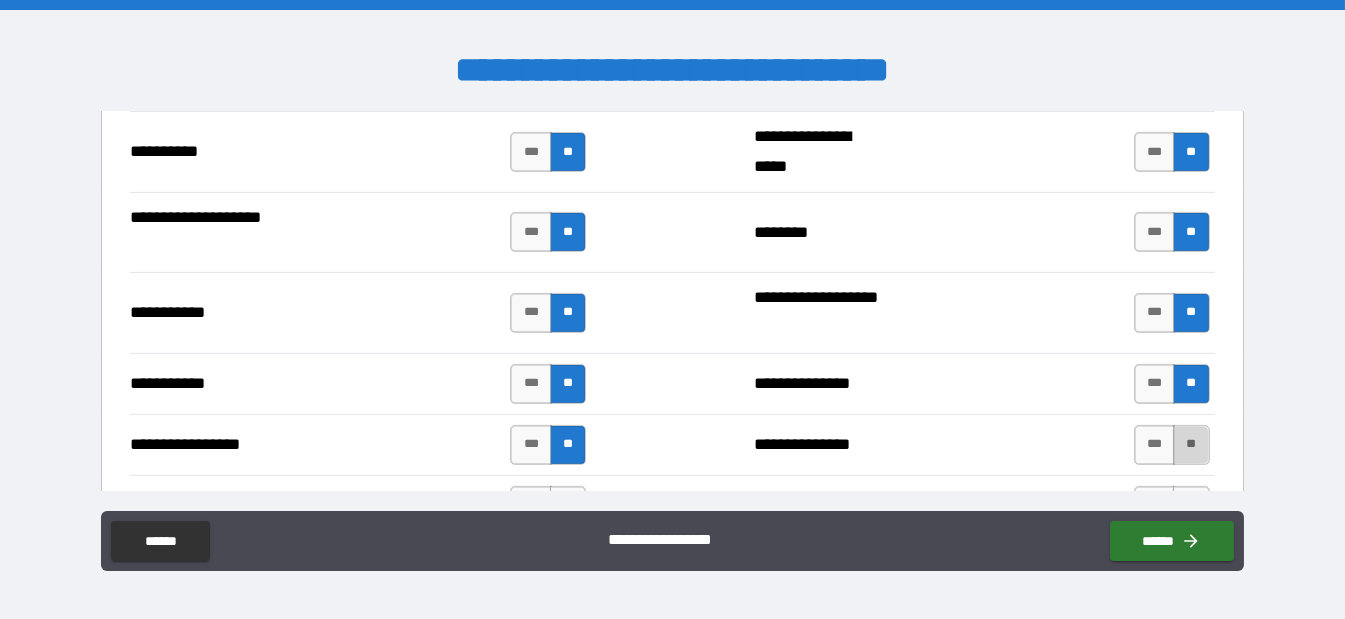 click on "**" at bounding box center [1191, 445] 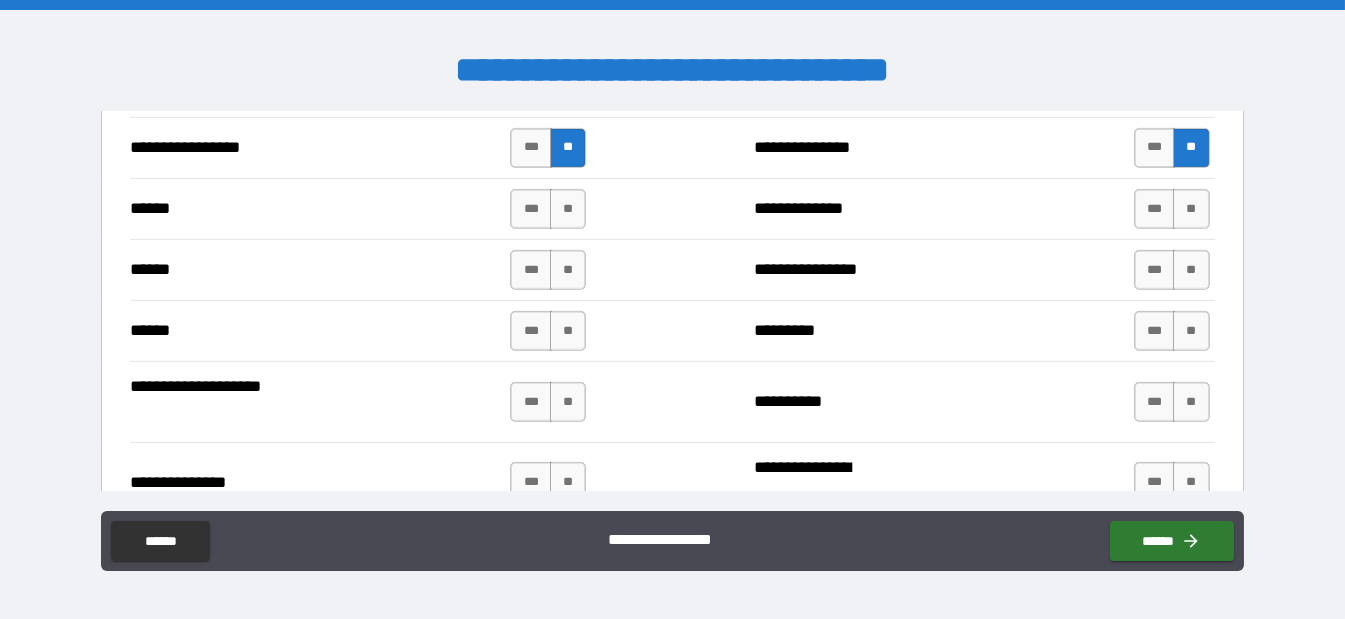 scroll, scrollTop: 2300, scrollLeft: 0, axis: vertical 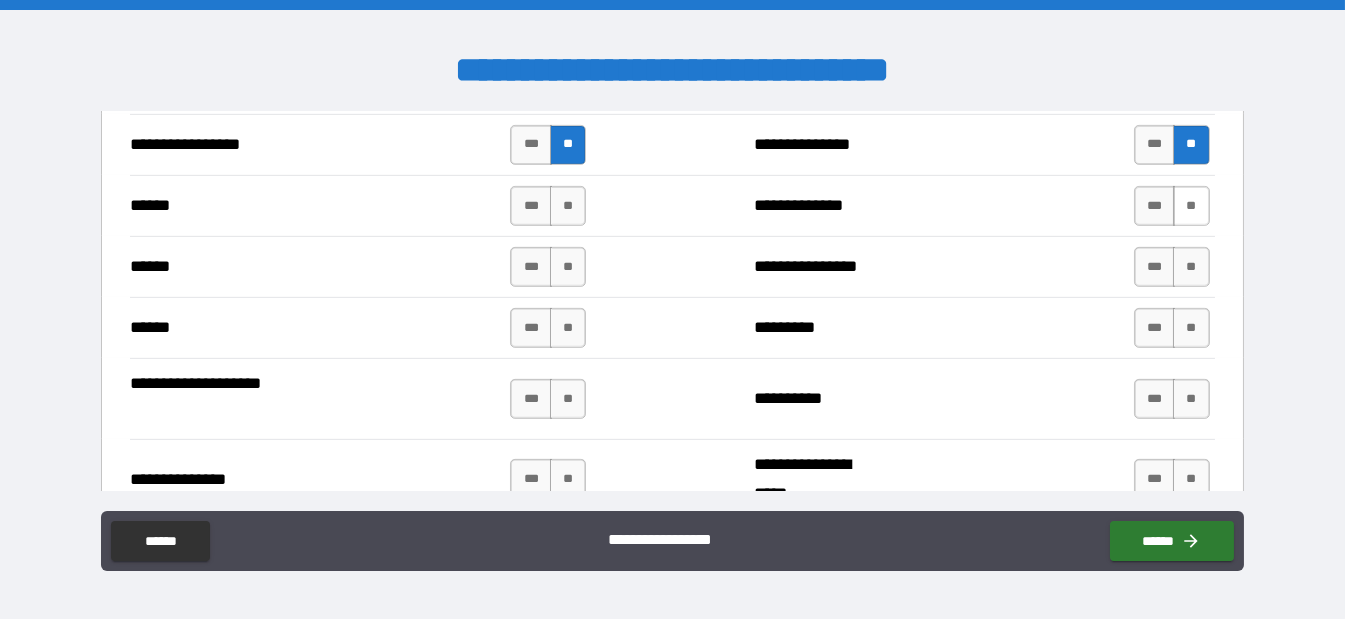 click on "**" at bounding box center (1191, 206) 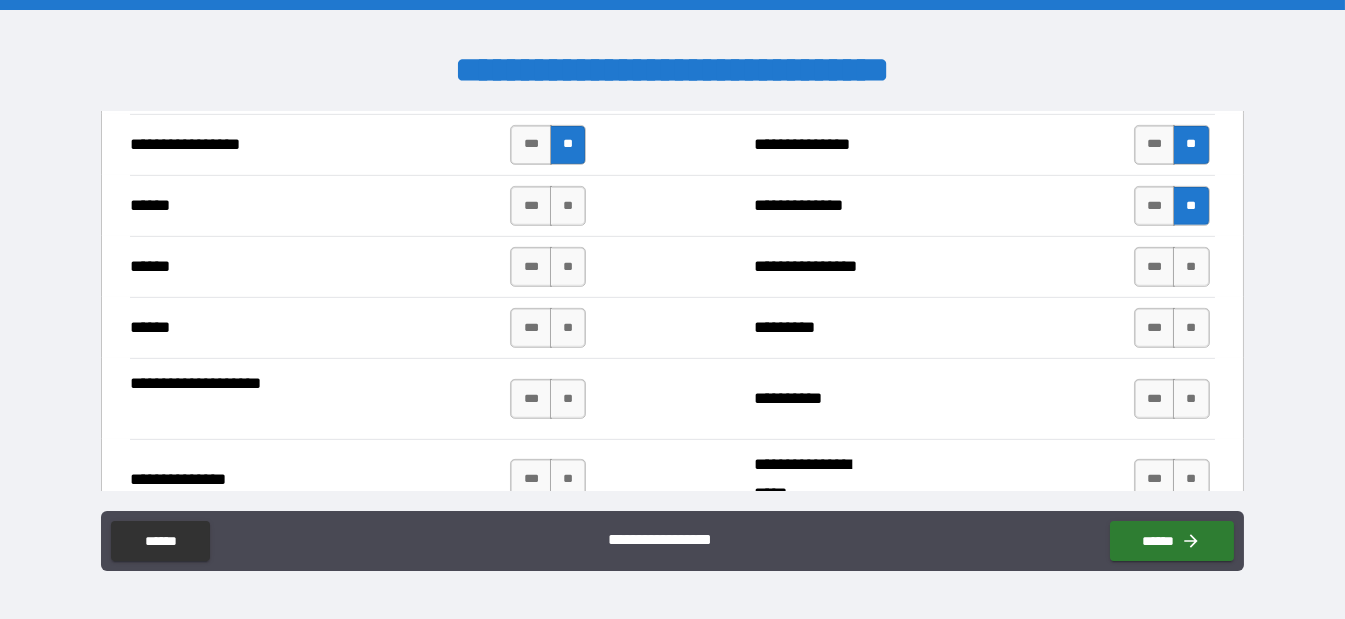 drag, startPoint x: 1182, startPoint y: 252, endPoint x: 1184, endPoint y: 276, distance: 24.083189 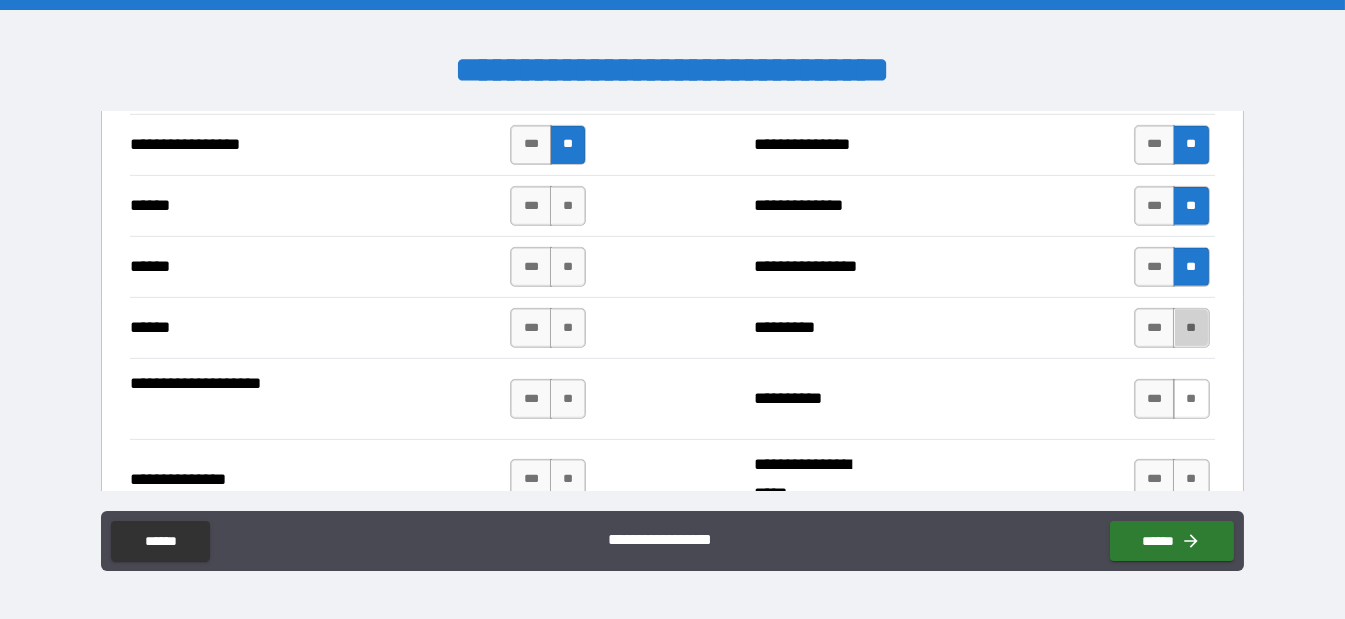 drag, startPoint x: 1182, startPoint y: 319, endPoint x: 1195, endPoint y: 377, distance: 59.439045 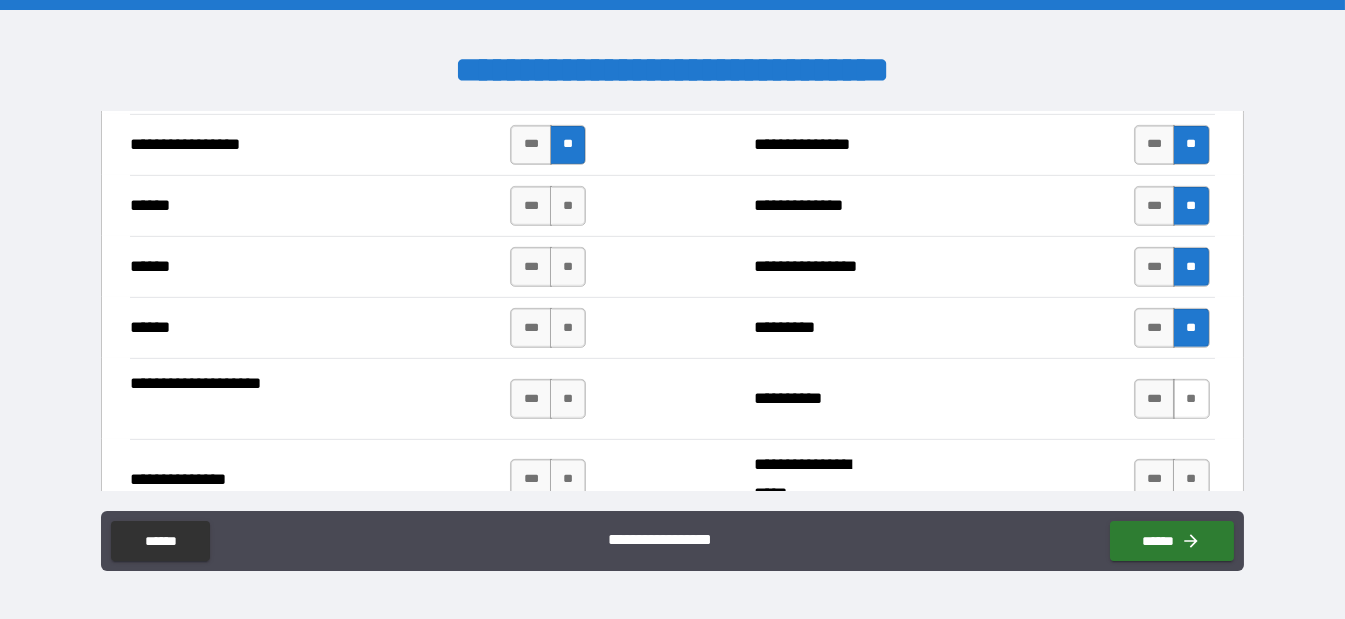 drag, startPoint x: 1179, startPoint y: 386, endPoint x: 1188, endPoint y: 401, distance: 17.492855 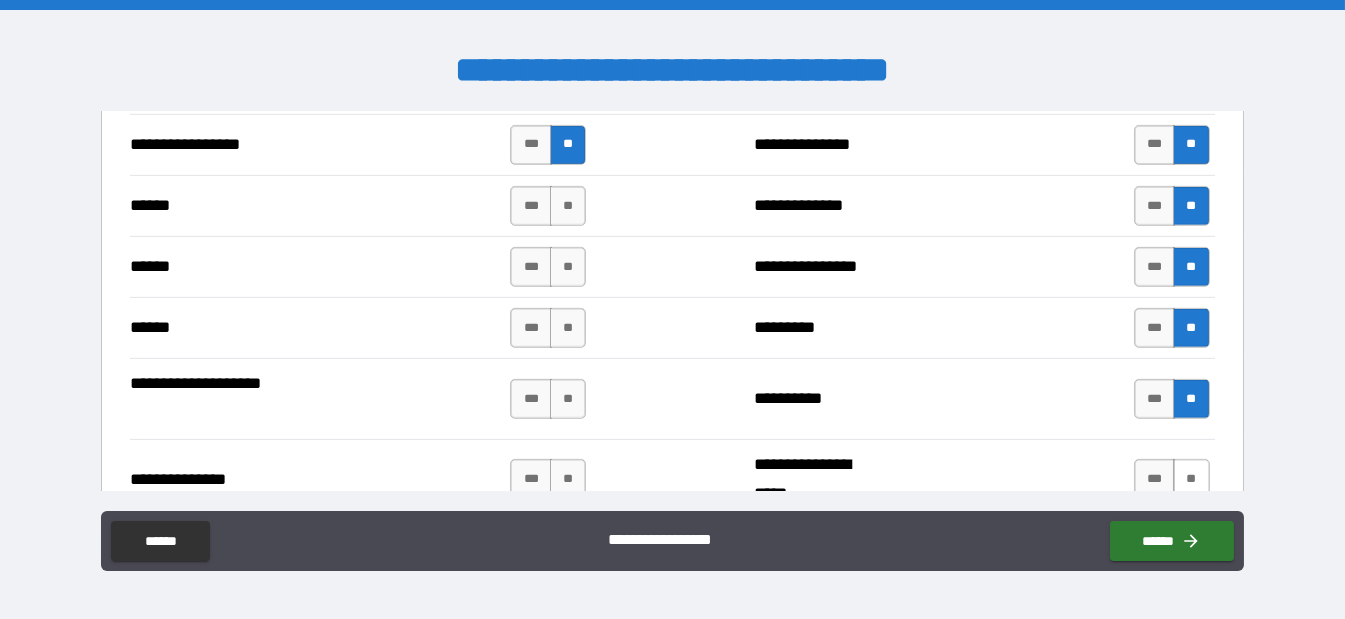 click on "**" at bounding box center [1191, 479] 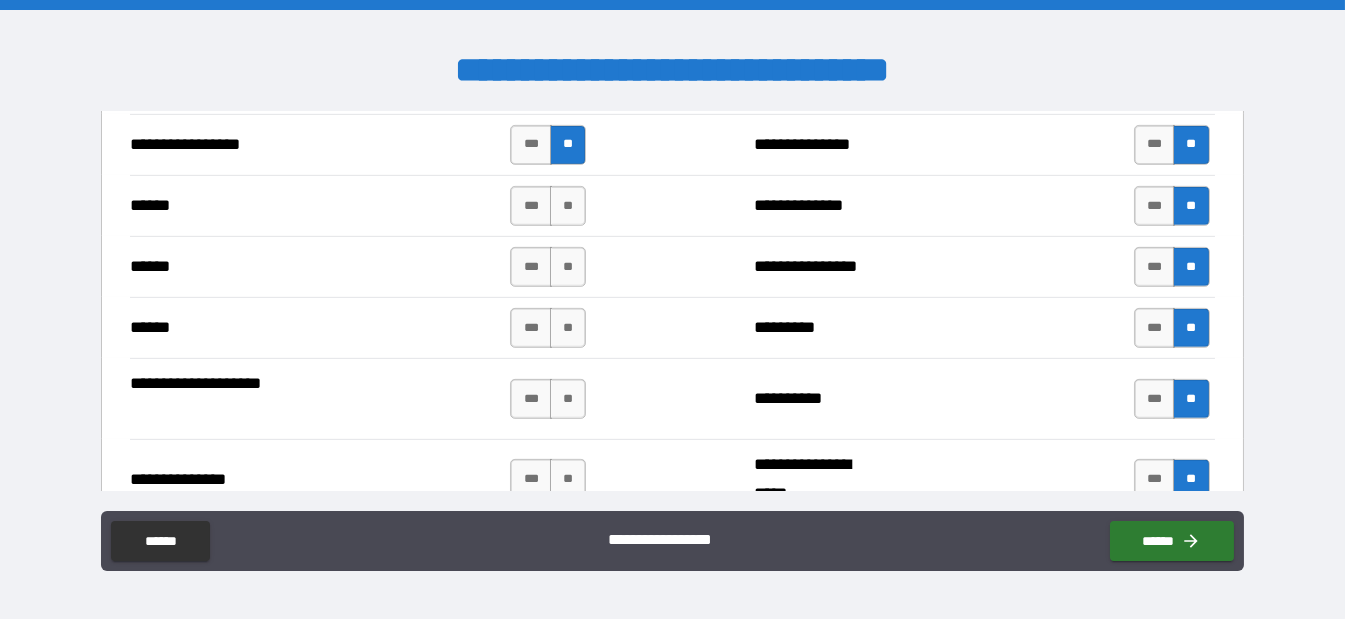 drag, startPoint x: 556, startPoint y: 473, endPoint x: 557, endPoint y: 438, distance: 35.014282 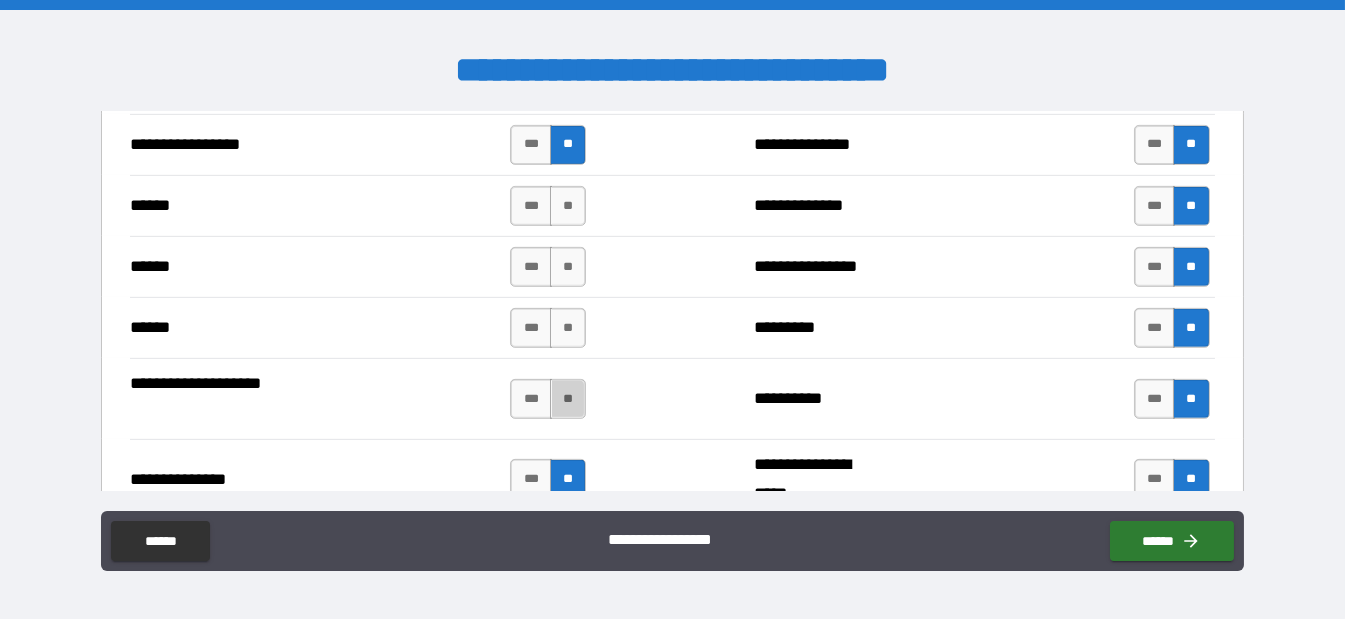 drag, startPoint x: 553, startPoint y: 400, endPoint x: 555, endPoint y: 347, distance: 53.037724 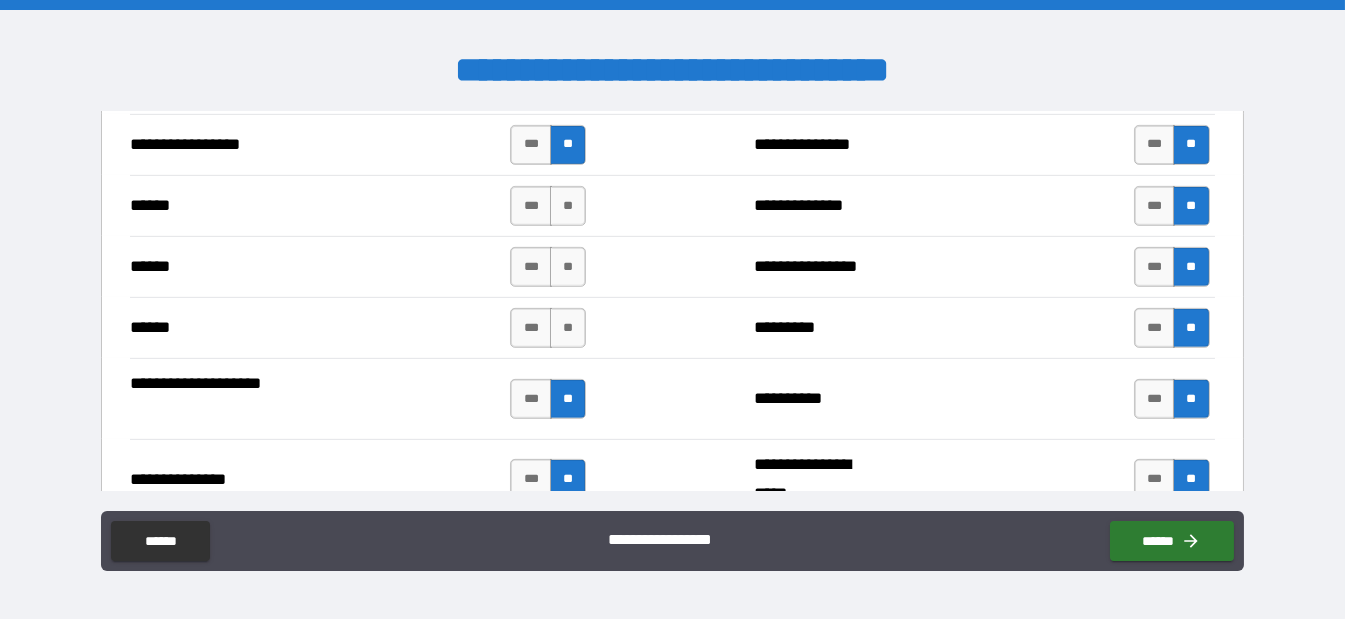 drag, startPoint x: 556, startPoint y: 326, endPoint x: 557, endPoint y: 296, distance: 30.016663 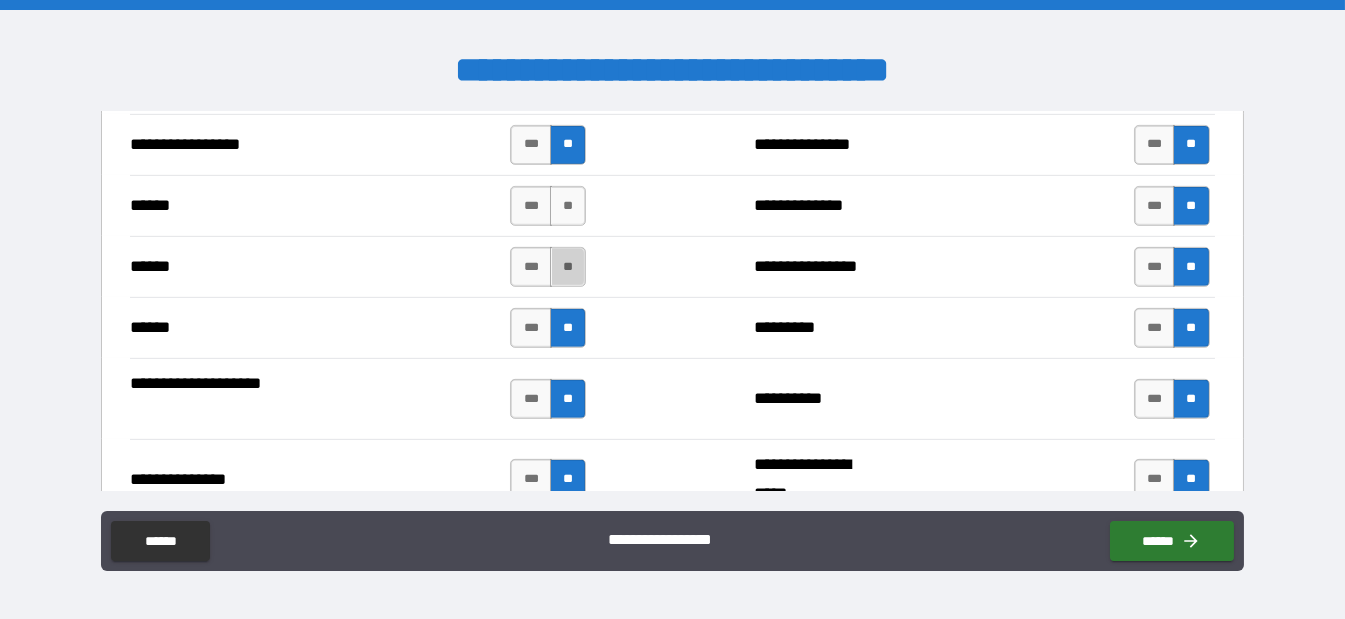 drag, startPoint x: 557, startPoint y: 267, endPoint x: 563, endPoint y: 217, distance: 50.358715 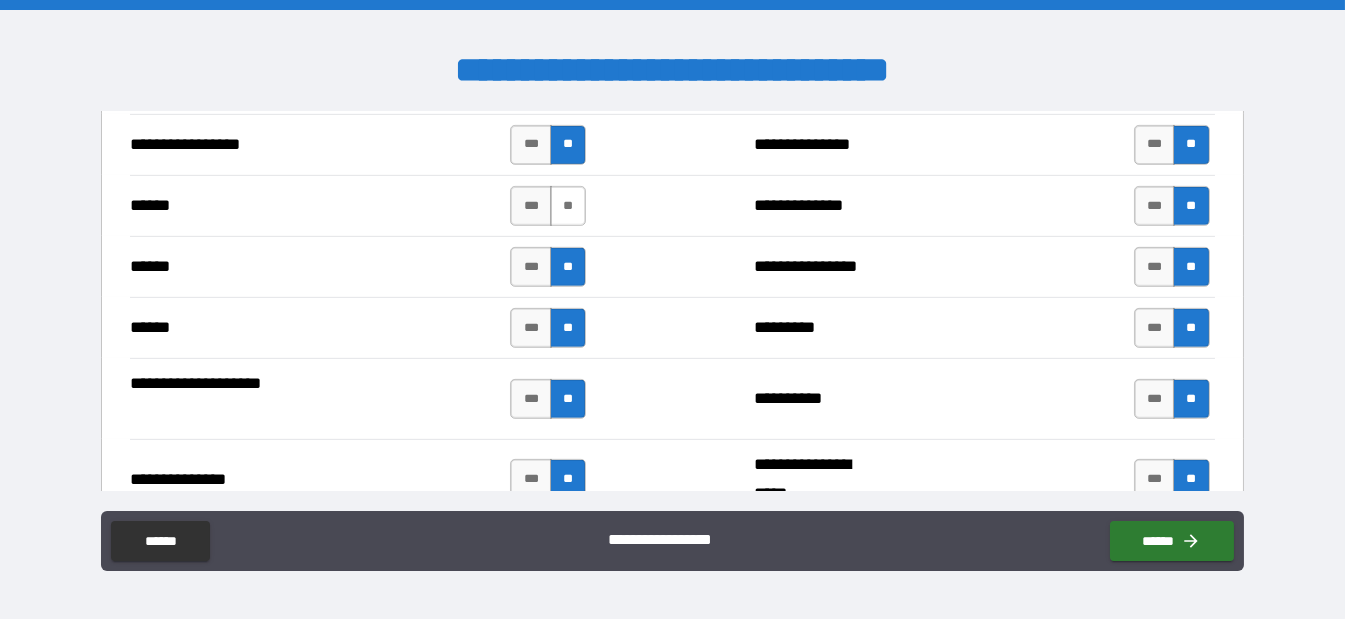 click on "**" at bounding box center [568, 206] 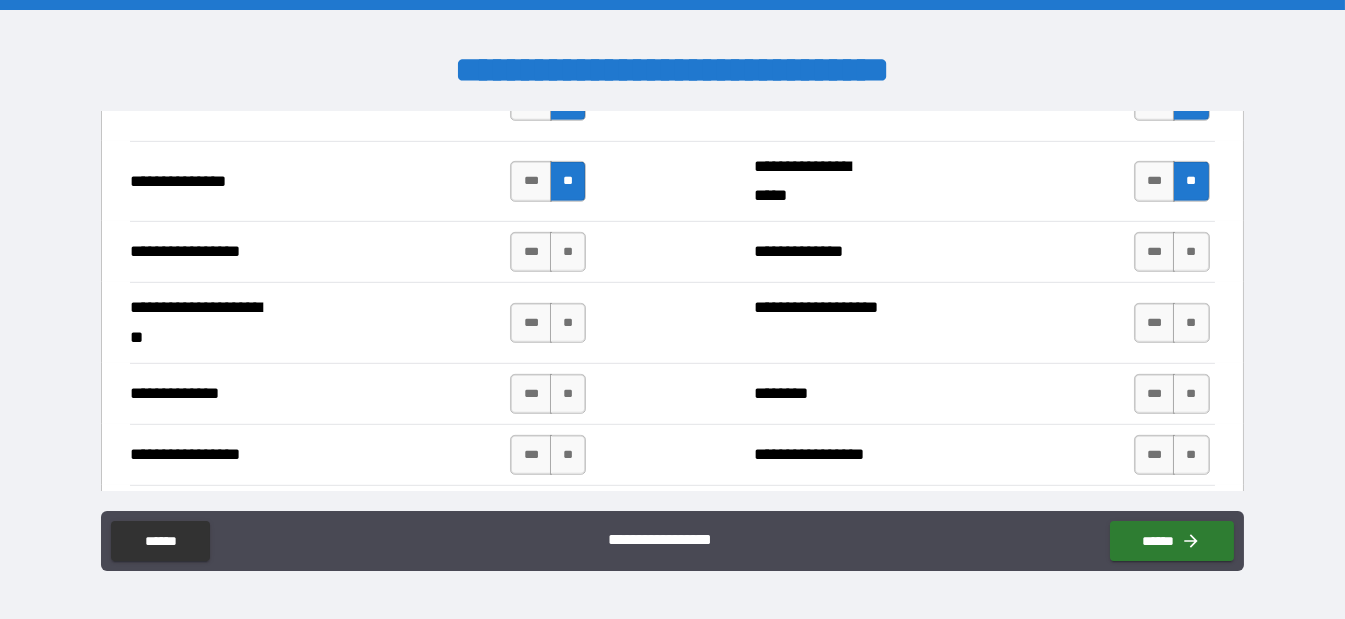 scroll, scrollTop: 2700, scrollLeft: 0, axis: vertical 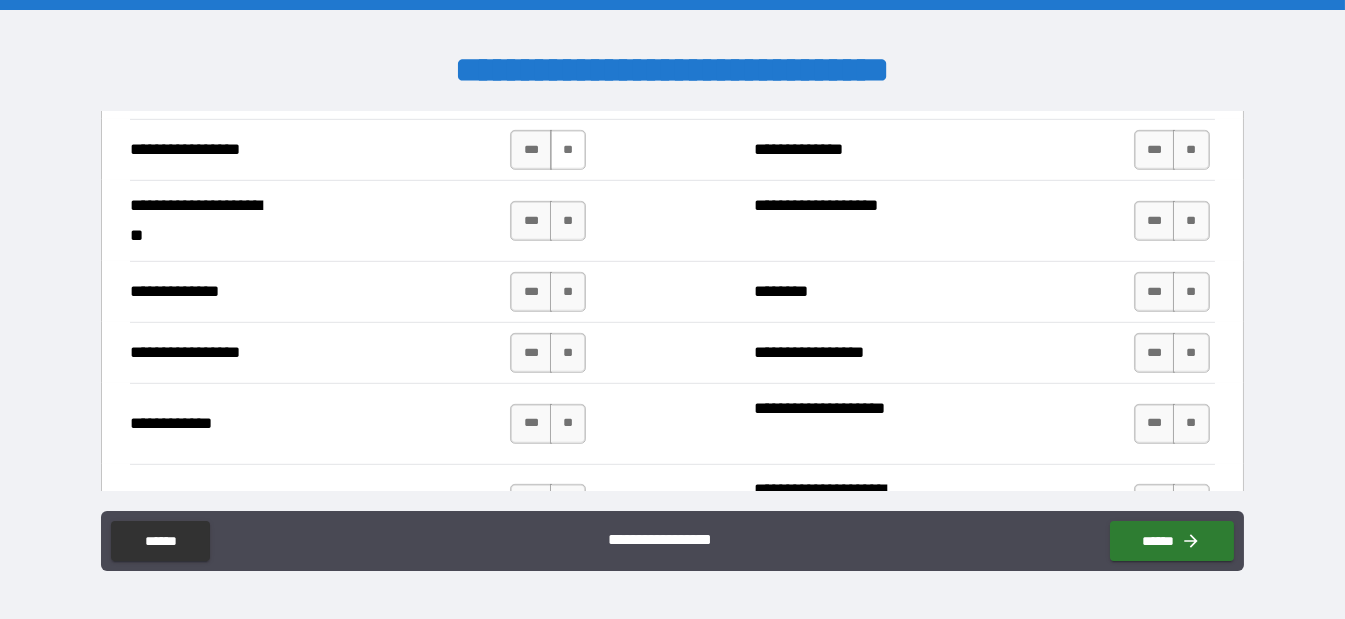 click on "**" at bounding box center (568, 150) 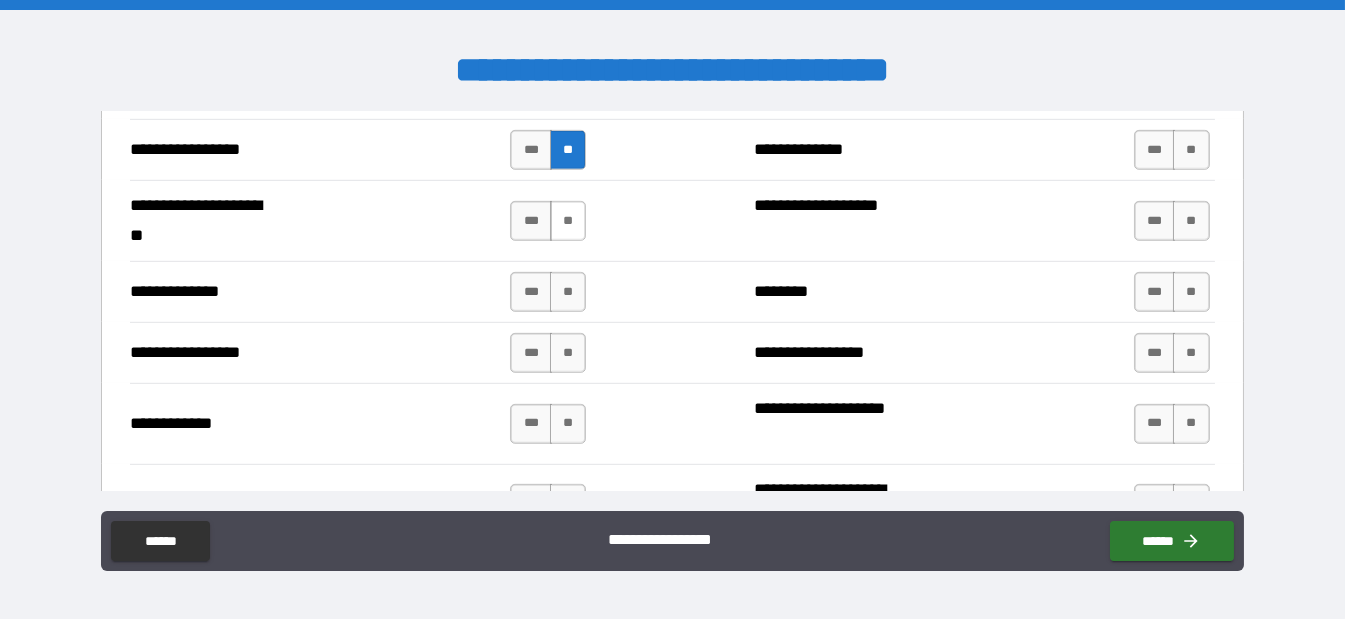 drag, startPoint x: 562, startPoint y: 211, endPoint x: 571, endPoint y: 227, distance: 18.35756 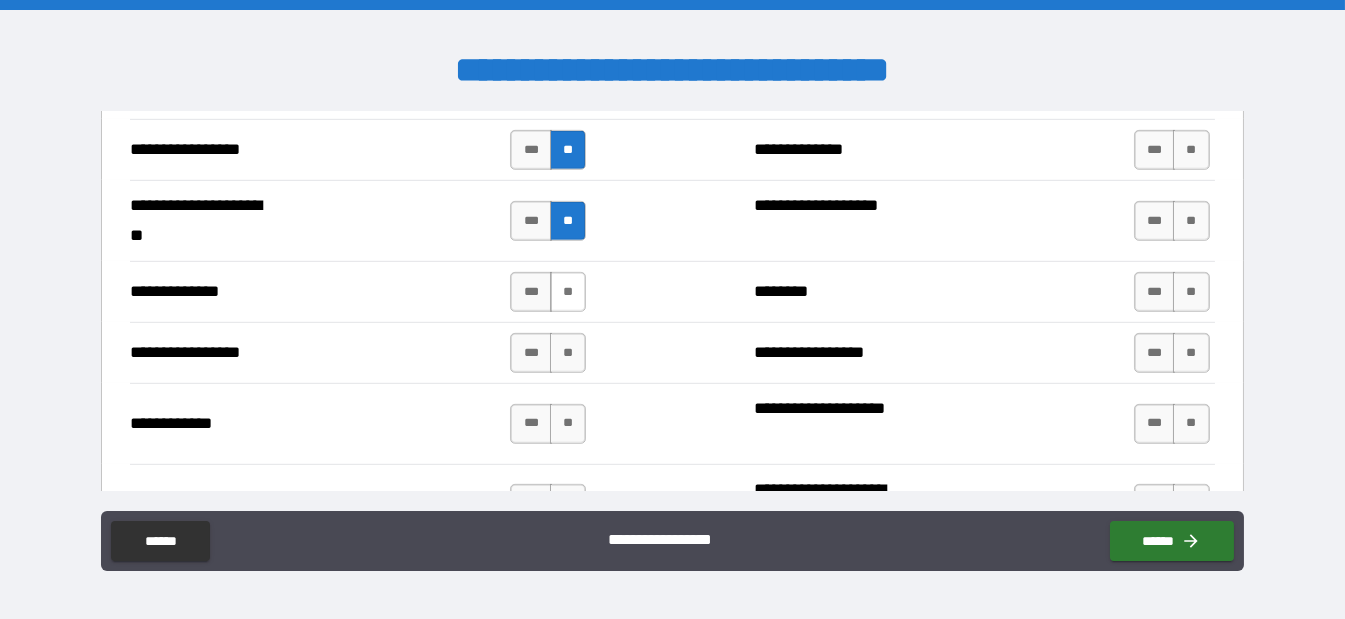 drag, startPoint x: 561, startPoint y: 281, endPoint x: 570, endPoint y: 293, distance: 15 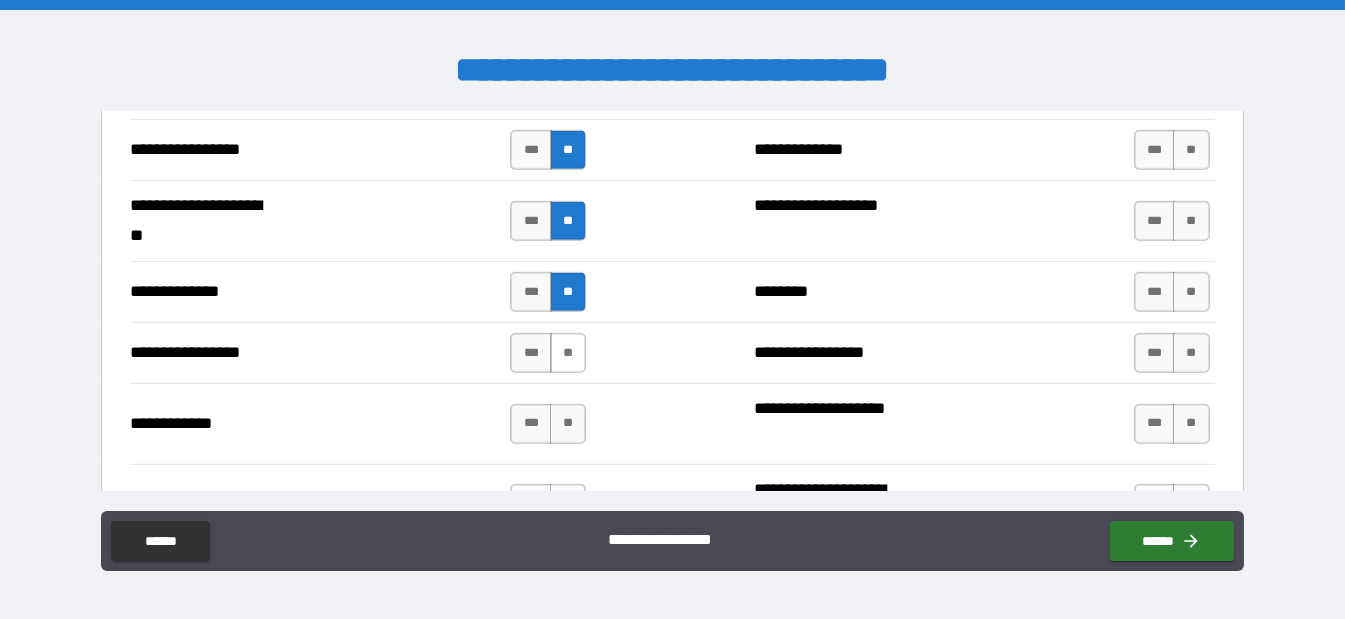 drag, startPoint x: 562, startPoint y: 341, endPoint x: 578, endPoint y: 380, distance: 42.154476 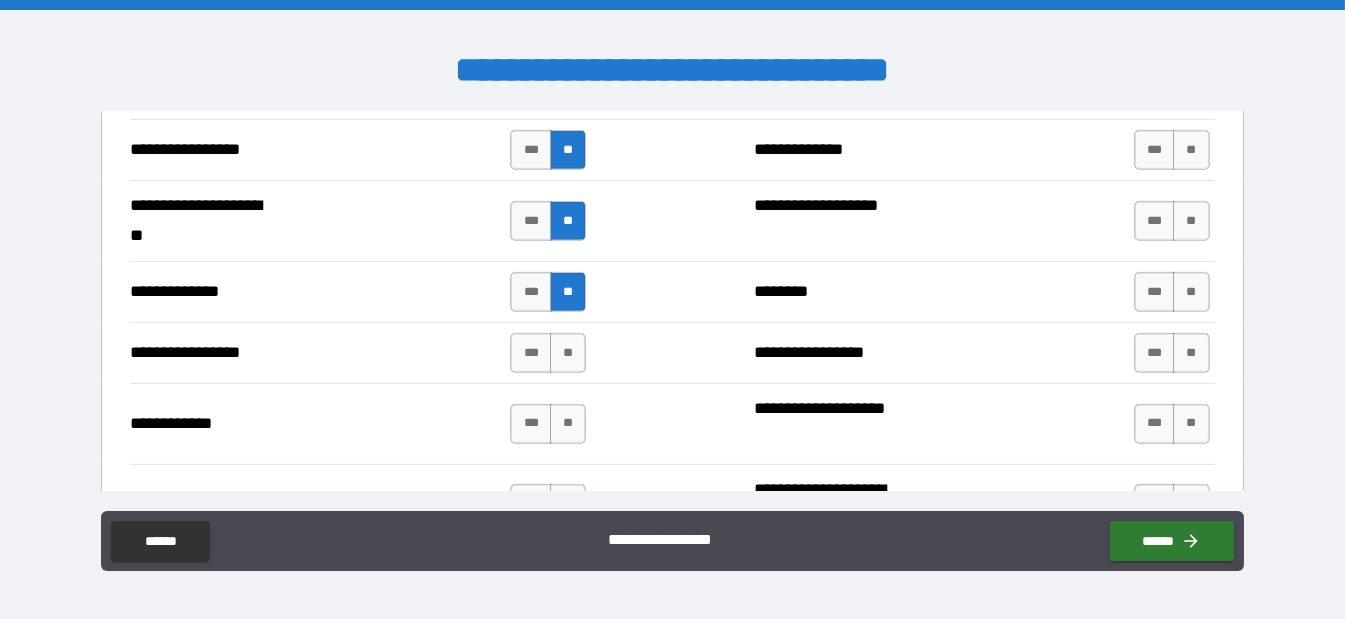click on "**" at bounding box center (568, 353) 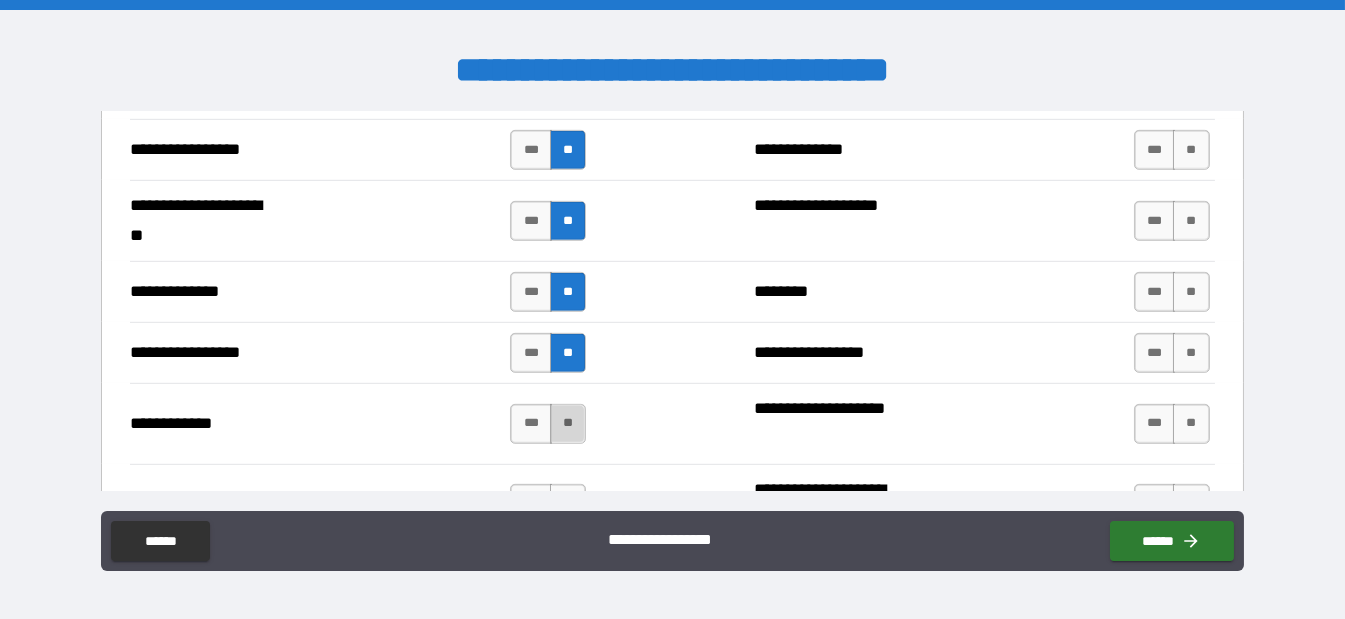 click on "**" at bounding box center (568, 424) 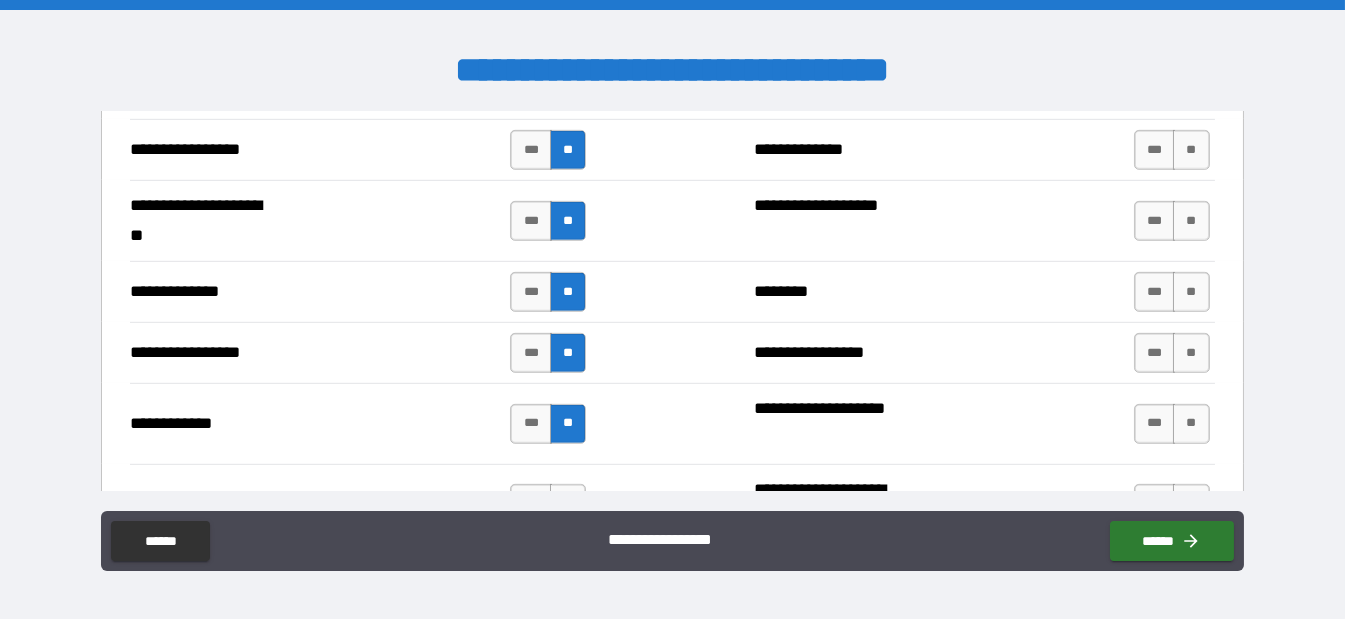 drag, startPoint x: 1180, startPoint y: 140, endPoint x: 1192, endPoint y: 165, distance: 27.730848 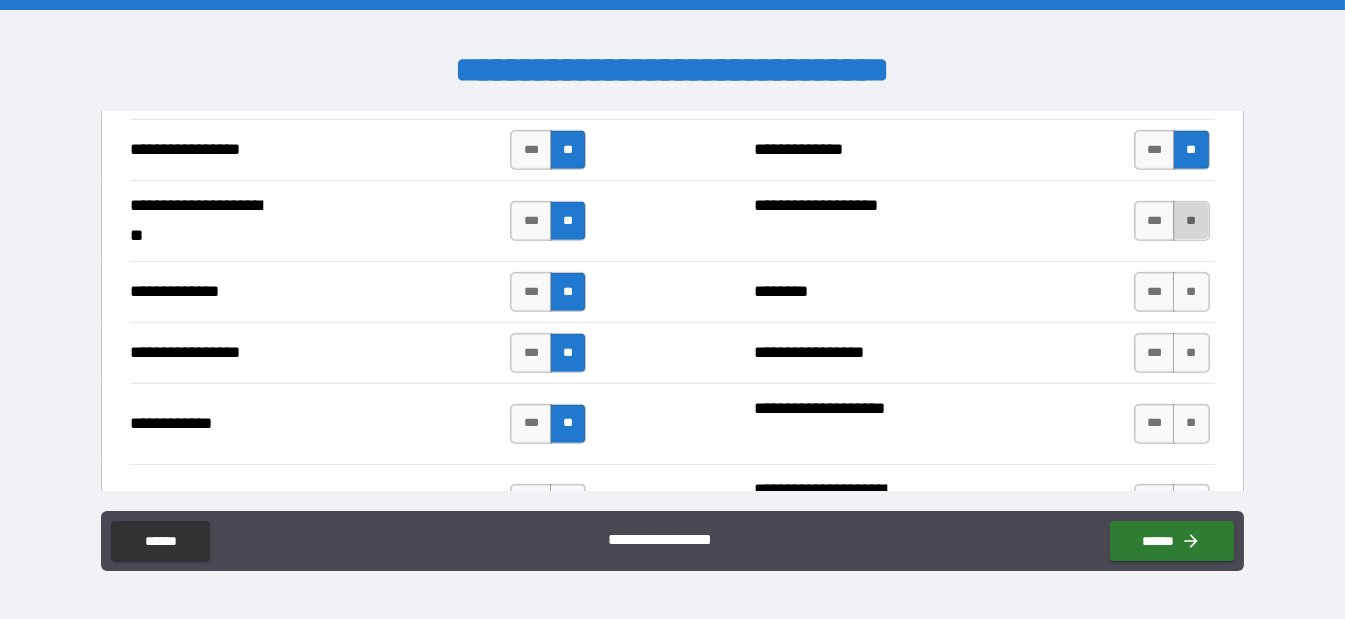 click on "**" at bounding box center (1191, 221) 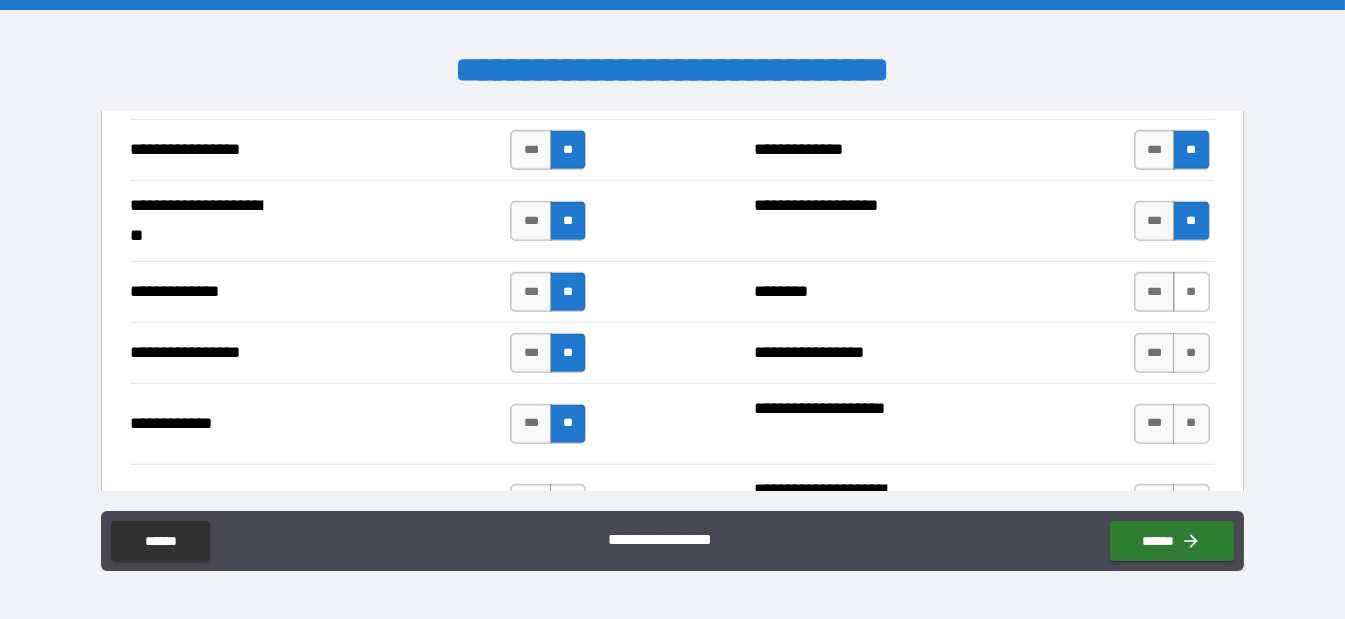 click on "**" at bounding box center (1191, 292) 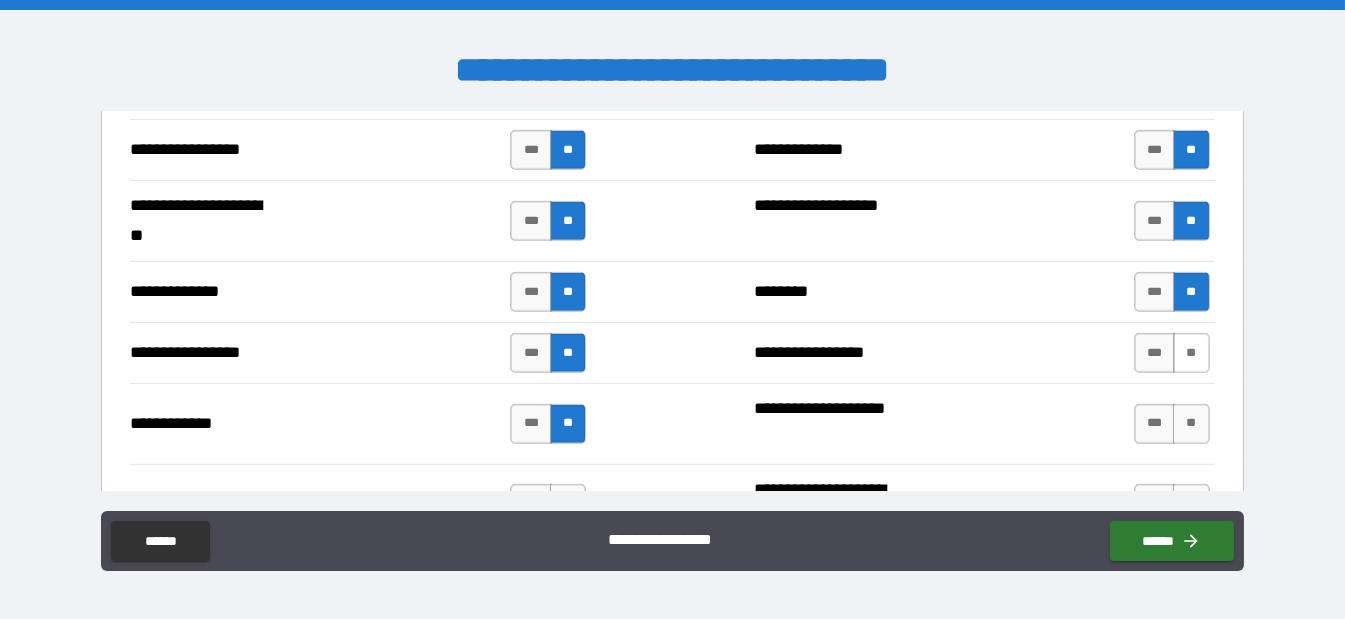 click on "**" at bounding box center [1191, 353] 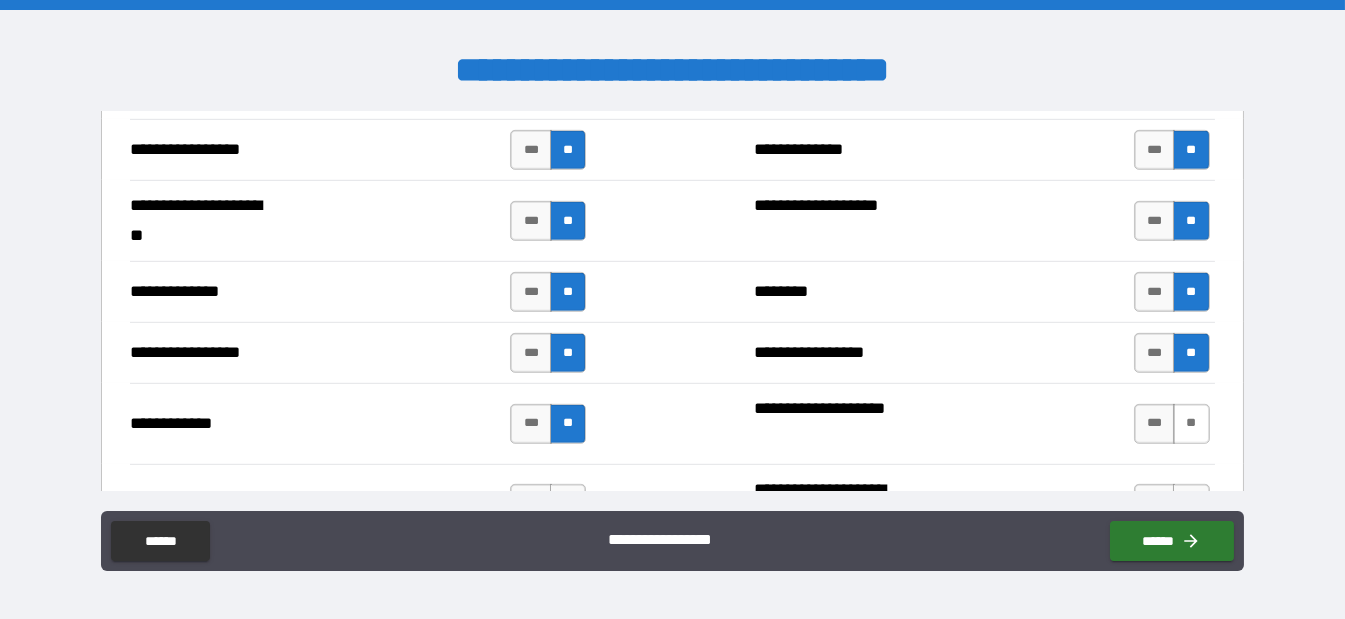 click on "**" at bounding box center (1191, 424) 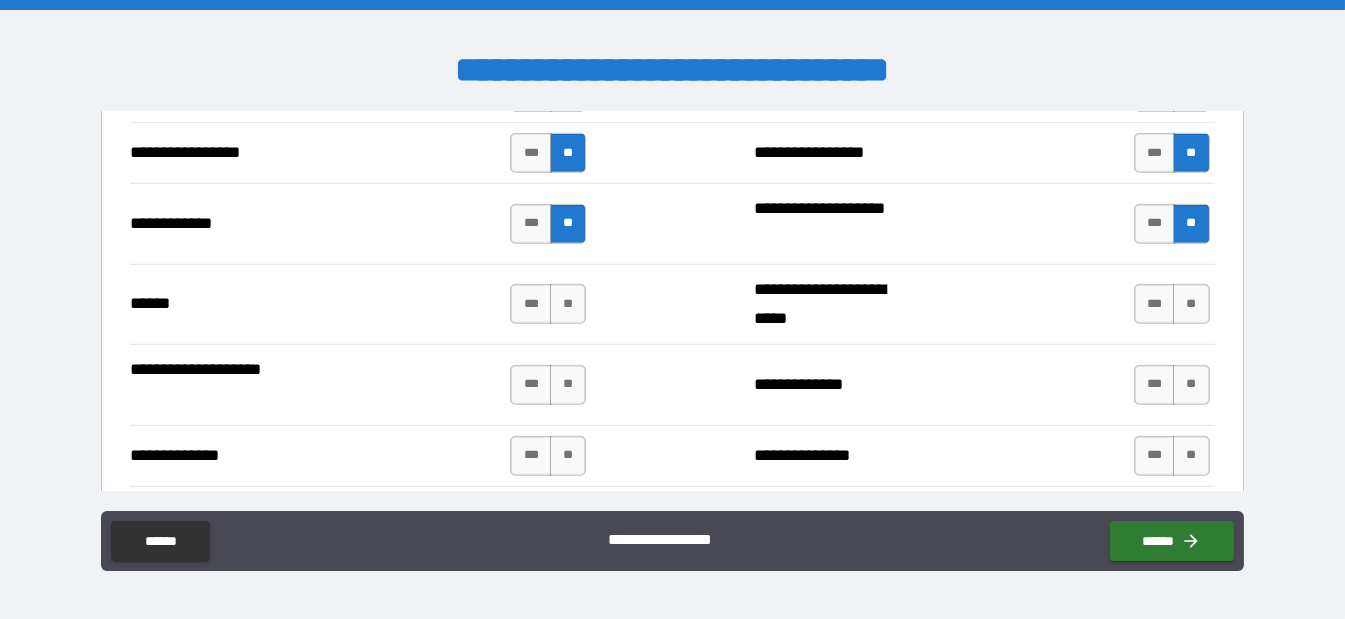 scroll, scrollTop: 3000, scrollLeft: 0, axis: vertical 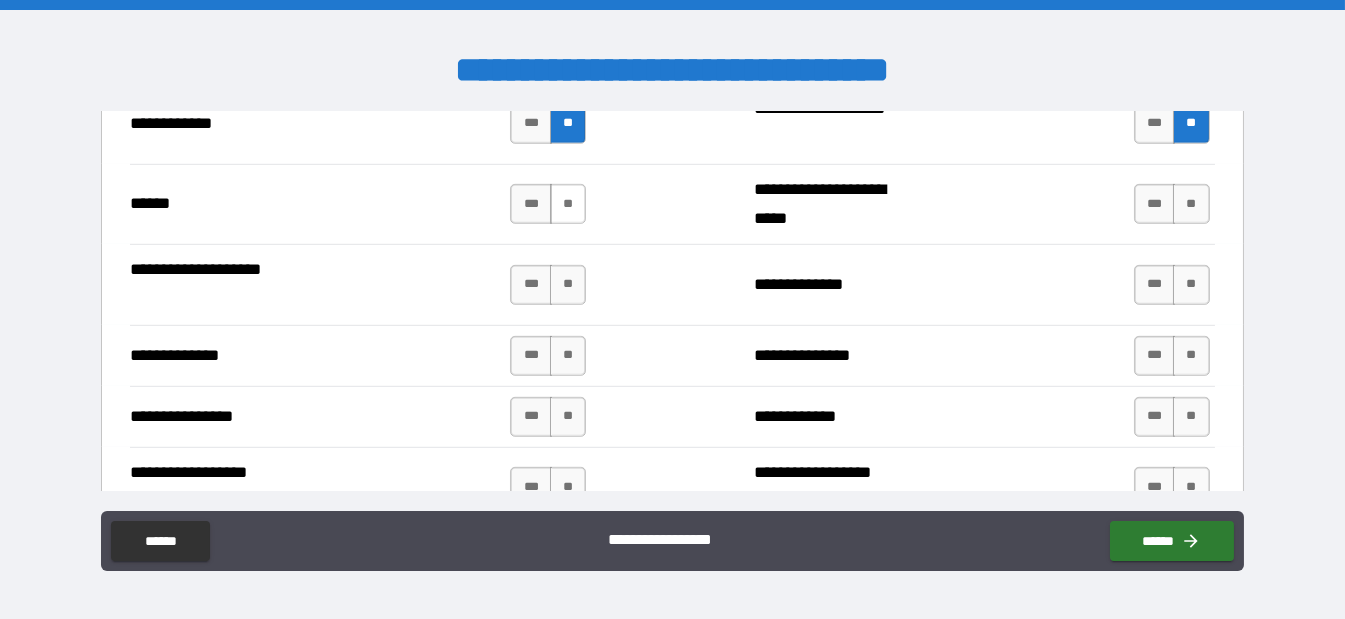 click on "**" at bounding box center [568, 204] 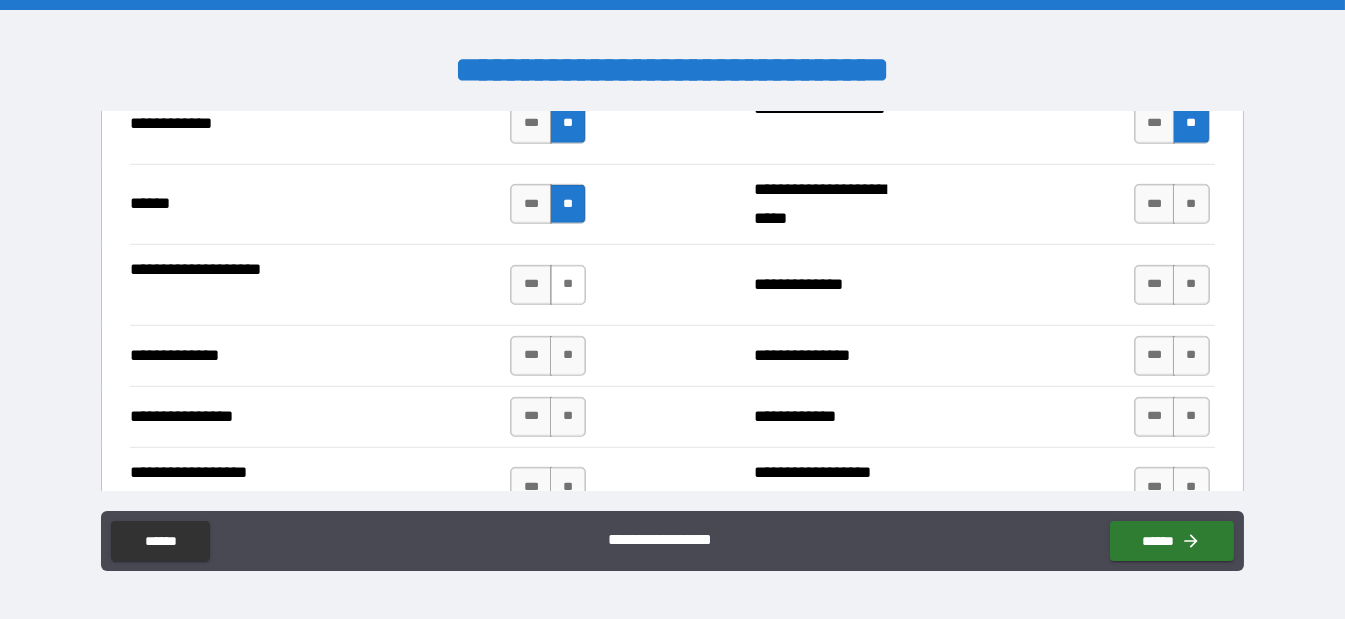 click on "**" at bounding box center (568, 285) 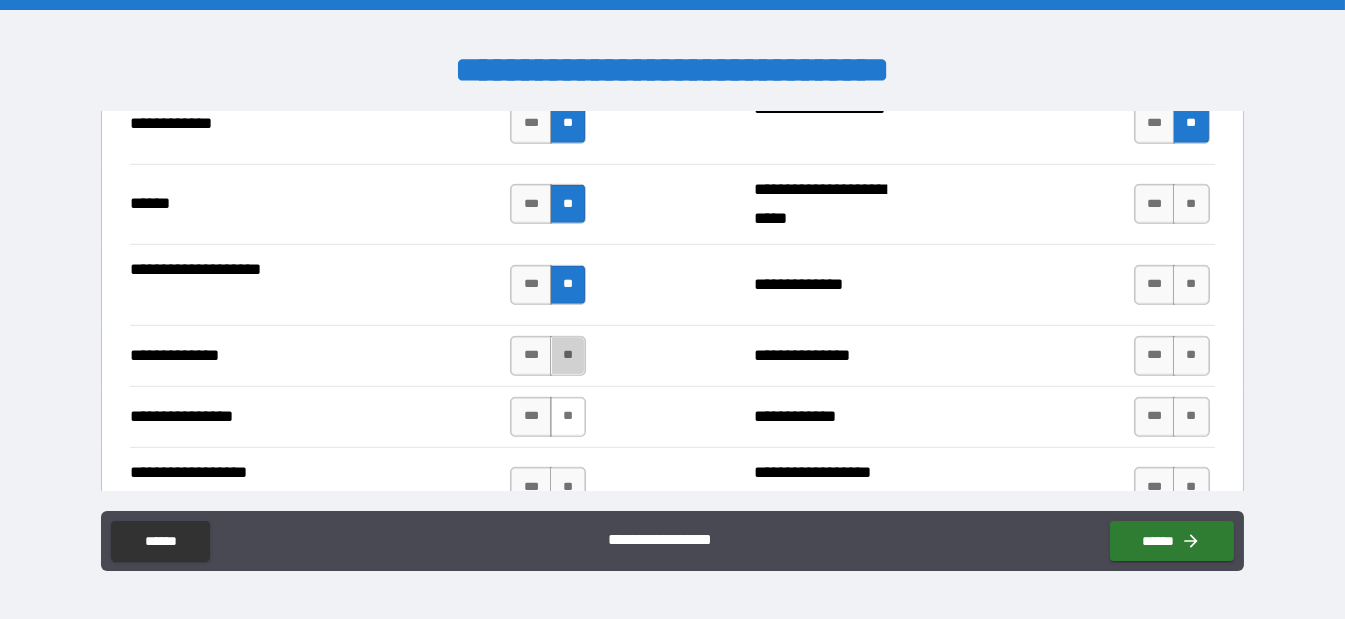 drag, startPoint x: 571, startPoint y: 345, endPoint x: 575, endPoint y: 386, distance: 41.19466 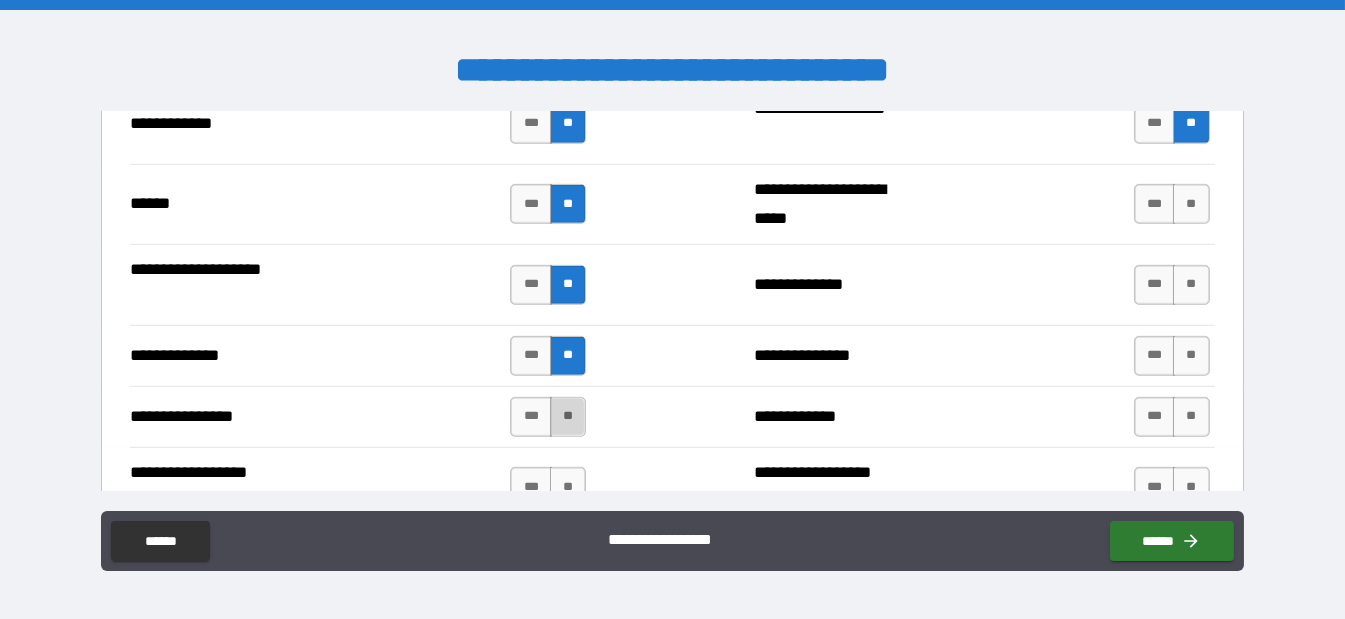 click on "**" at bounding box center [568, 417] 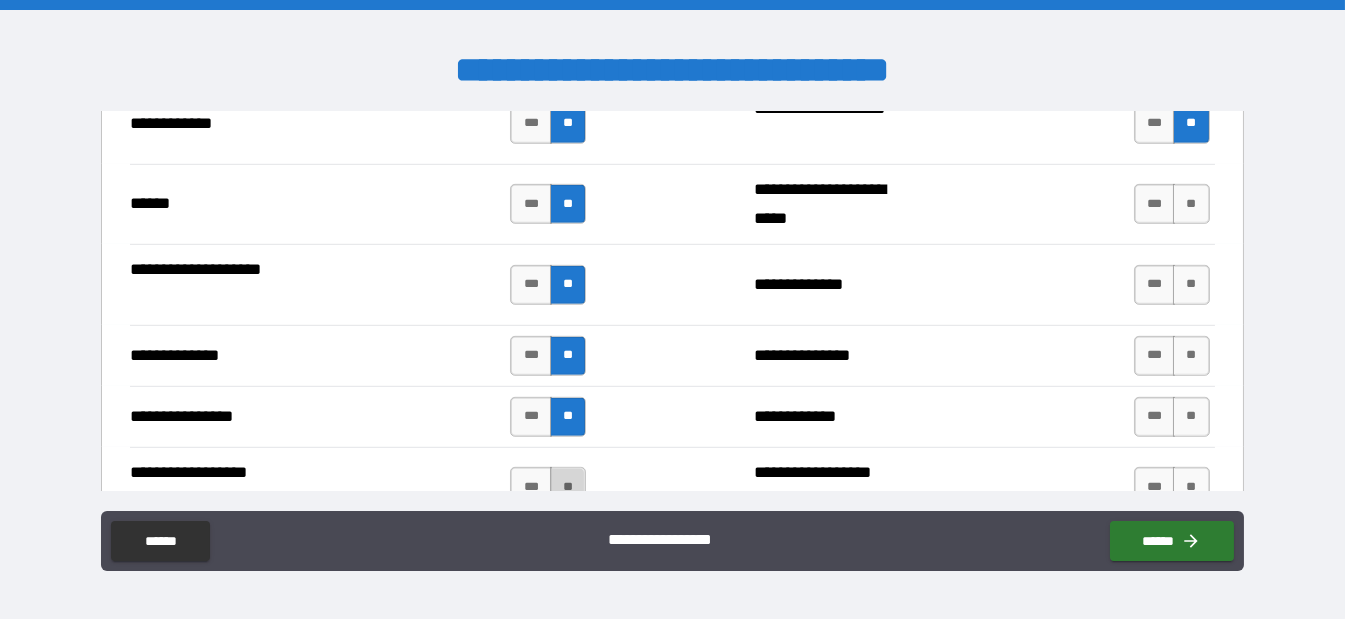 click on "**" at bounding box center (568, 487) 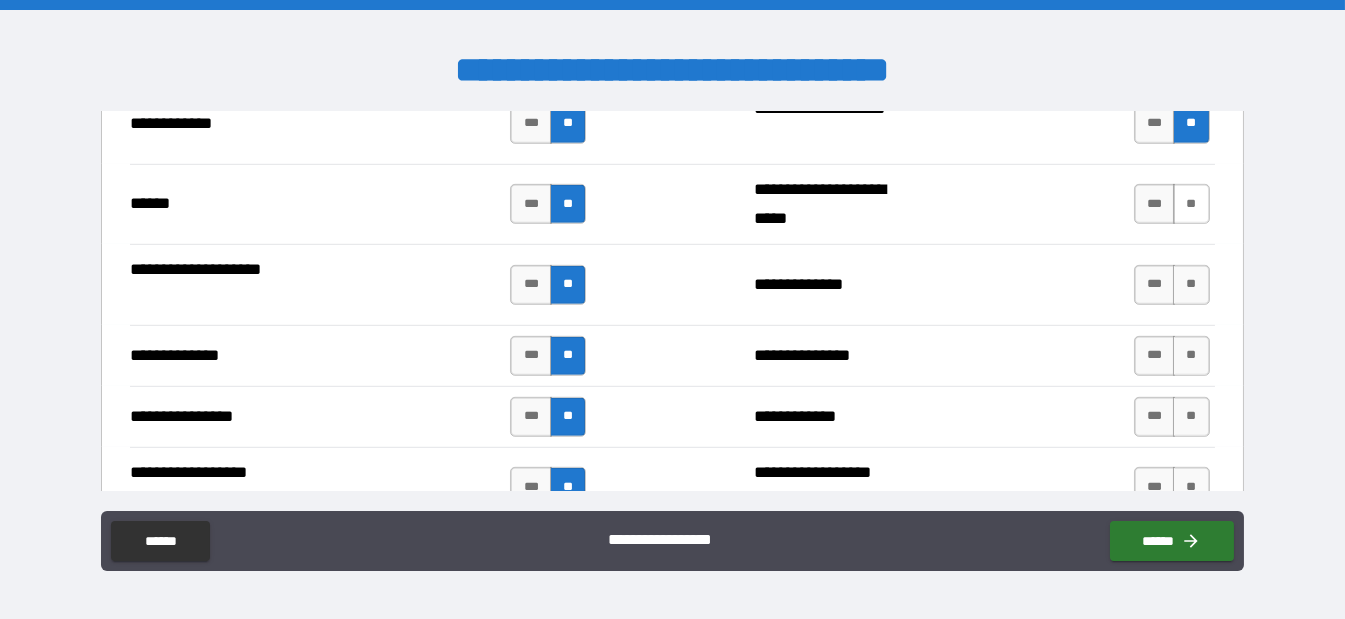 click on "**" at bounding box center [1191, 204] 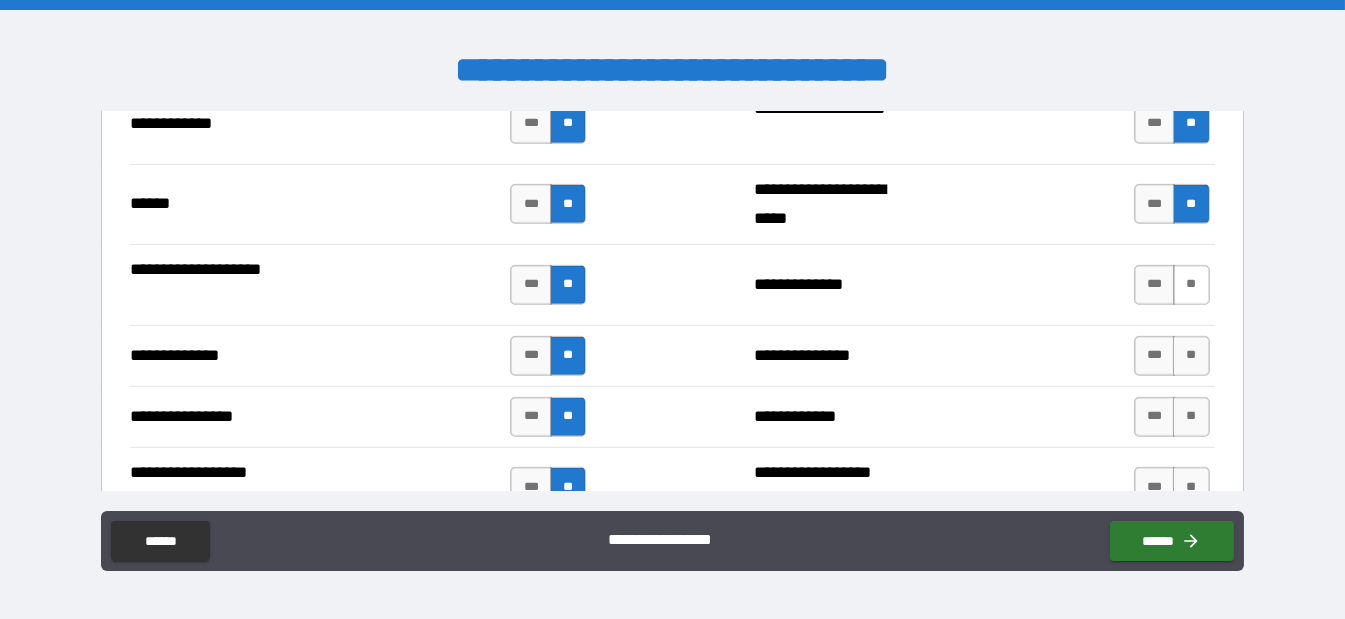 drag, startPoint x: 1174, startPoint y: 267, endPoint x: 1171, endPoint y: 284, distance: 17.262676 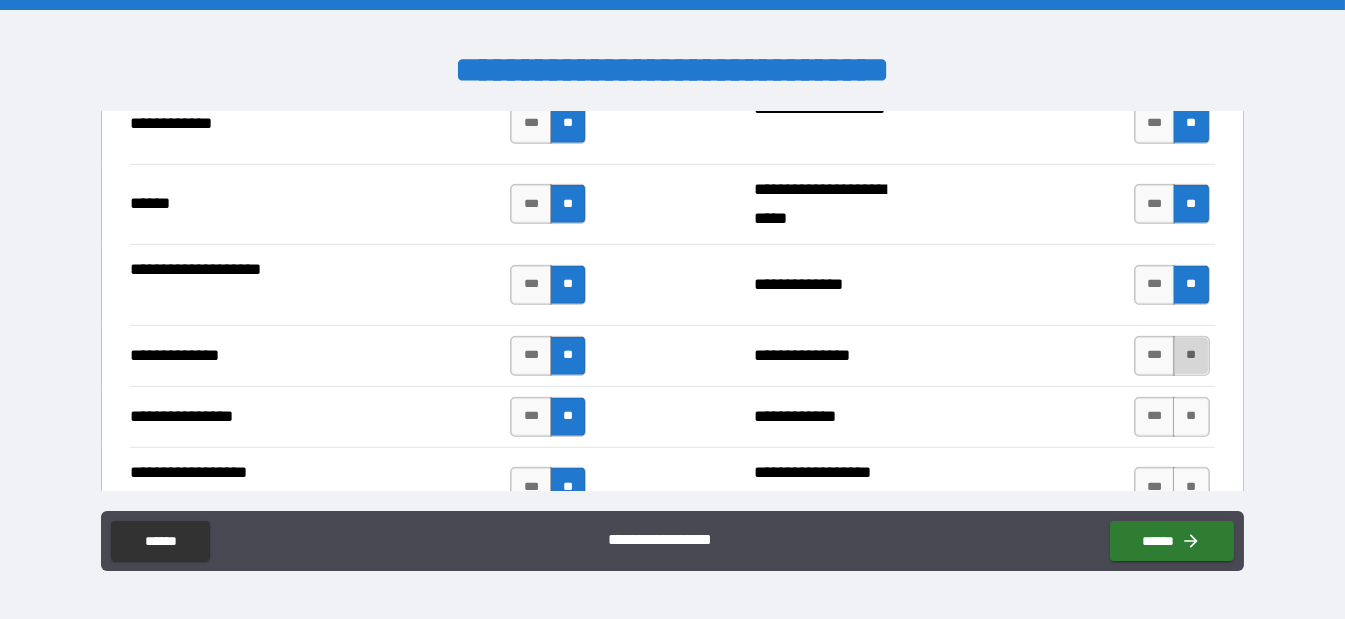 click on "**" at bounding box center (1191, 356) 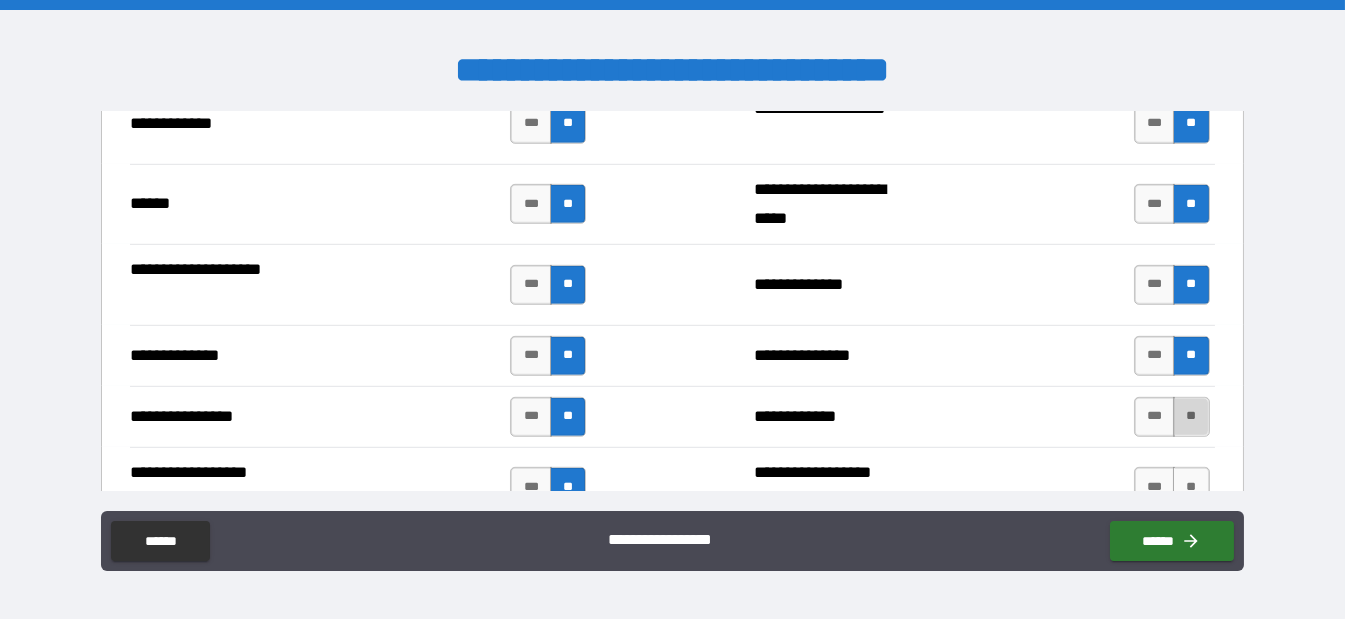 drag, startPoint x: 1162, startPoint y: 398, endPoint x: 1180, endPoint y: 434, distance: 40.24922 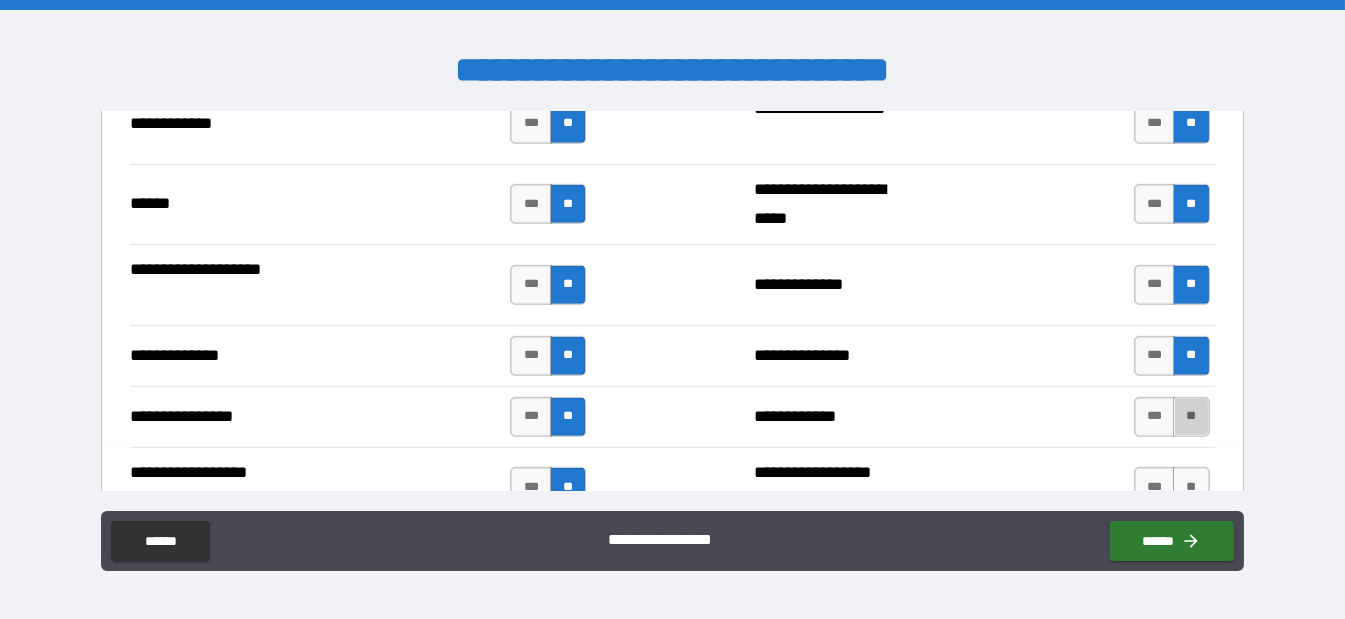 click on "**" at bounding box center (1191, 417) 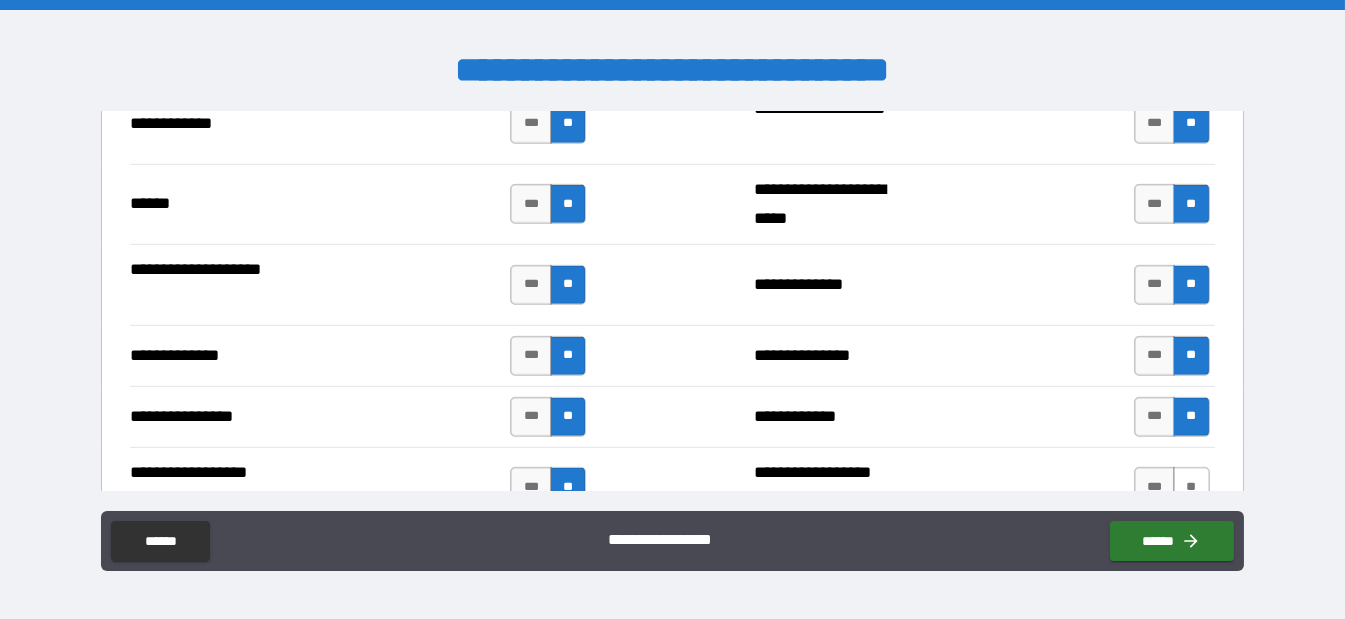click on "**" at bounding box center [1191, 487] 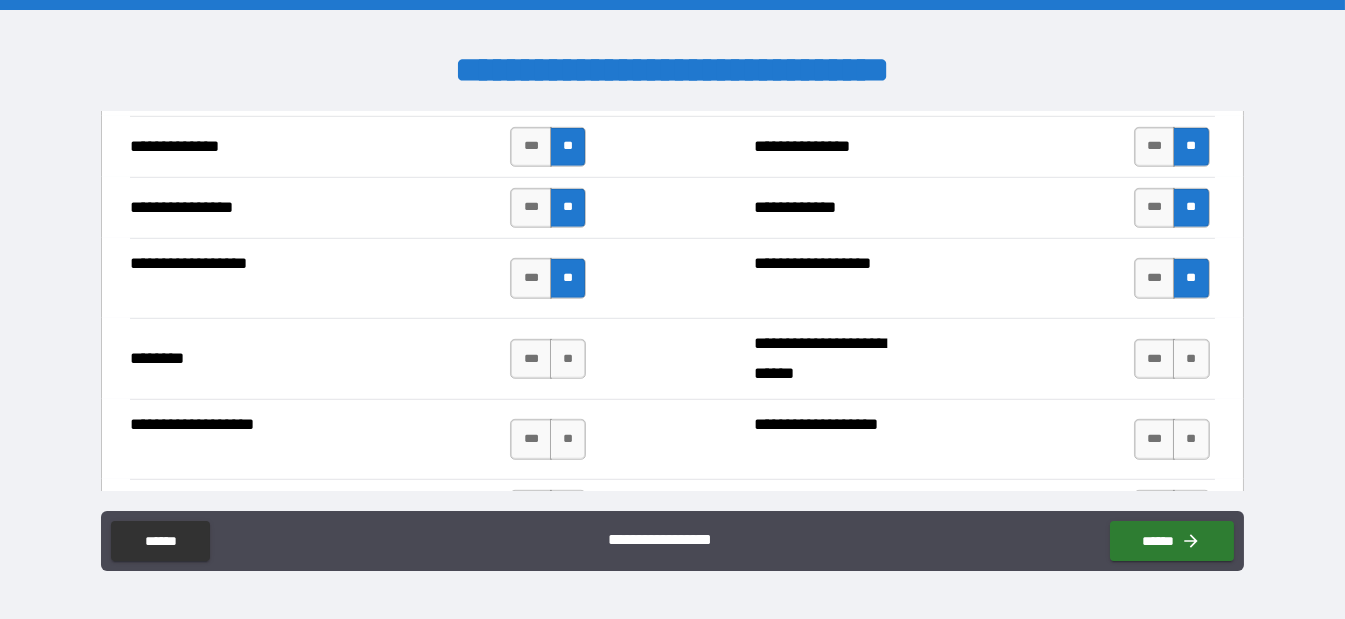 scroll, scrollTop: 3300, scrollLeft: 0, axis: vertical 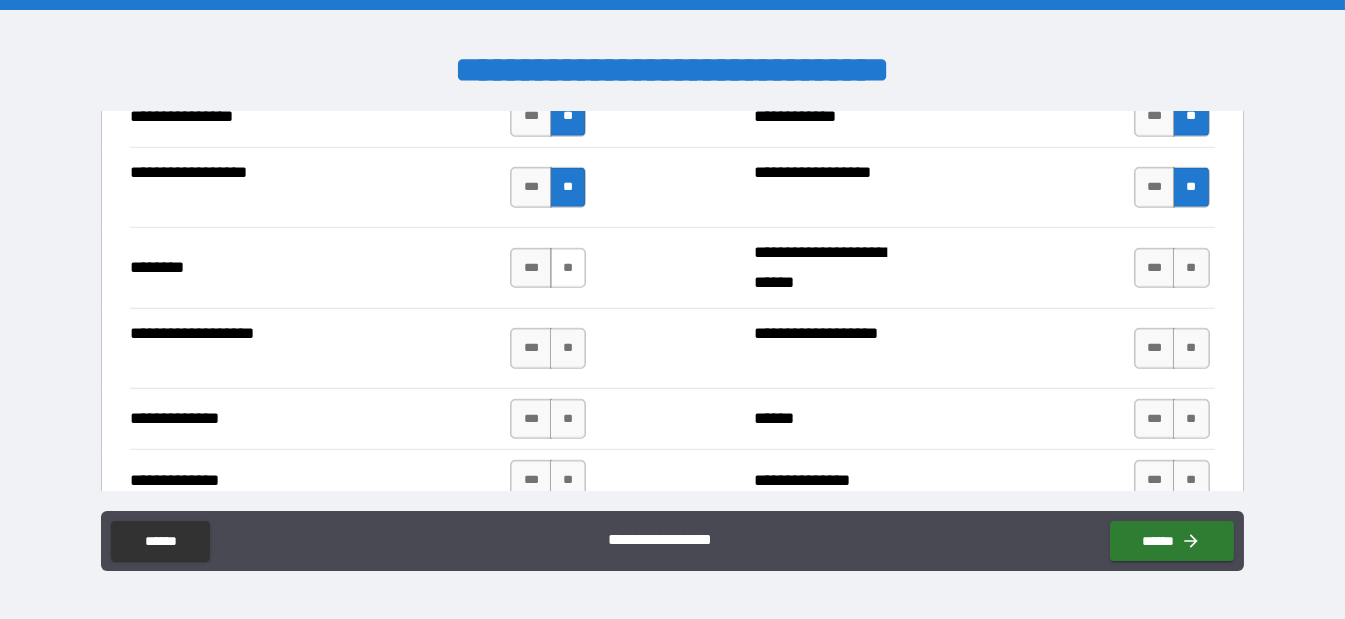 drag, startPoint x: 562, startPoint y: 251, endPoint x: 567, endPoint y: 260, distance: 10.29563 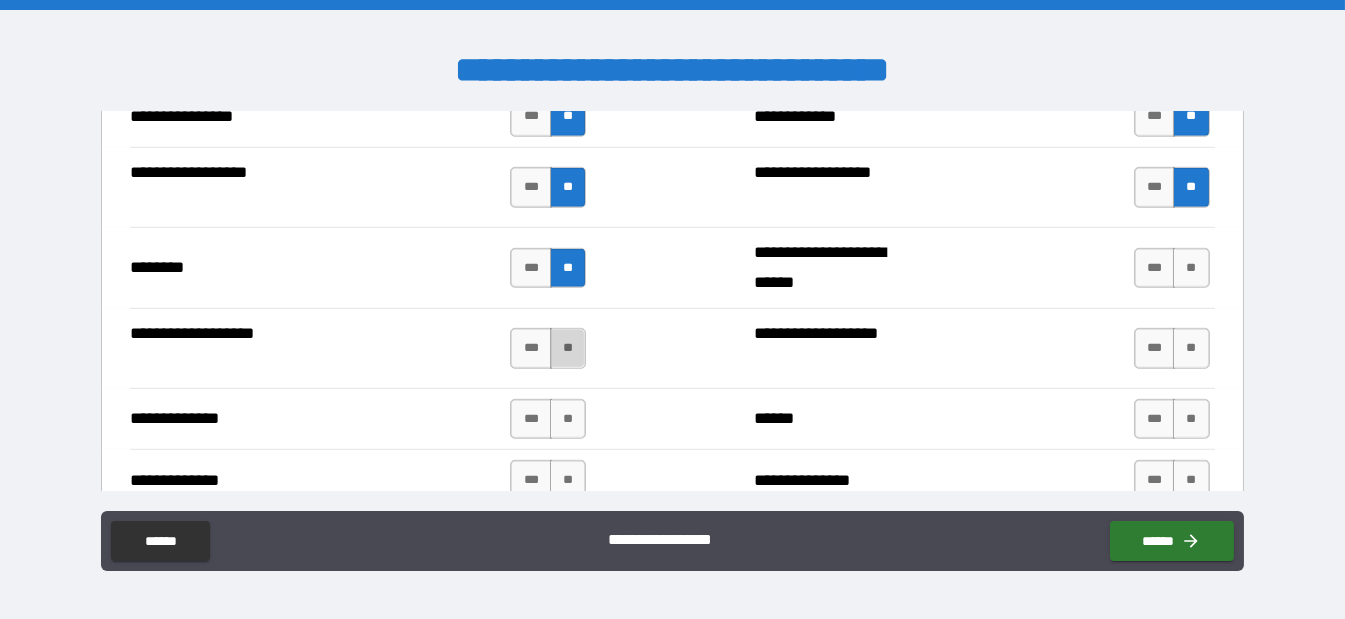 click on "**" at bounding box center [568, 348] 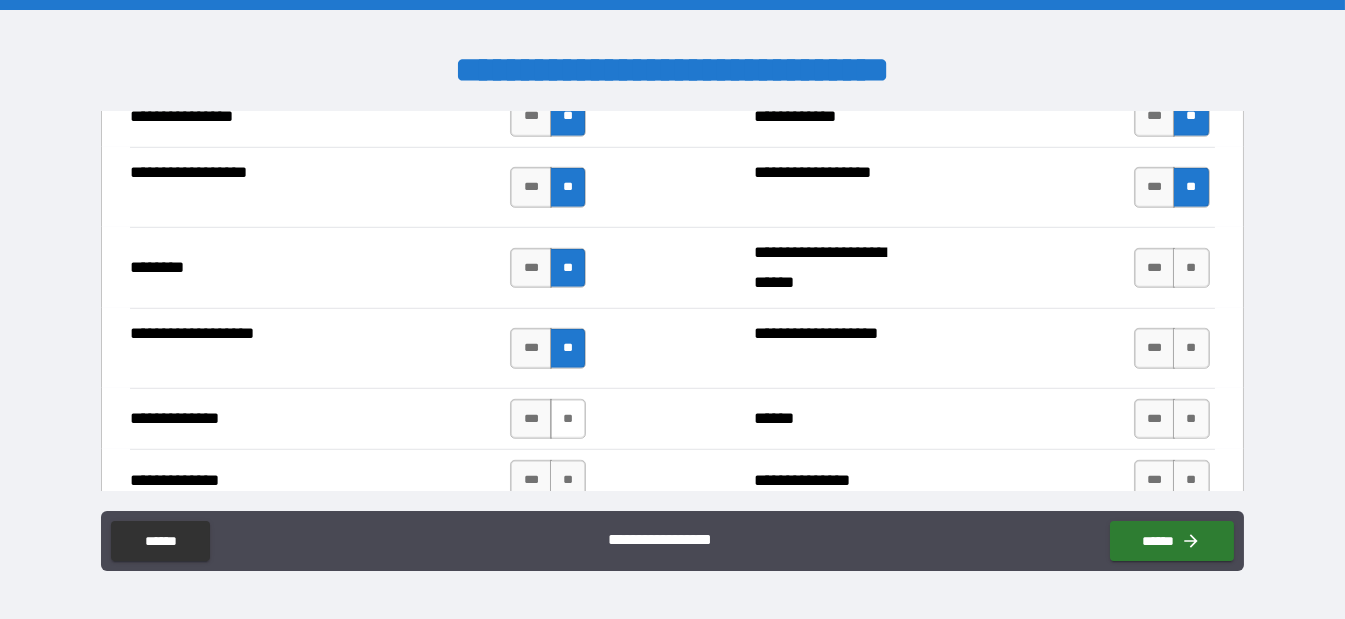 drag, startPoint x: 560, startPoint y: 403, endPoint x: 562, endPoint y: 419, distance: 16.124516 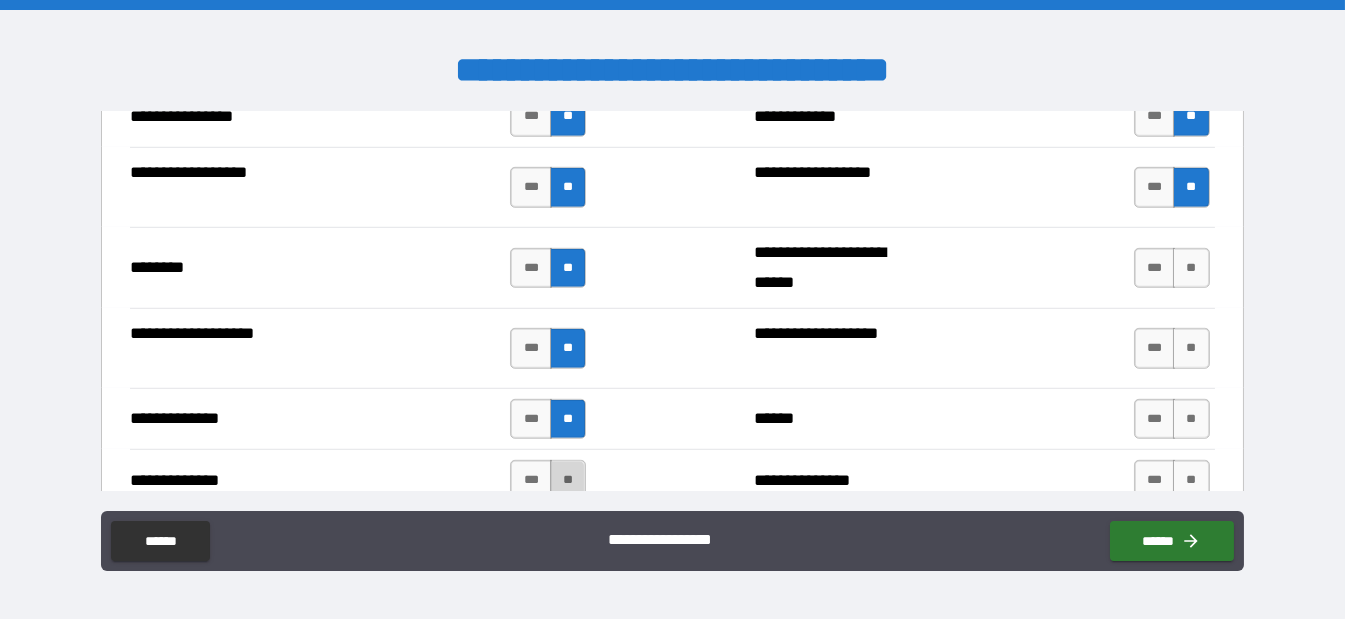 drag, startPoint x: 558, startPoint y: 462, endPoint x: 632, endPoint y: 396, distance: 99.15644 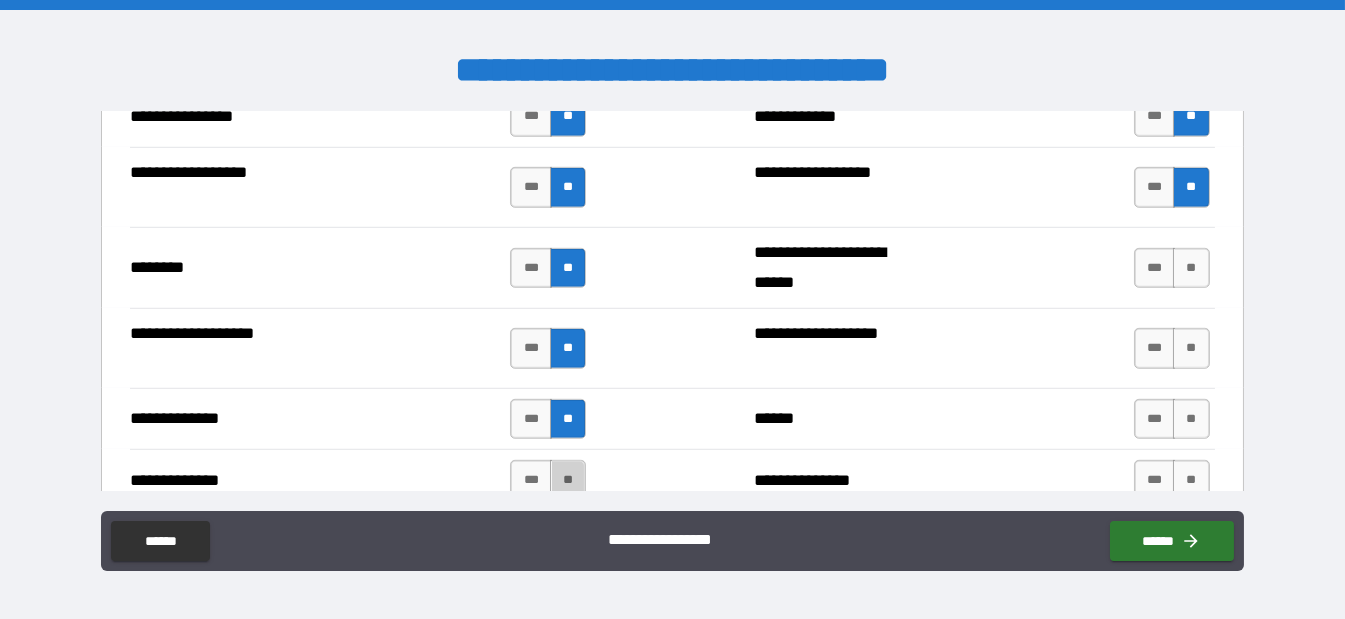 click on "**" at bounding box center [568, 480] 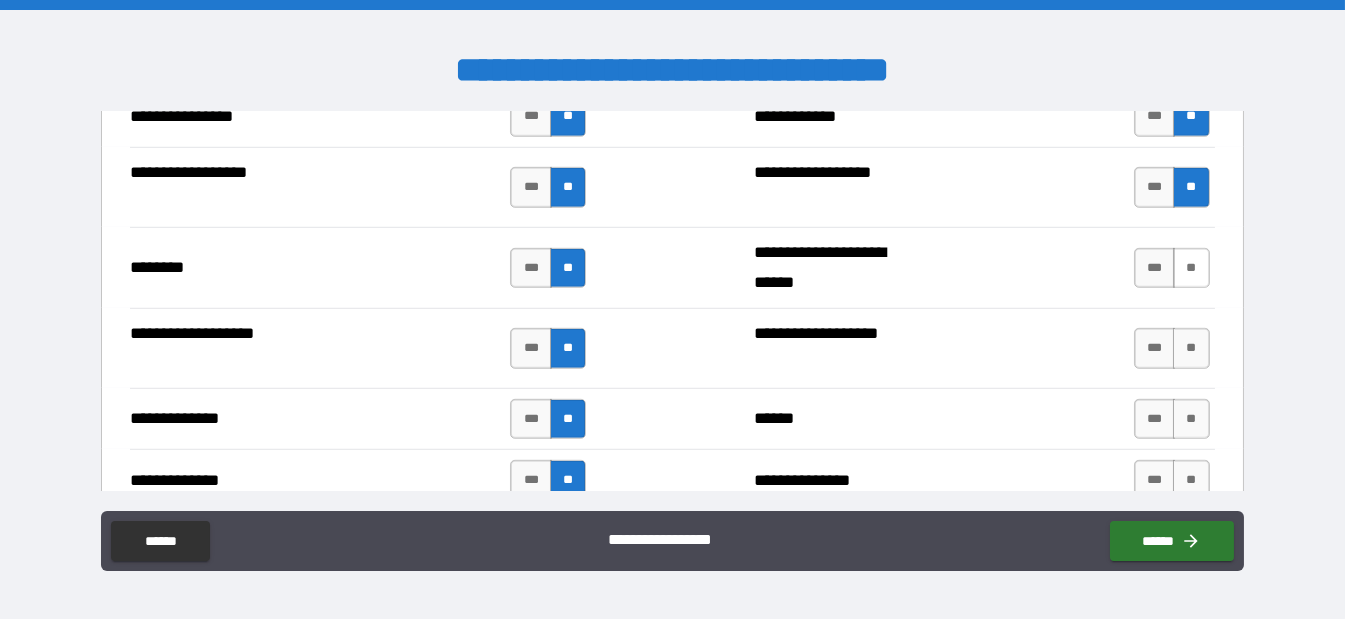 drag, startPoint x: 1182, startPoint y: 250, endPoint x: 1178, endPoint y: 265, distance: 15.524175 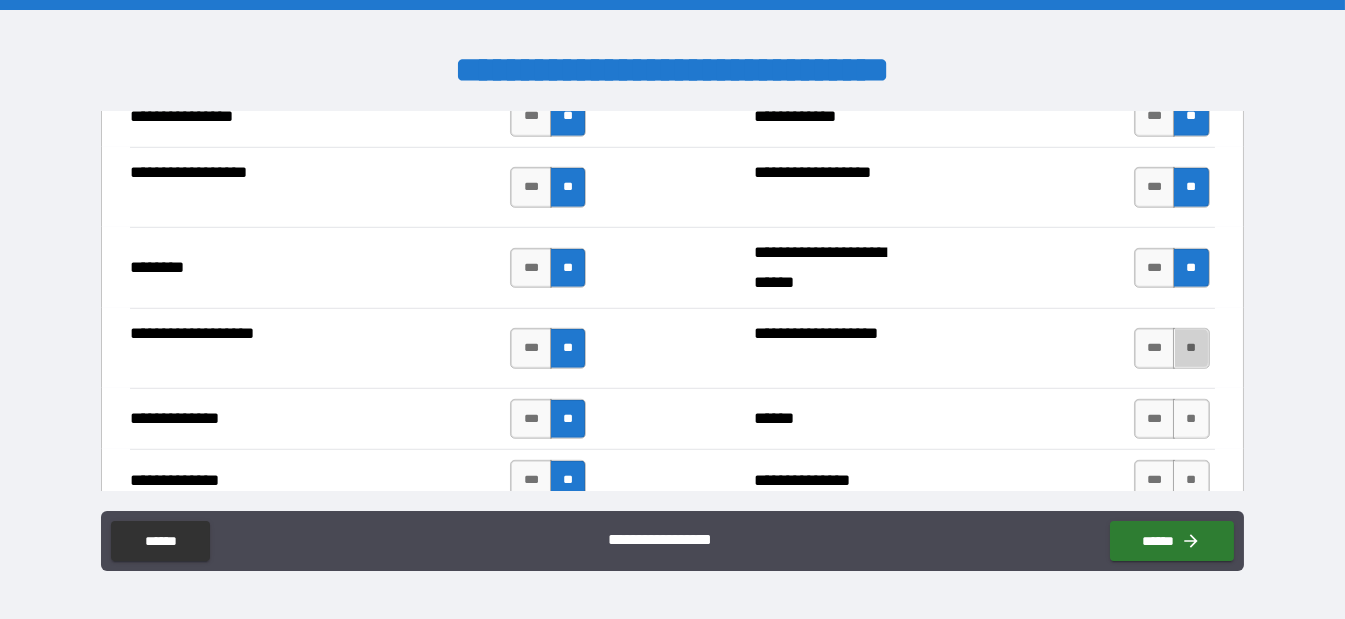 drag, startPoint x: 1177, startPoint y: 328, endPoint x: 1179, endPoint y: 383, distance: 55.03635 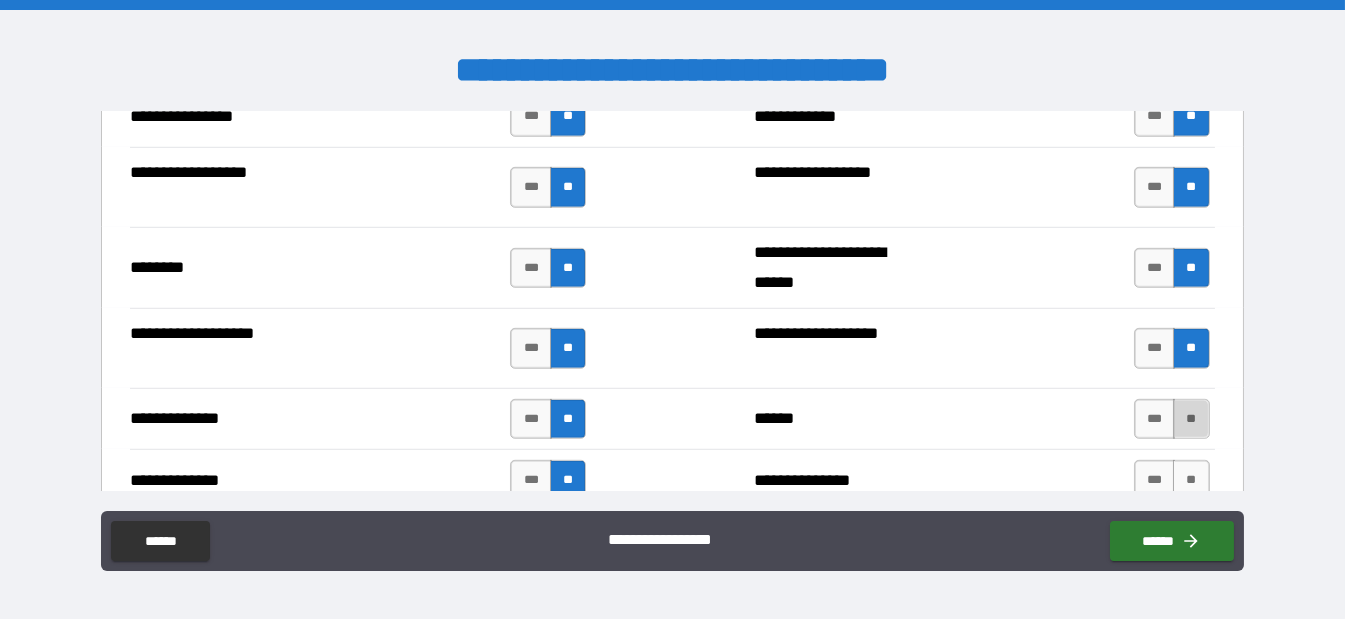 drag, startPoint x: 1165, startPoint y: 398, endPoint x: 1178, endPoint y: 434, distance: 38.27532 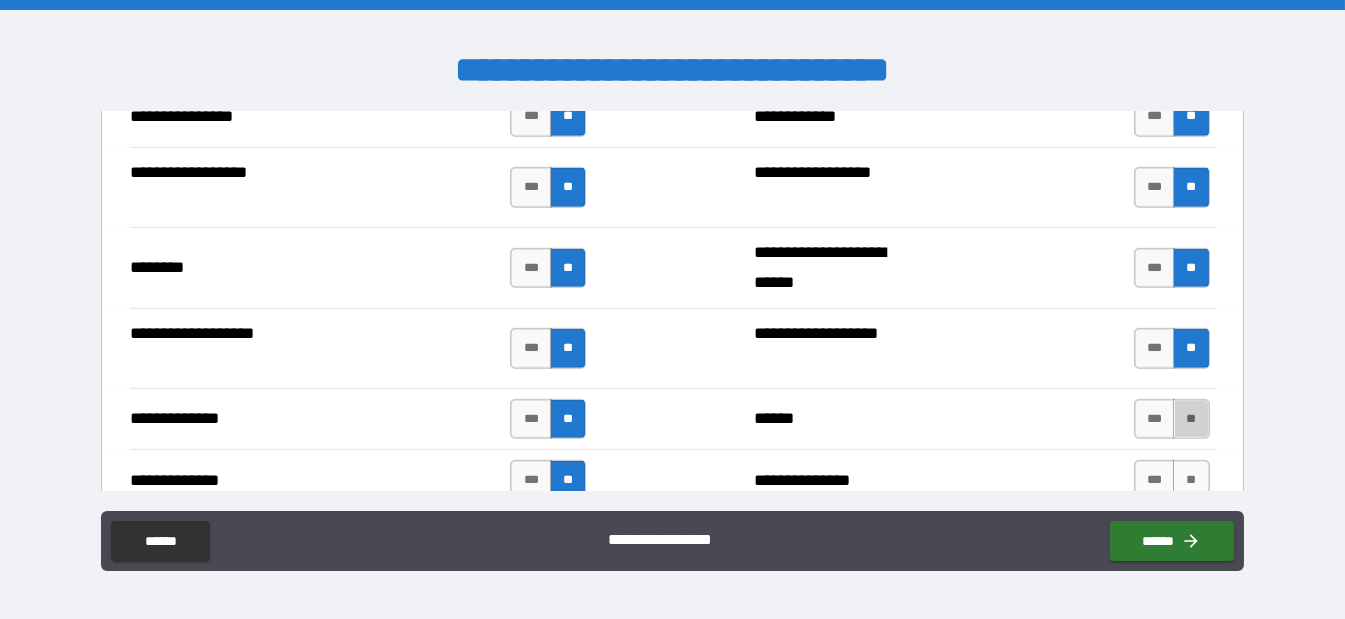 click on "**" at bounding box center [1191, 419] 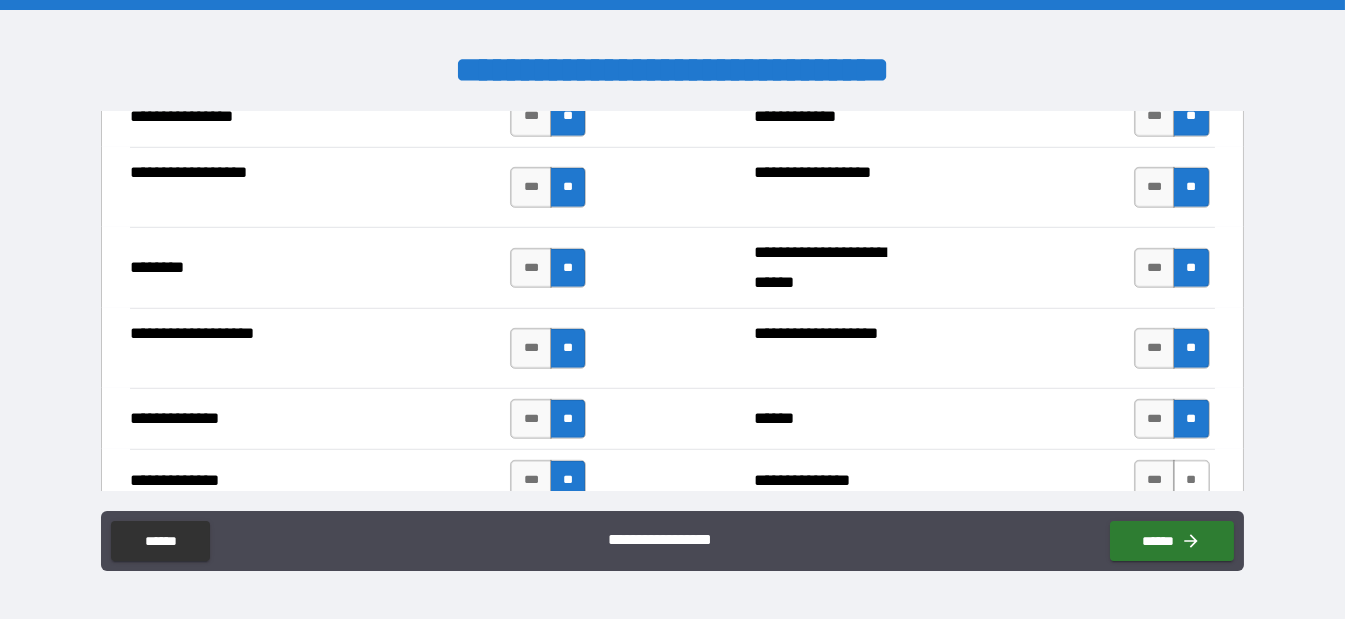drag, startPoint x: 1176, startPoint y: 459, endPoint x: 1136, endPoint y: 349, distance: 117.047 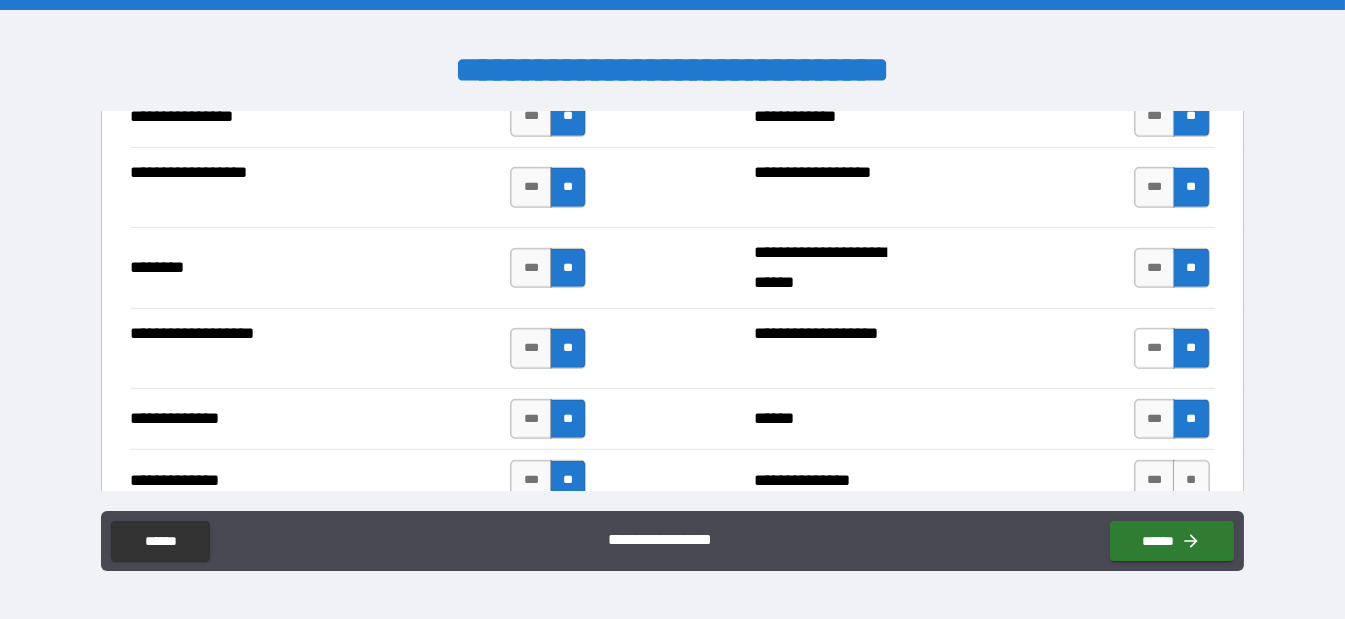 click on "**" at bounding box center [1191, 480] 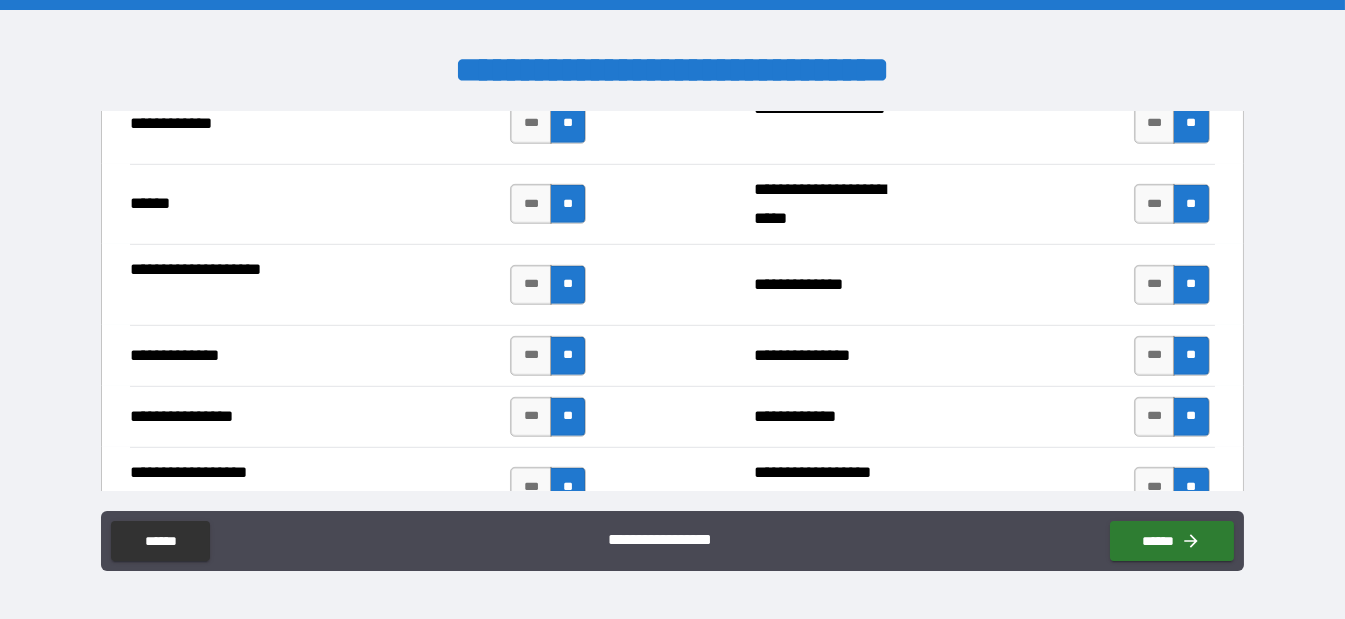 scroll, scrollTop: 3000, scrollLeft: 0, axis: vertical 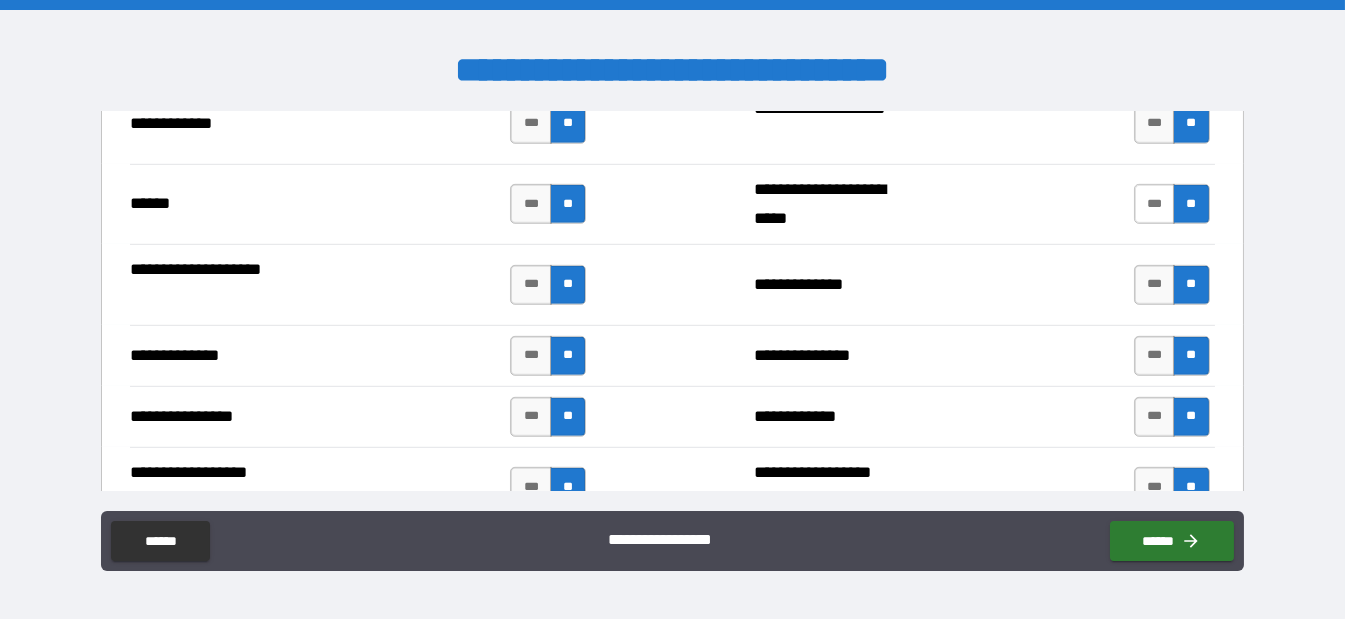 click on "***" at bounding box center (1155, 204) 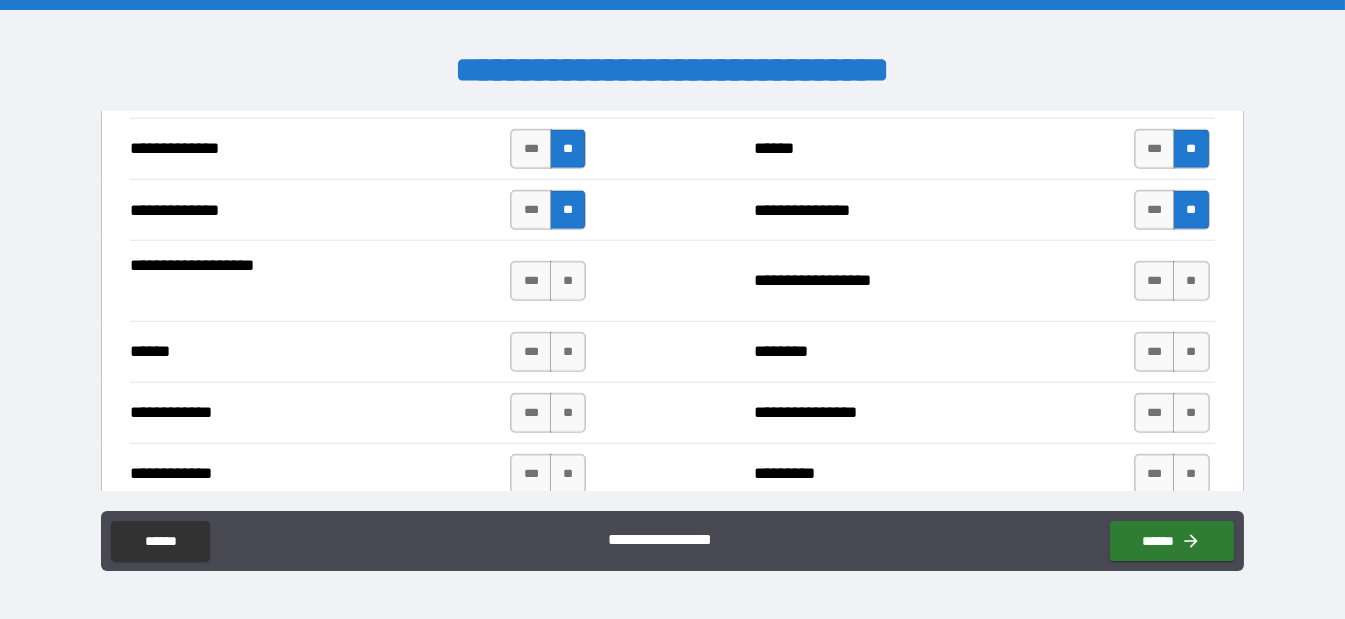 scroll, scrollTop: 3600, scrollLeft: 0, axis: vertical 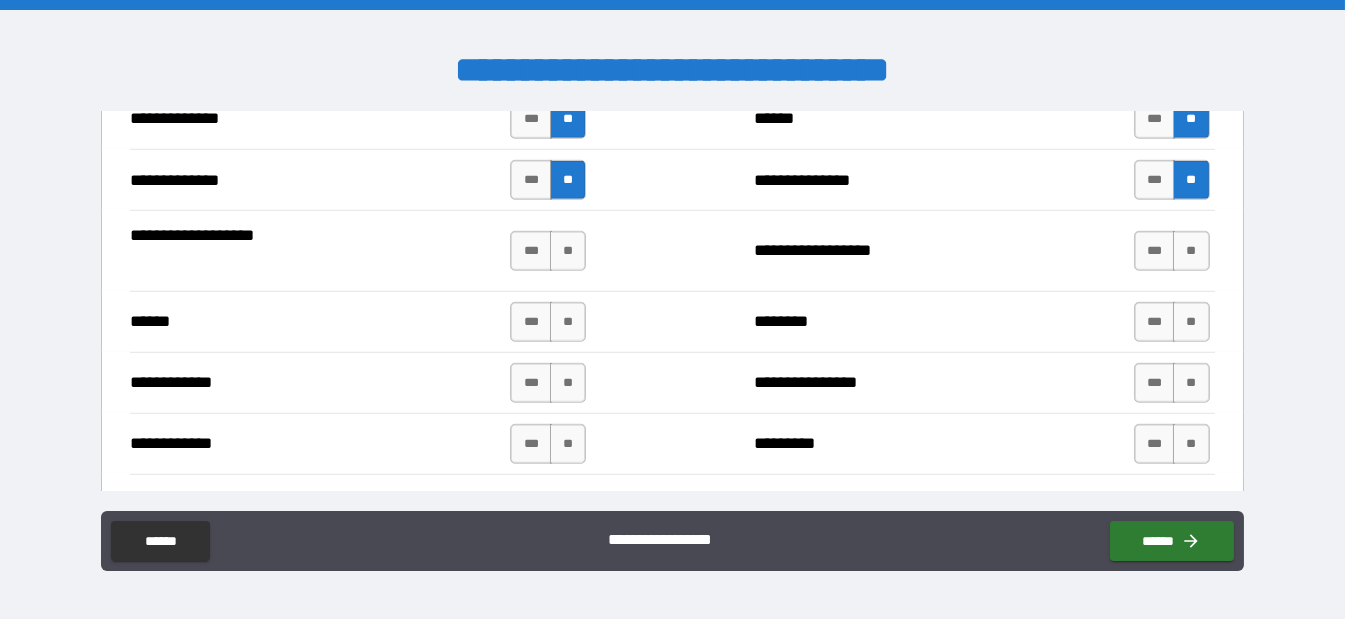 drag, startPoint x: 565, startPoint y: 230, endPoint x: 572, endPoint y: 255, distance: 25.96151 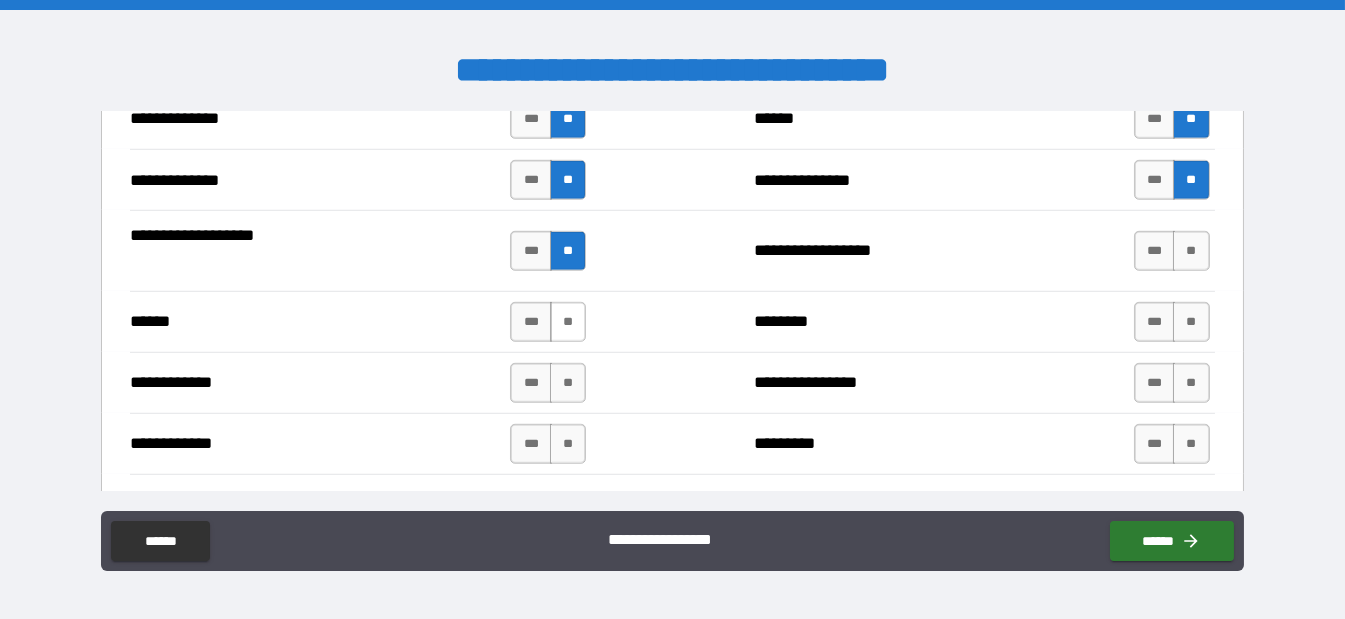drag, startPoint x: 568, startPoint y: 299, endPoint x: 572, endPoint y: 322, distance: 23.345236 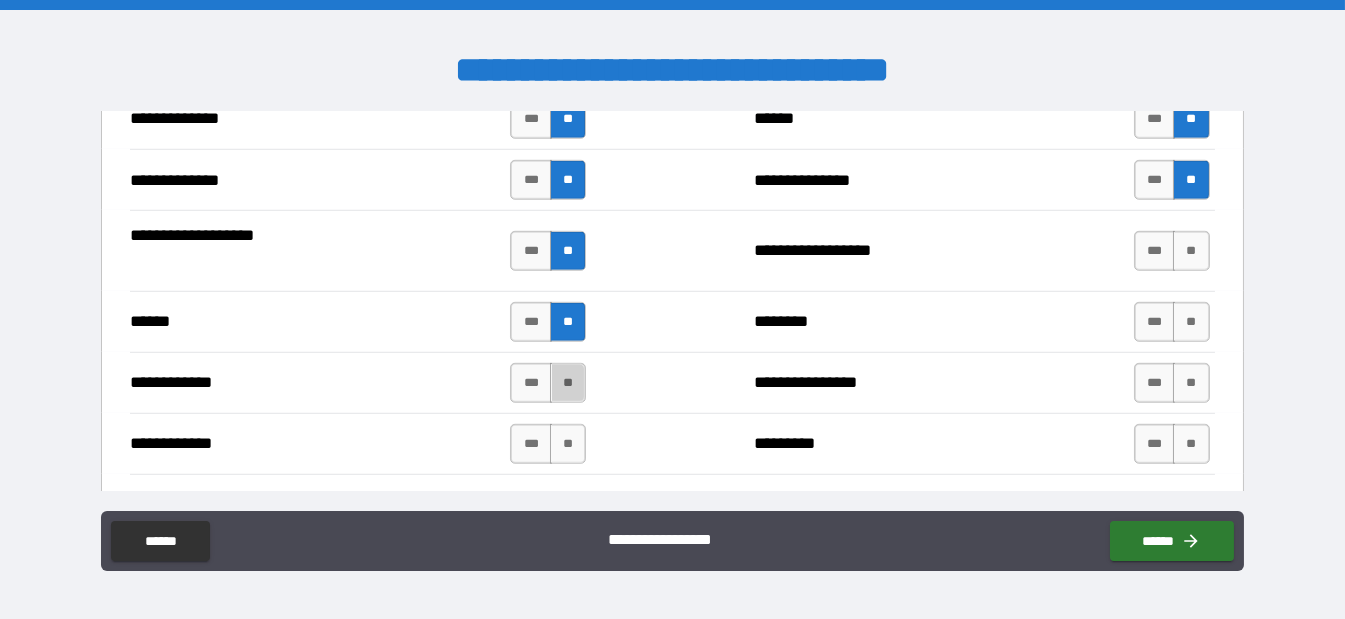 drag, startPoint x: 564, startPoint y: 355, endPoint x: 579, endPoint y: 401, distance: 48.38388 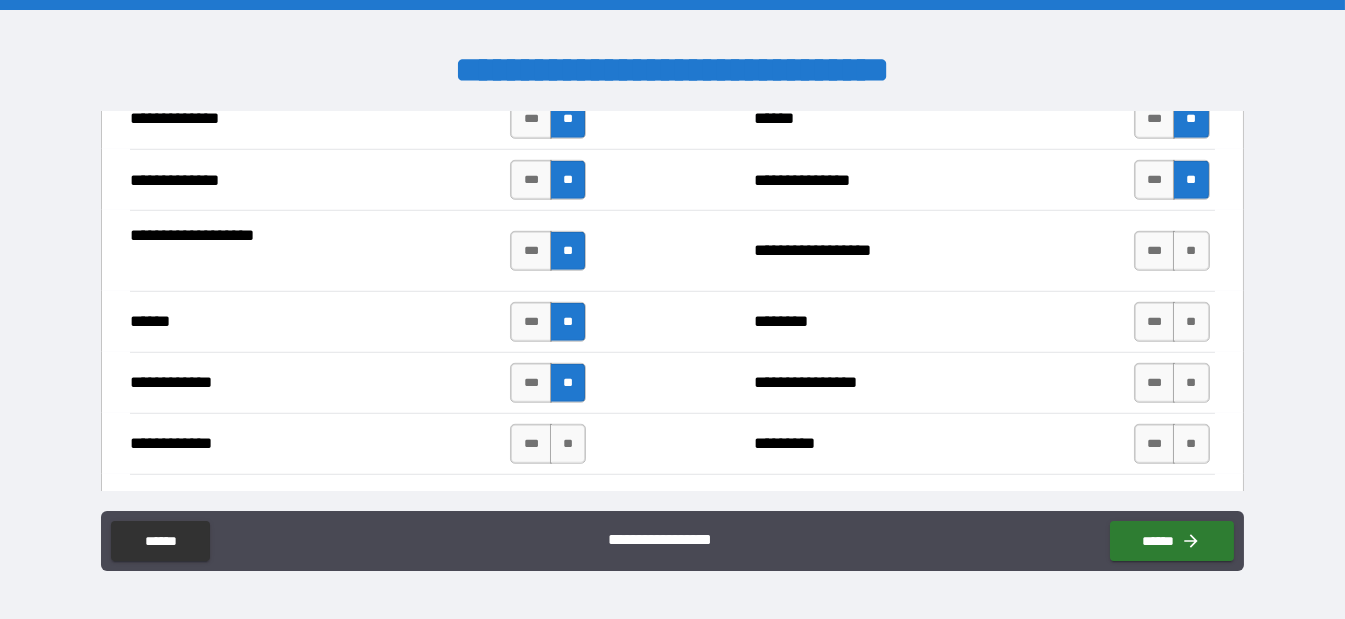 drag, startPoint x: 562, startPoint y: 421, endPoint x: 579, endPoint y: 419, distance: 17.117243 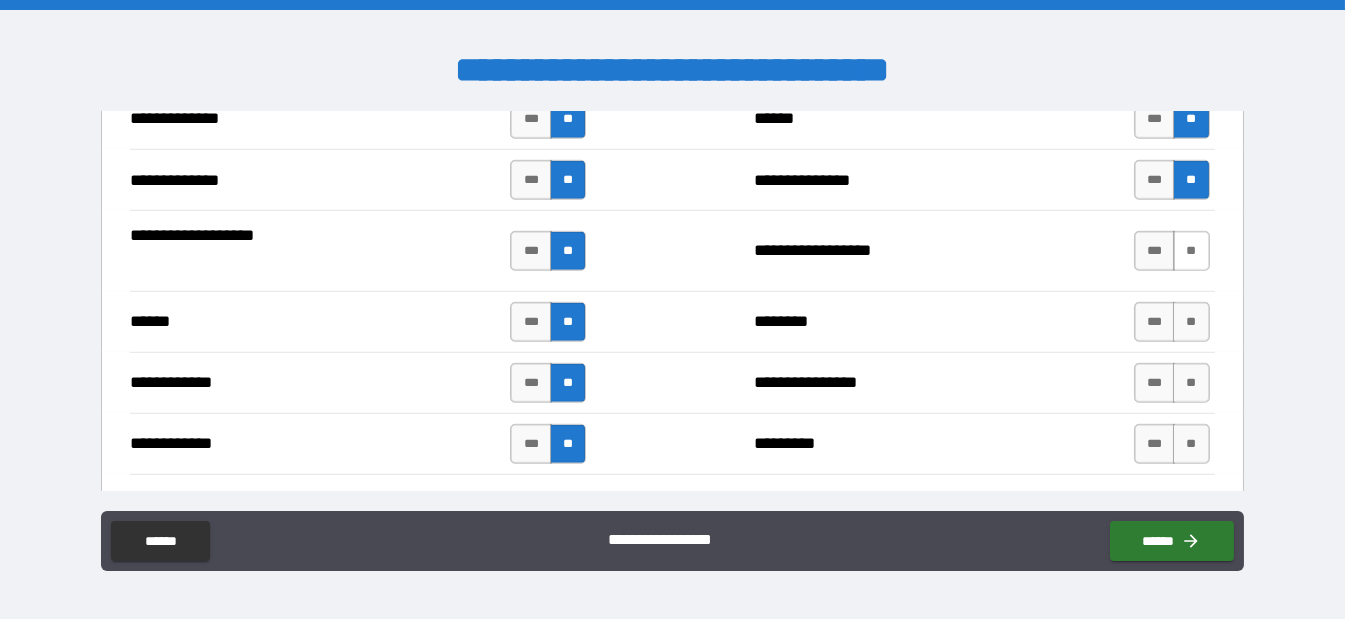 drag, startPoint x: 1178, startPoint y: 234, endPoint x: 1181, endPoint y: 248, distance: 14.3178215 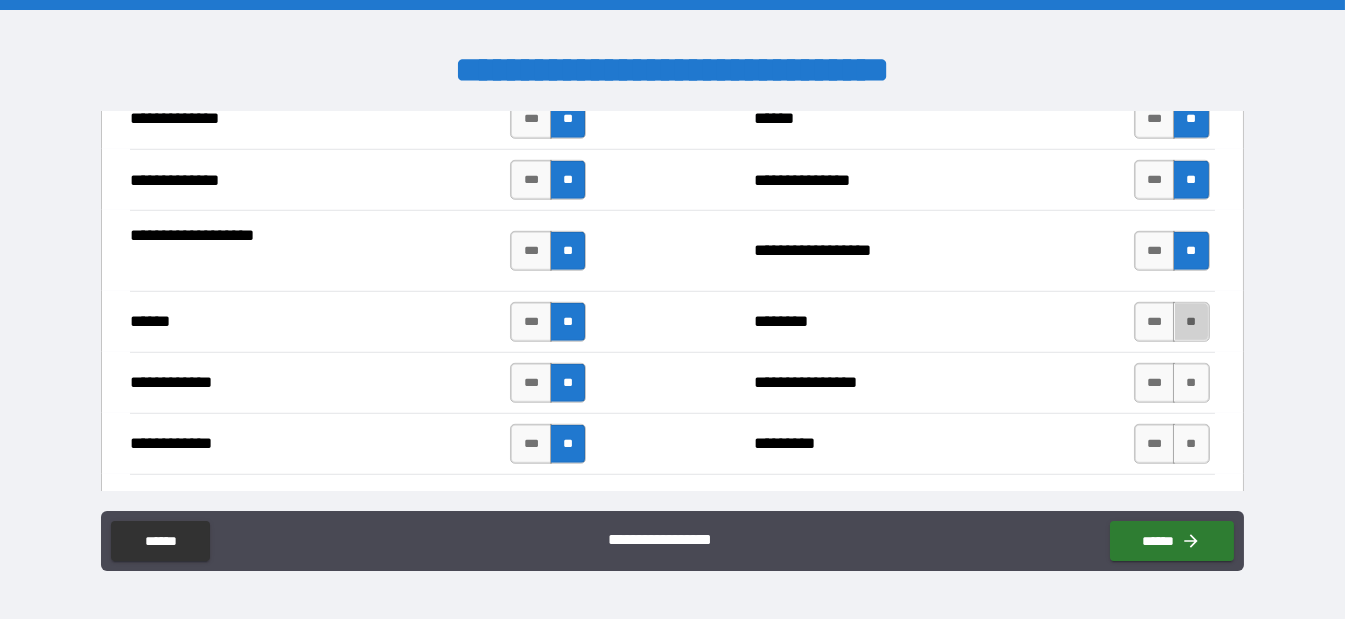 drag, startPoint x: 1178, startPoint y: 296, endPoint x: 1174, endPoint y: 335, distance: 39.20459 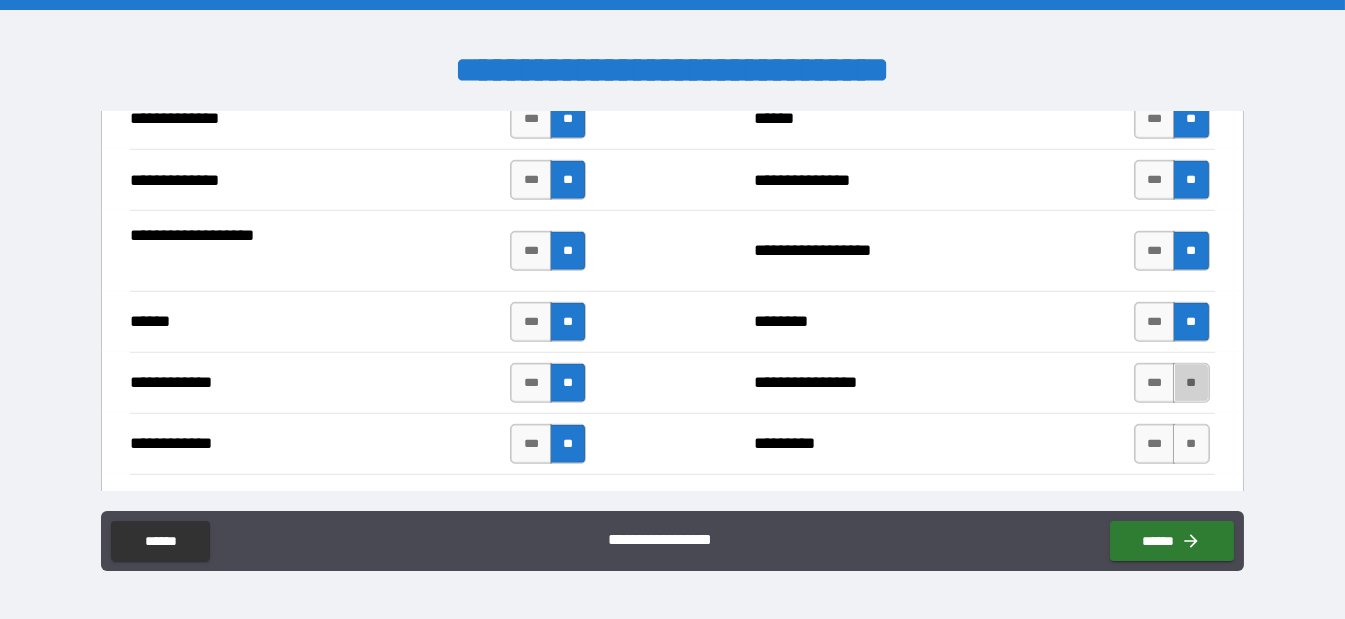 drag, startPoint x: 1169, startPoint y: 362, endPoint x: 1176, endPoint y: 390, distance: 28.86174 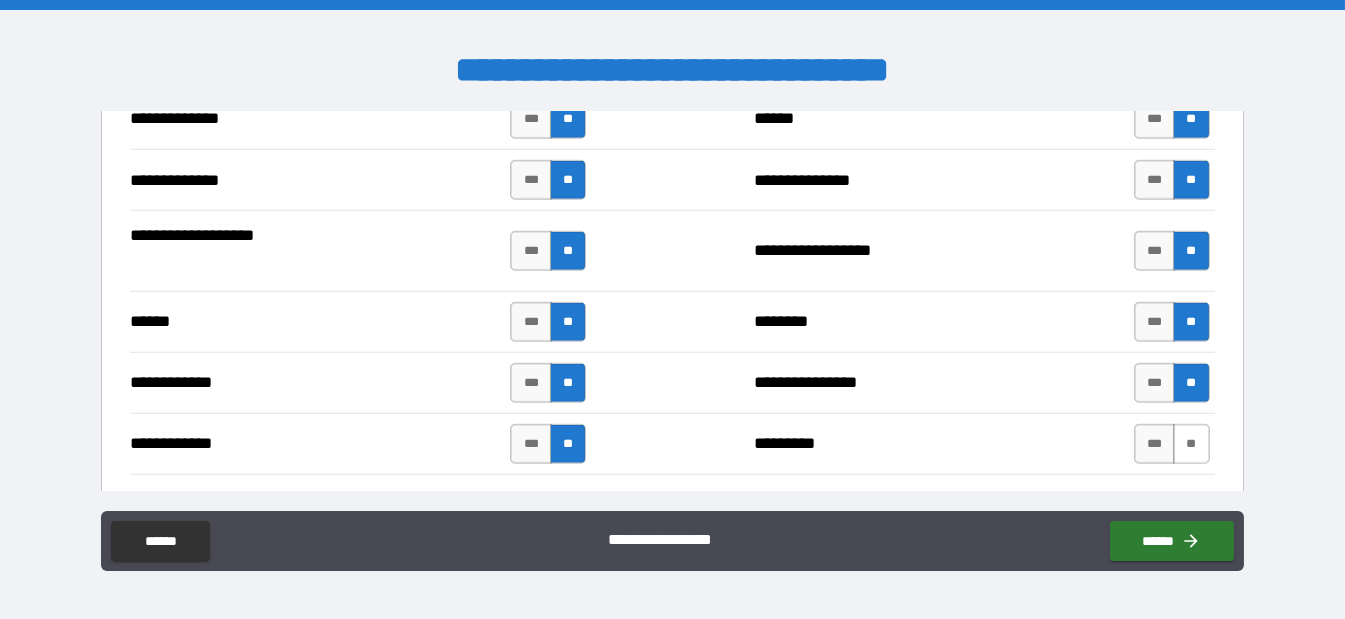 click on "**" at bounding box center [1191, 444] 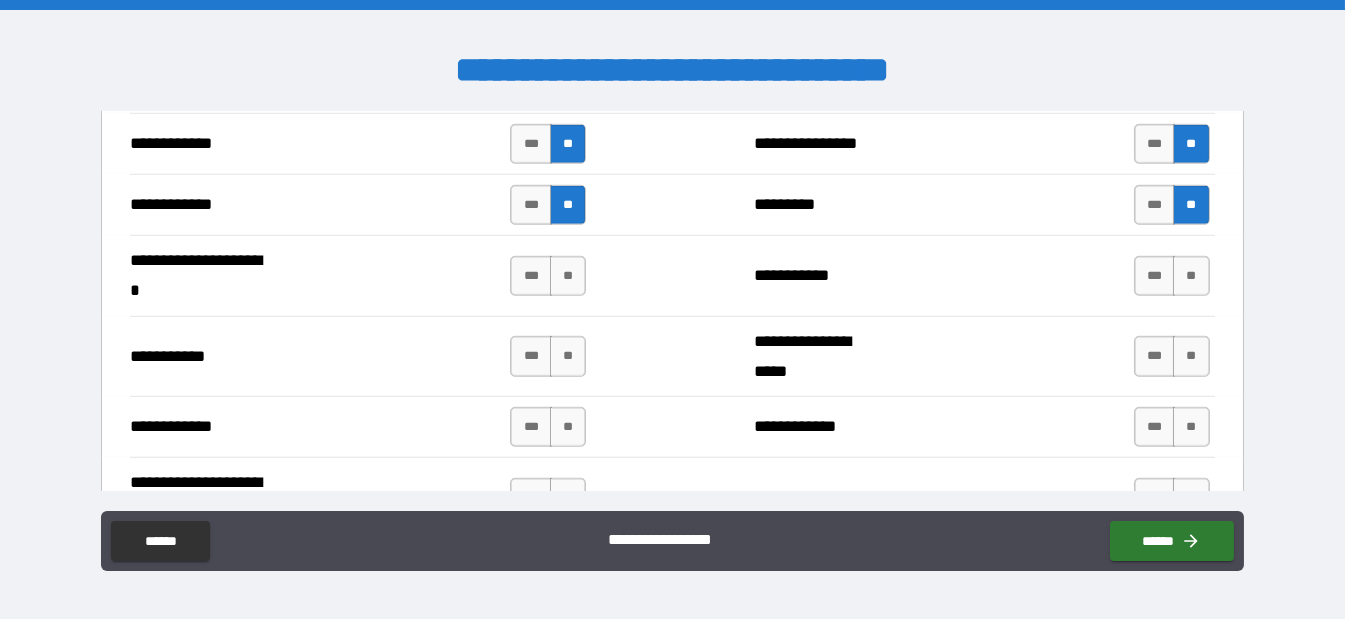 scroll, scrollTop: 3900, scrollLeft: 0, axis: vertical 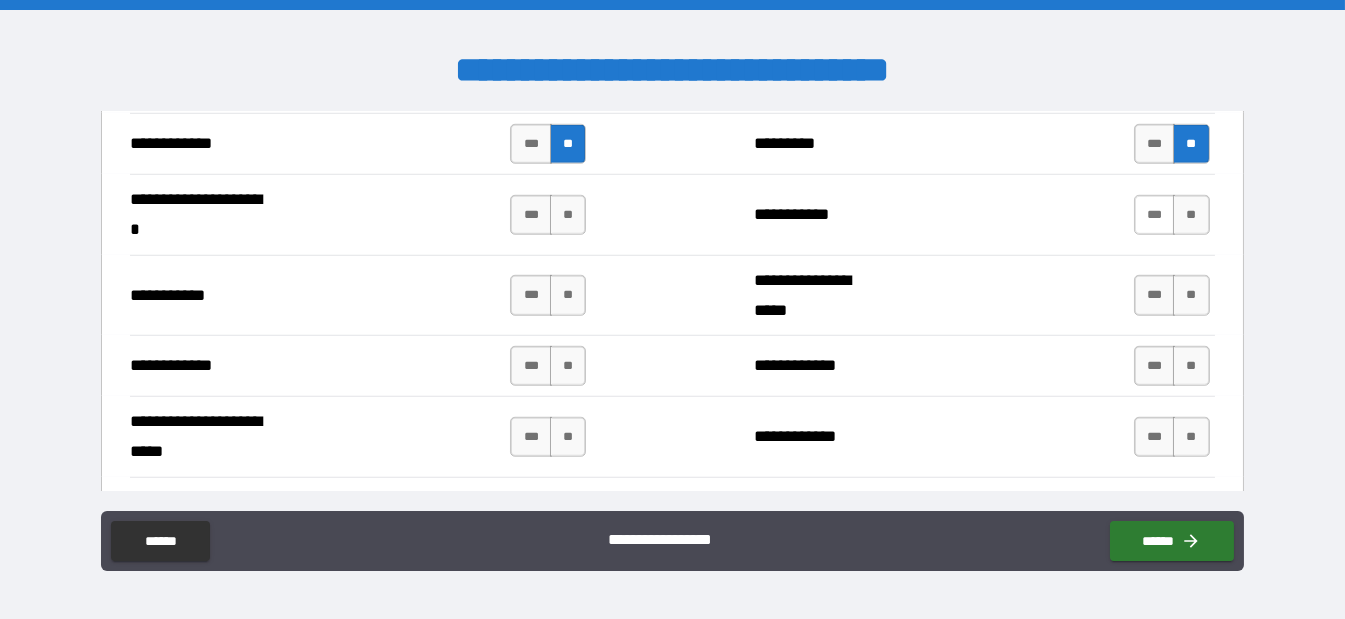 click on "***" at bounding box center [1155, 215] 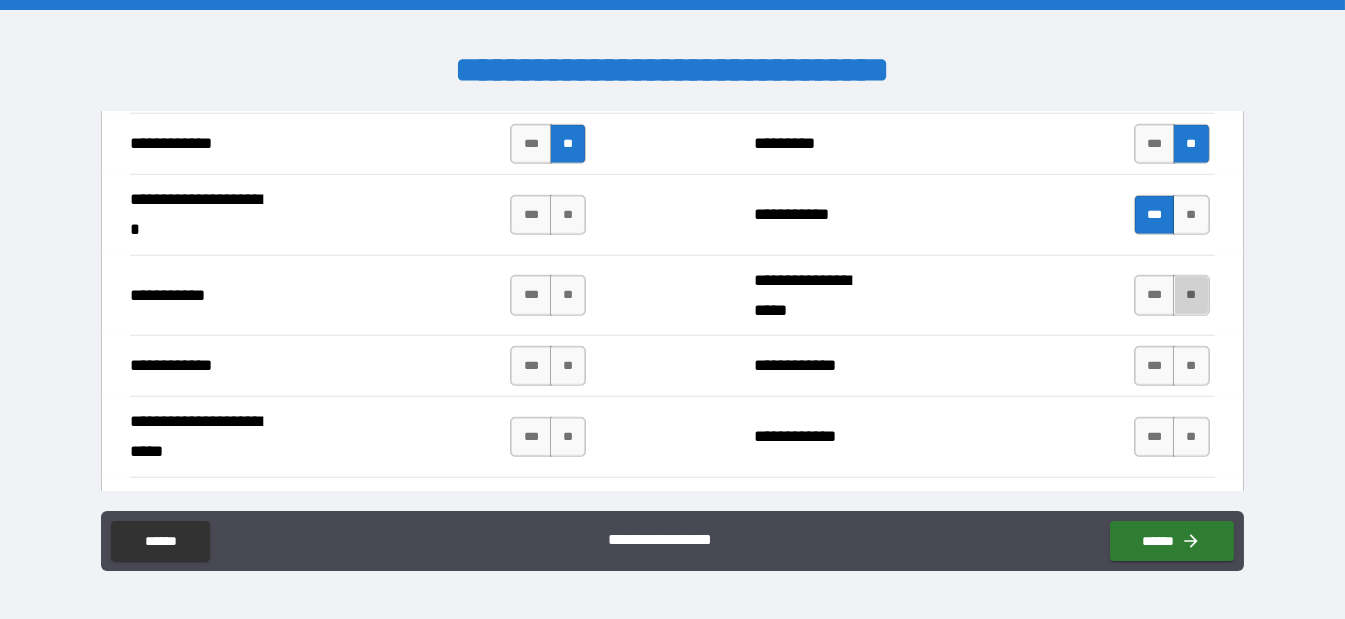 drag, startPoint x: 1185, startPoint y: 276, endPoint x: 1184, endPoint y: 303, distance: 27.018513 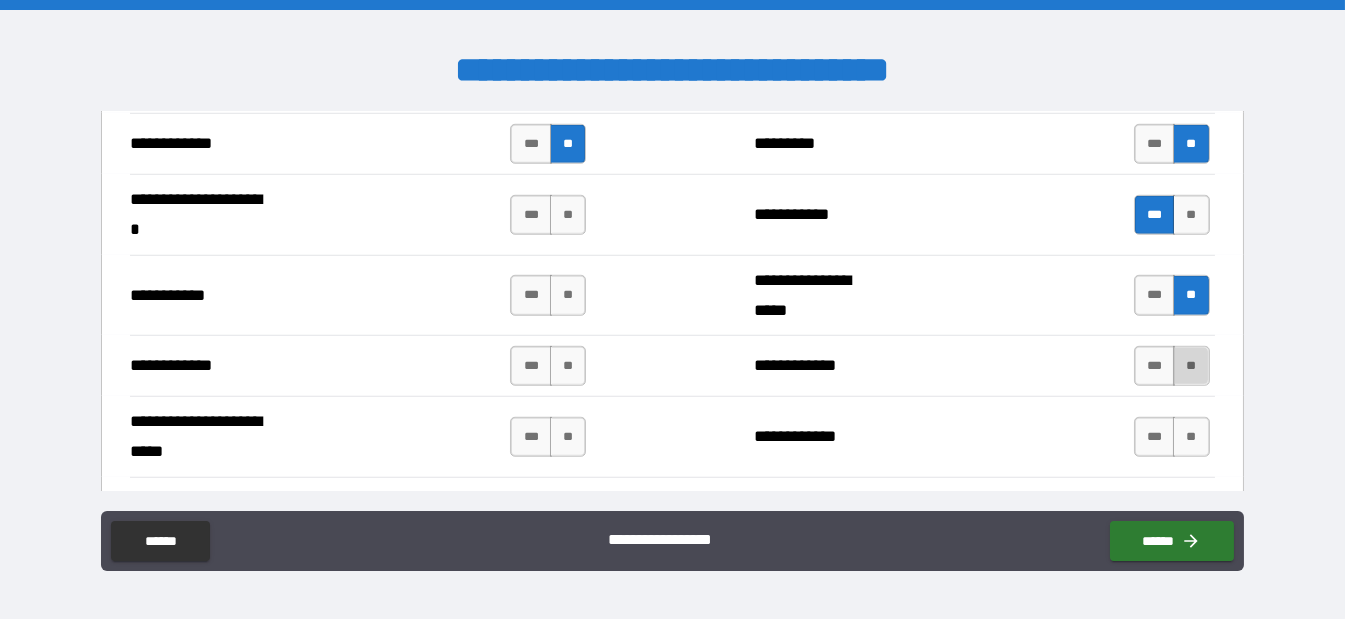 click on "**" at bounding box center [1191, 366] 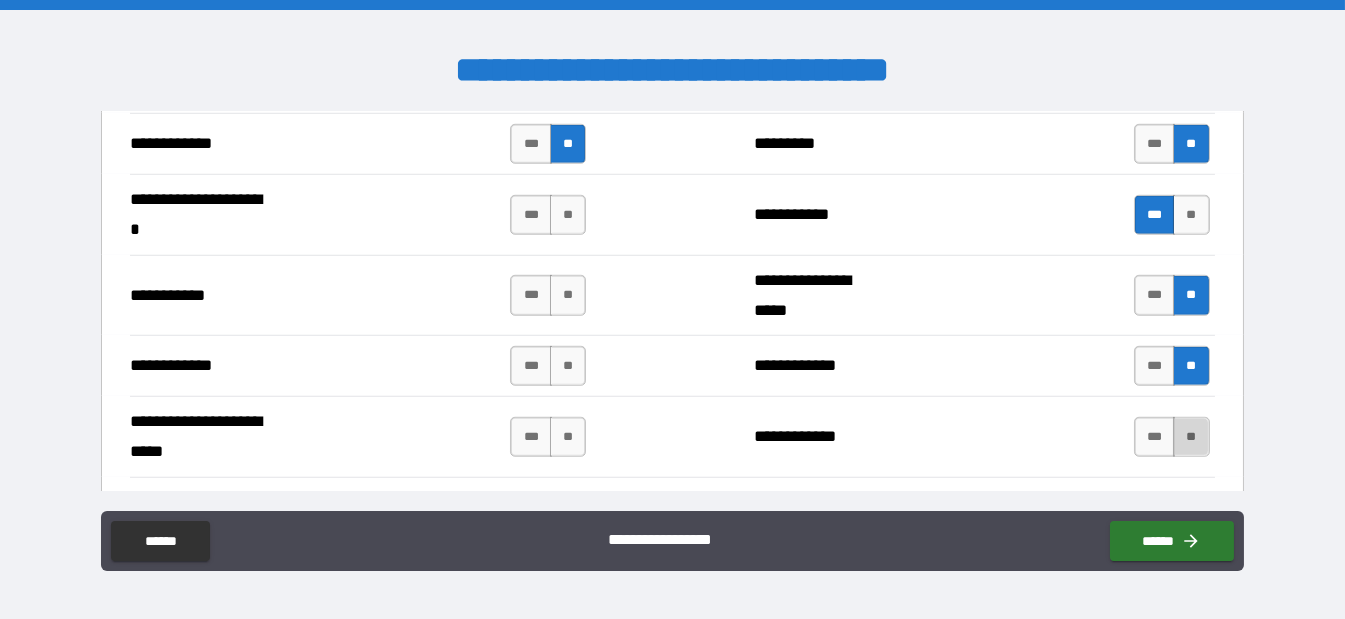 drag, startPoint x: 1191, startPoint y: 424, endPoint x: 907, endPoint y: 353, distance: 292.7405 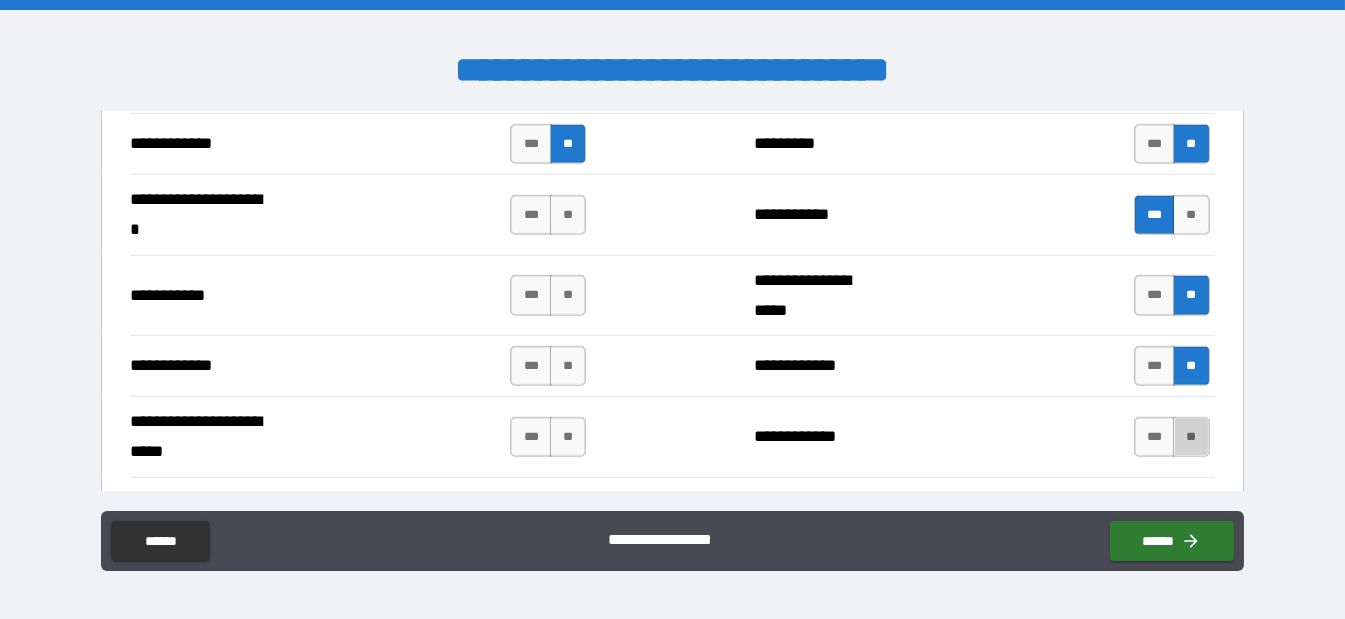 click on "**" at bounding box center [1191, 437] 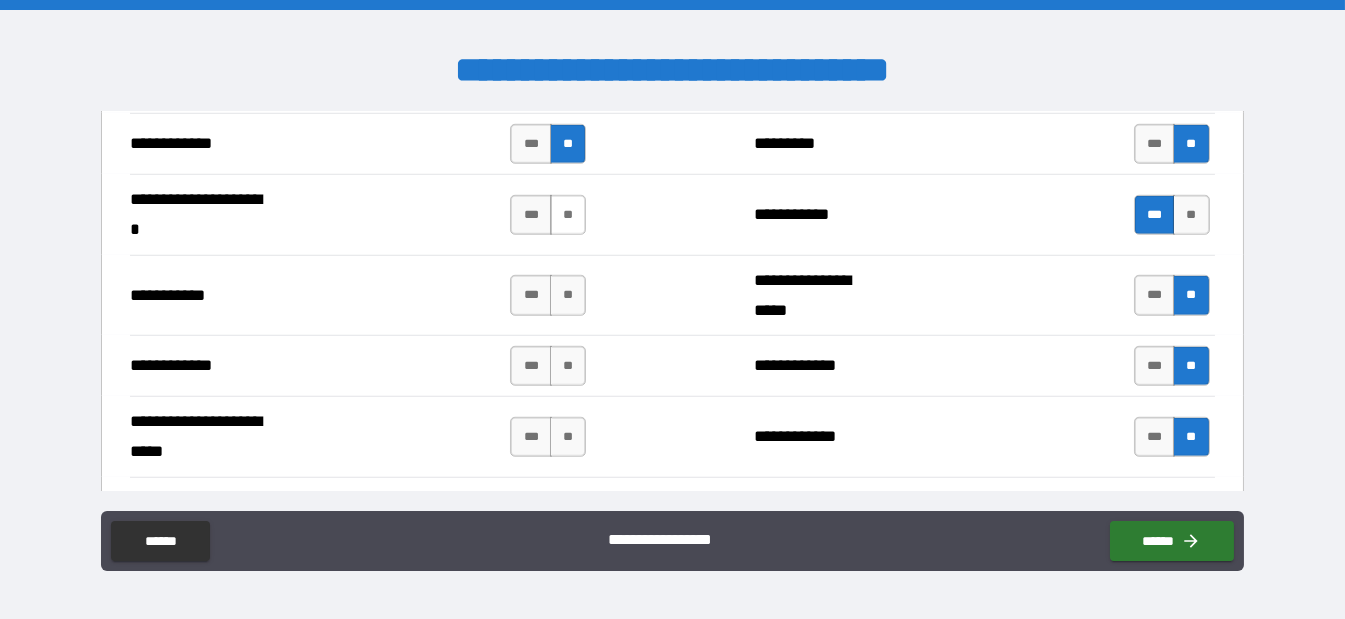 drag, startPoint x: 558, startPoint y: 188, endPoint x: 566, endPoint y: 206, distance: 19.697716 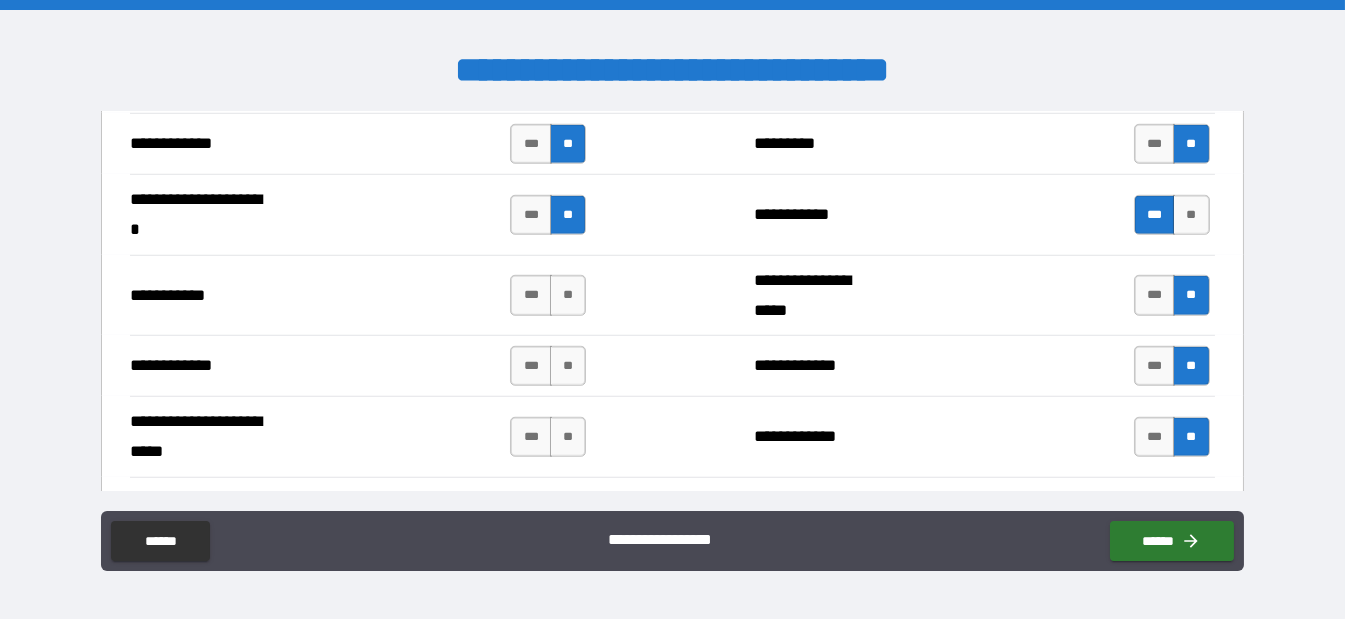 drag, startPoint x: 565, startPoint y: 272, endPoint x: 581, endPoint y: 300, distance: 32.24903 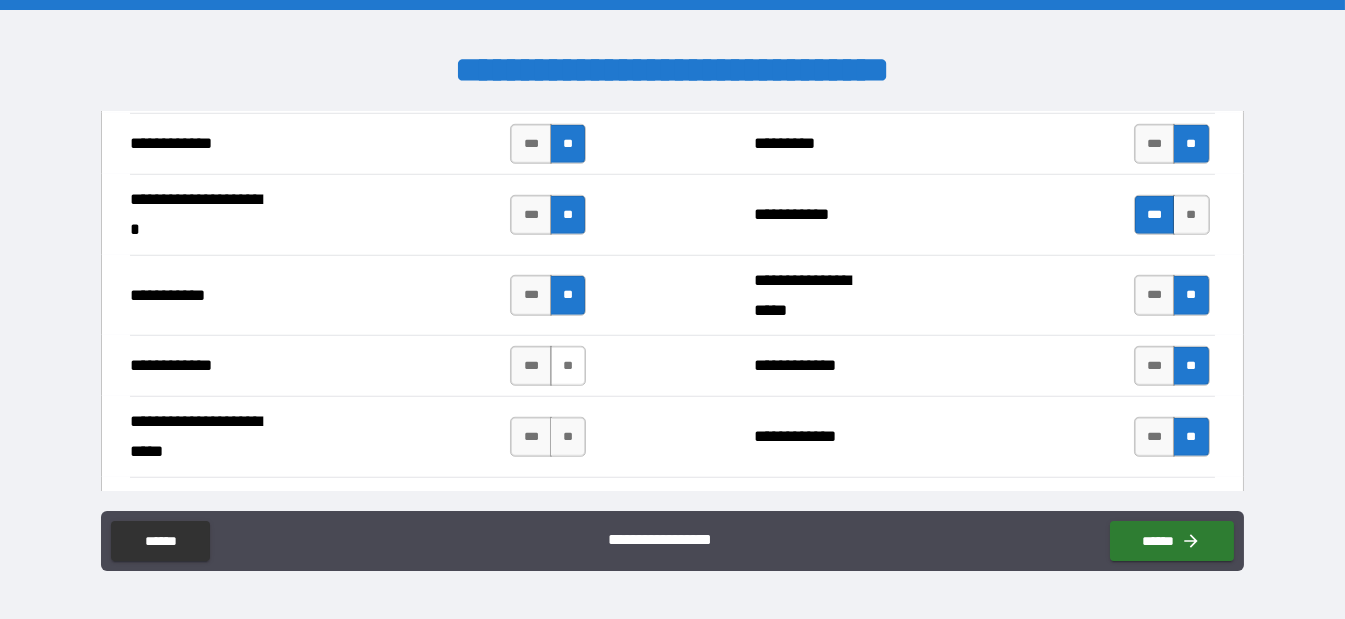 click on "**" at bounding box center [568, 366] 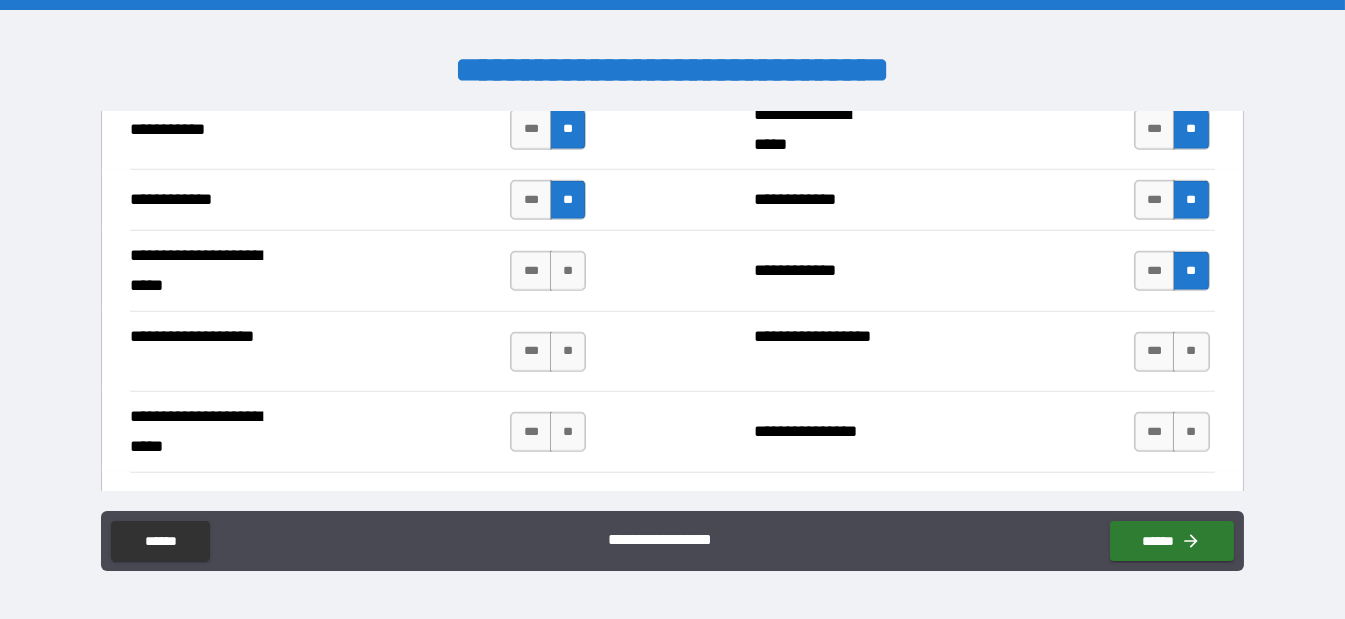 scroll, scrollTop: 4100, scrollLeft: 0, axis: vertical 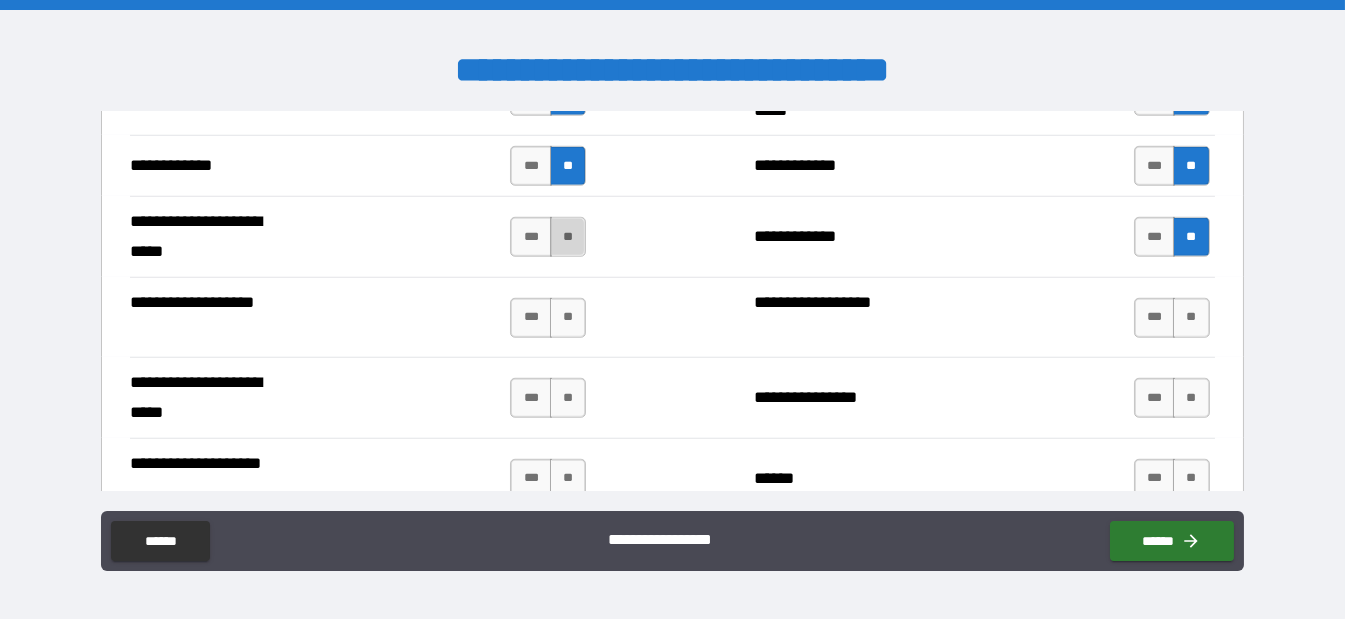 drag, startPoint x: 566, startPoint y: 222, endPoint x: 577, endPoint y: 273, distance: 52.17279 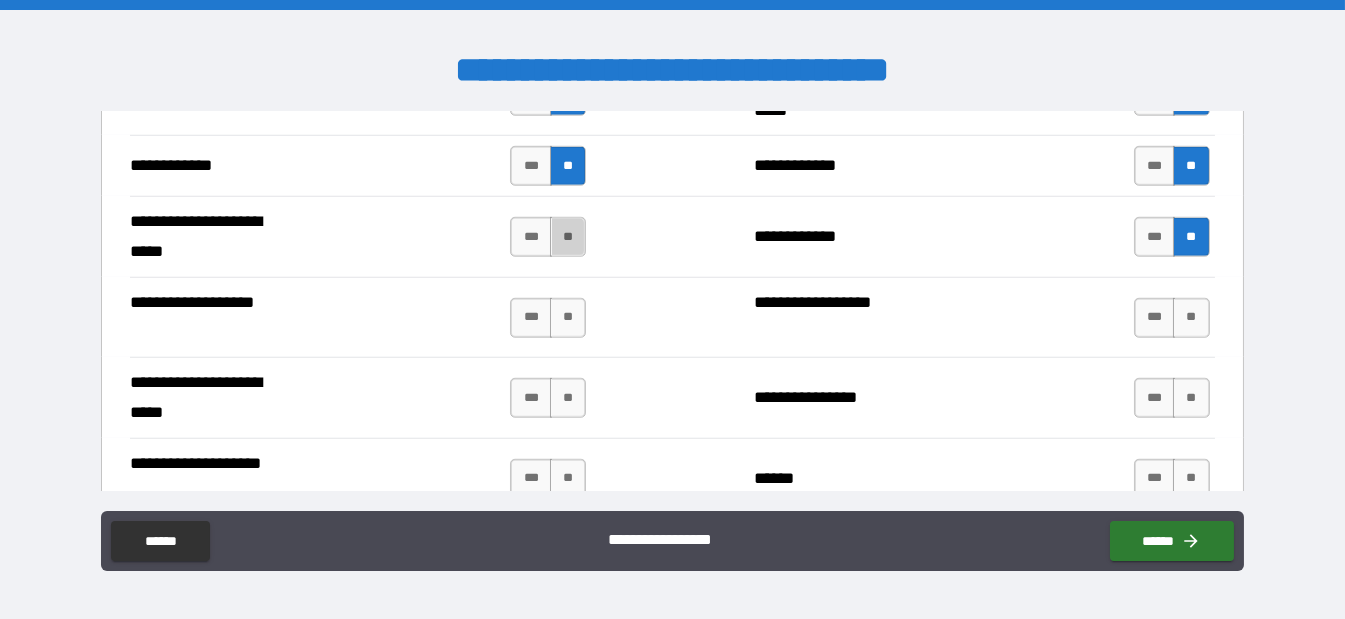 click on "**" at bounding box center [568, 237] 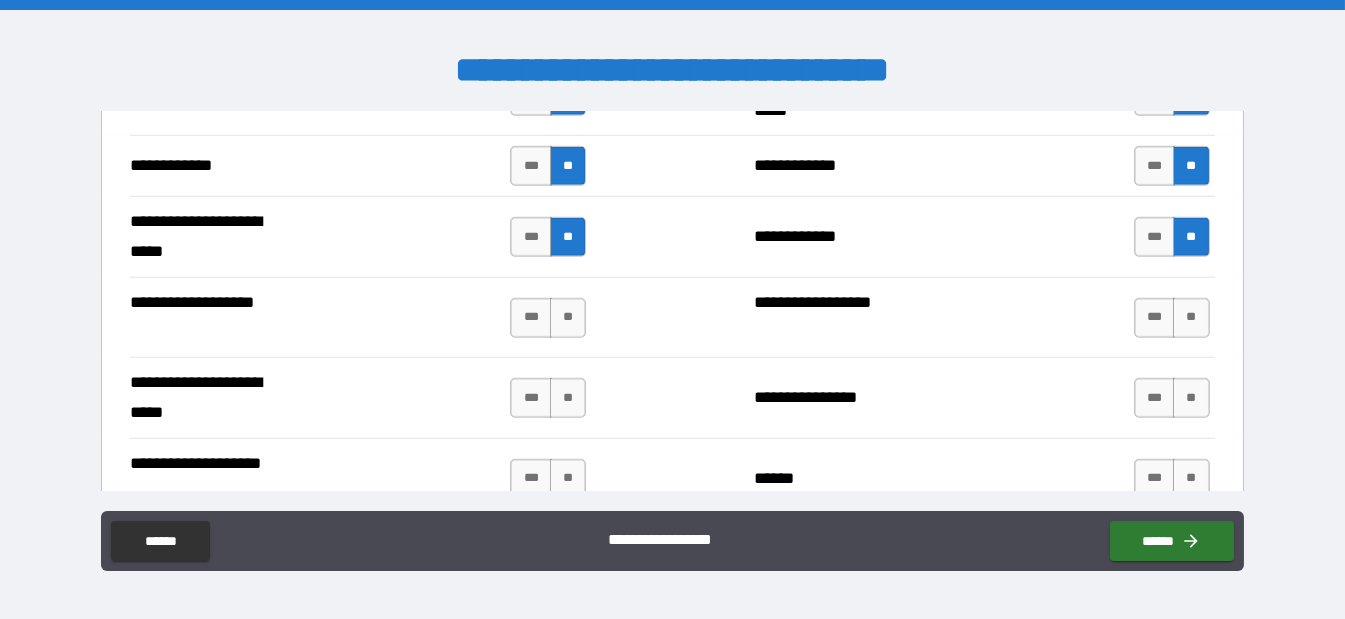 drag, startPoint x: 565, startPoint y: 293, endPoint x: 575, endPoint y: 319, distance: 27.856777 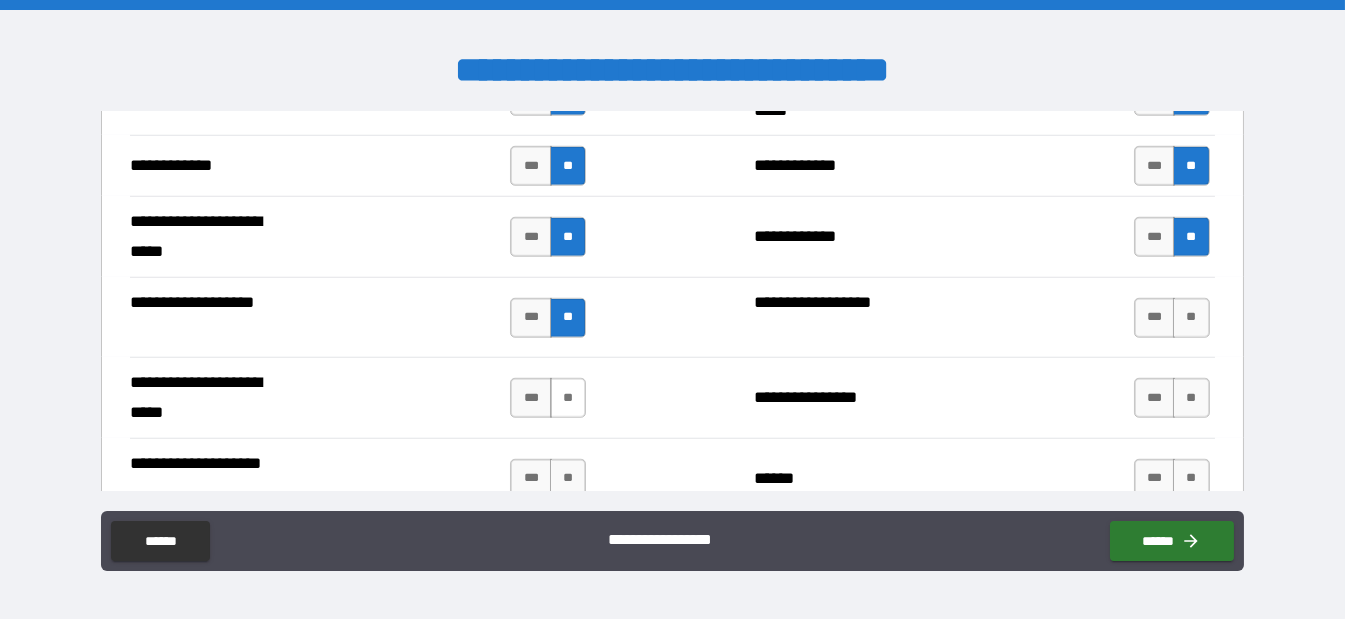 drag, startPoint x: 574, startPoint y: 367, endPoint x: 576, endPoint y: 379, distance: 12.165525 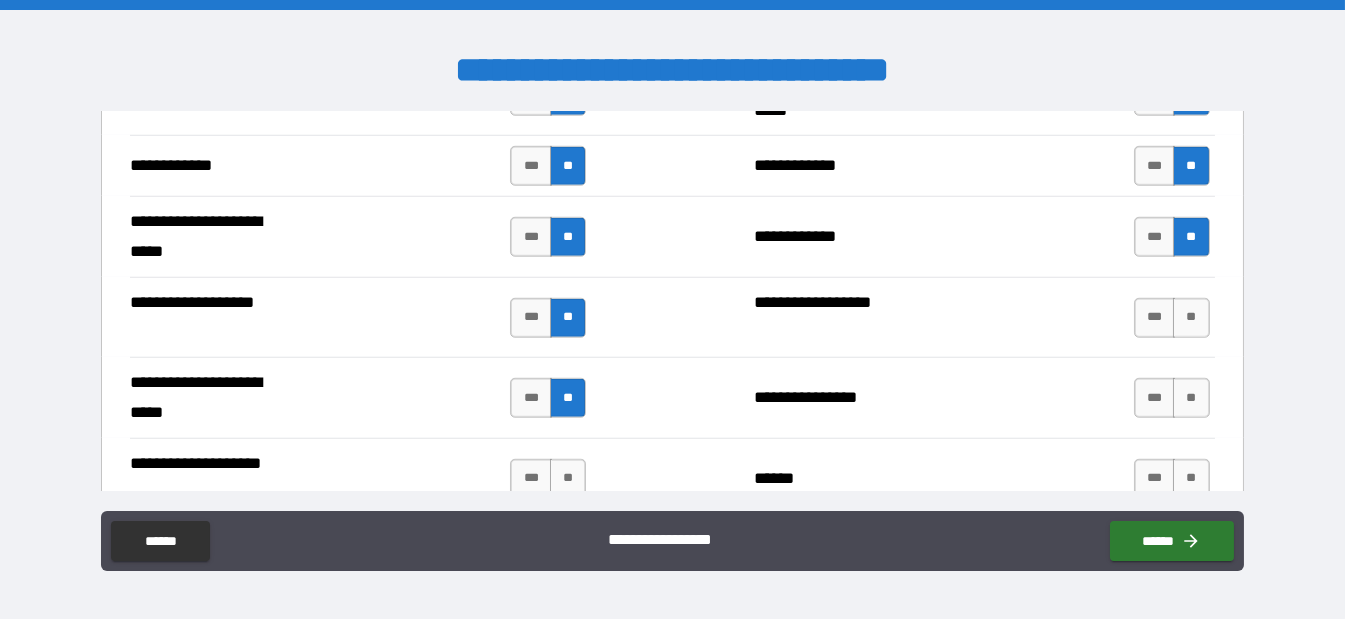 drag, startPoint x: 559, startPoint y: 462, endPoint x: 621, endPoint y: 419, distance: 75.45197 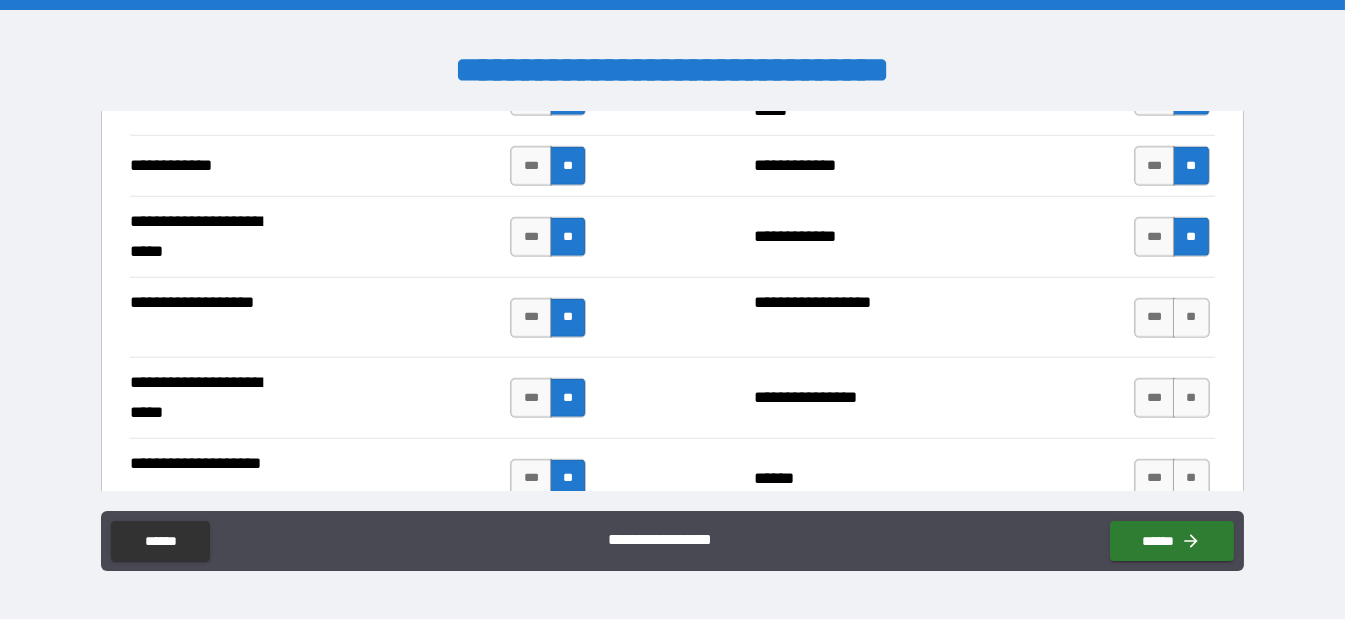 drag, startPoint x: 1183, startPoint y: 296, endPoint x: 1187, endPoint y: 322, distance: 26.305893 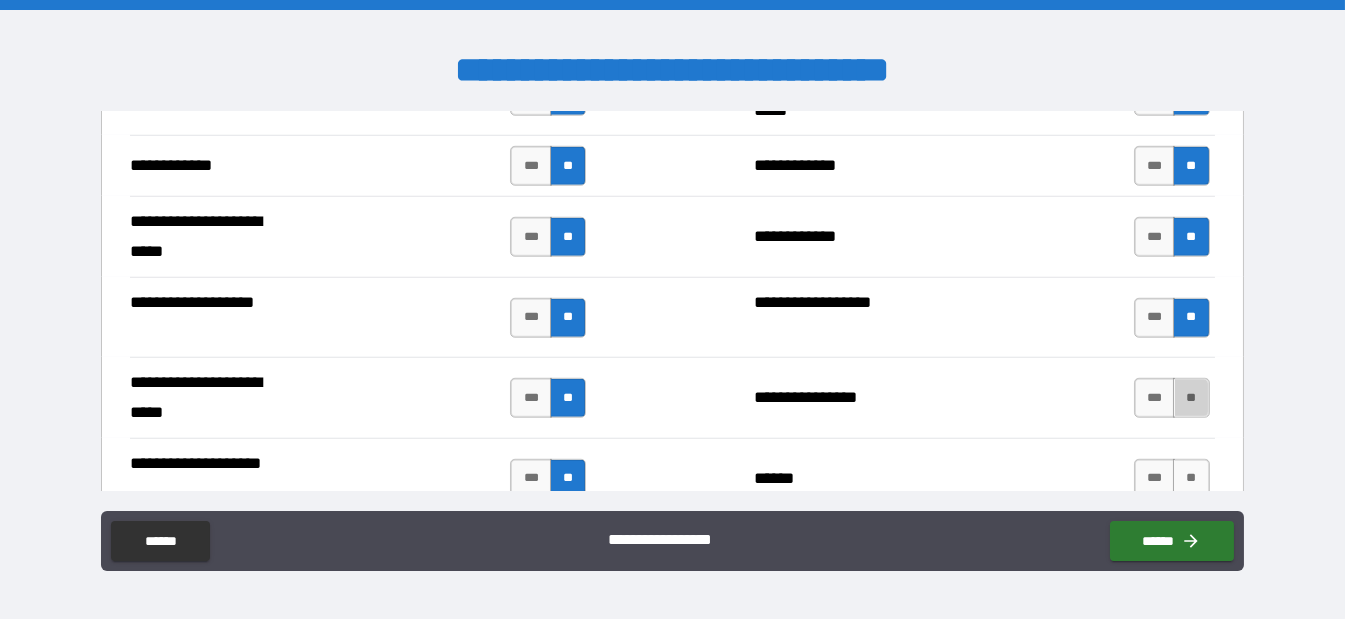 drag, startPoint x: 1188, startPoint y: 372, endPoint x: 1191, endPoint y: 422, distance: 50.08992 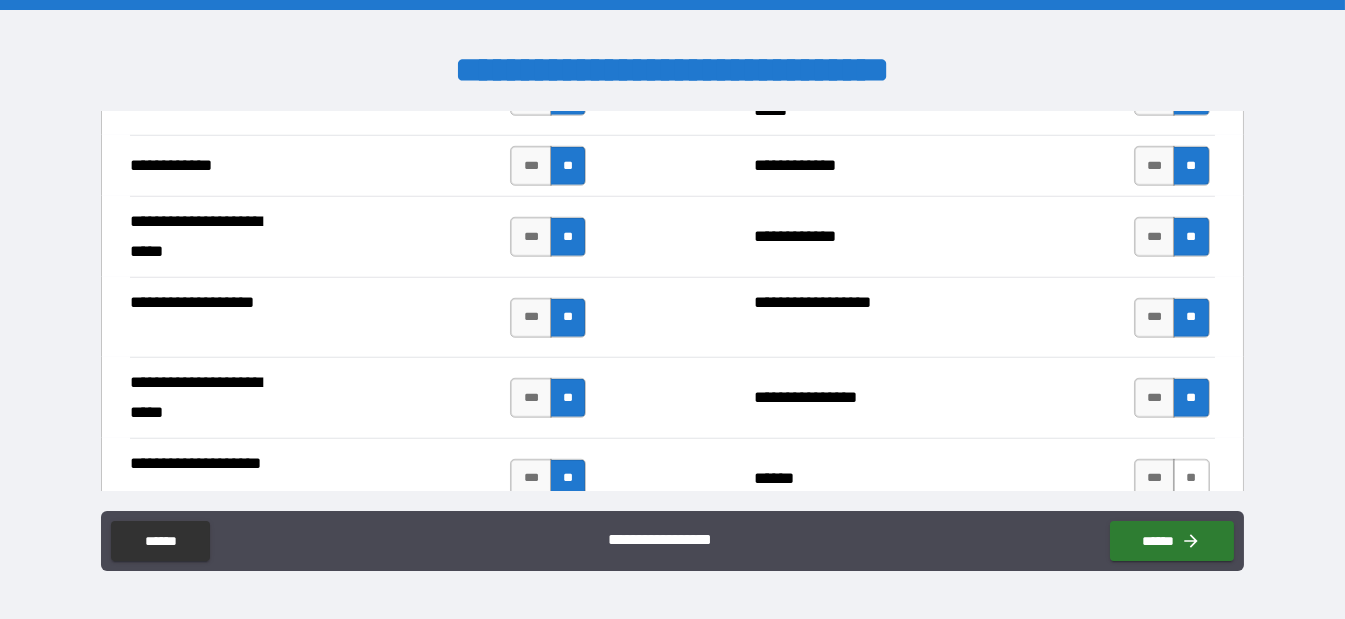 drag, startPoint x: 1171, startPoint y: 453, endPoint x: 957, endPoint y: 349, distance: 237.93277 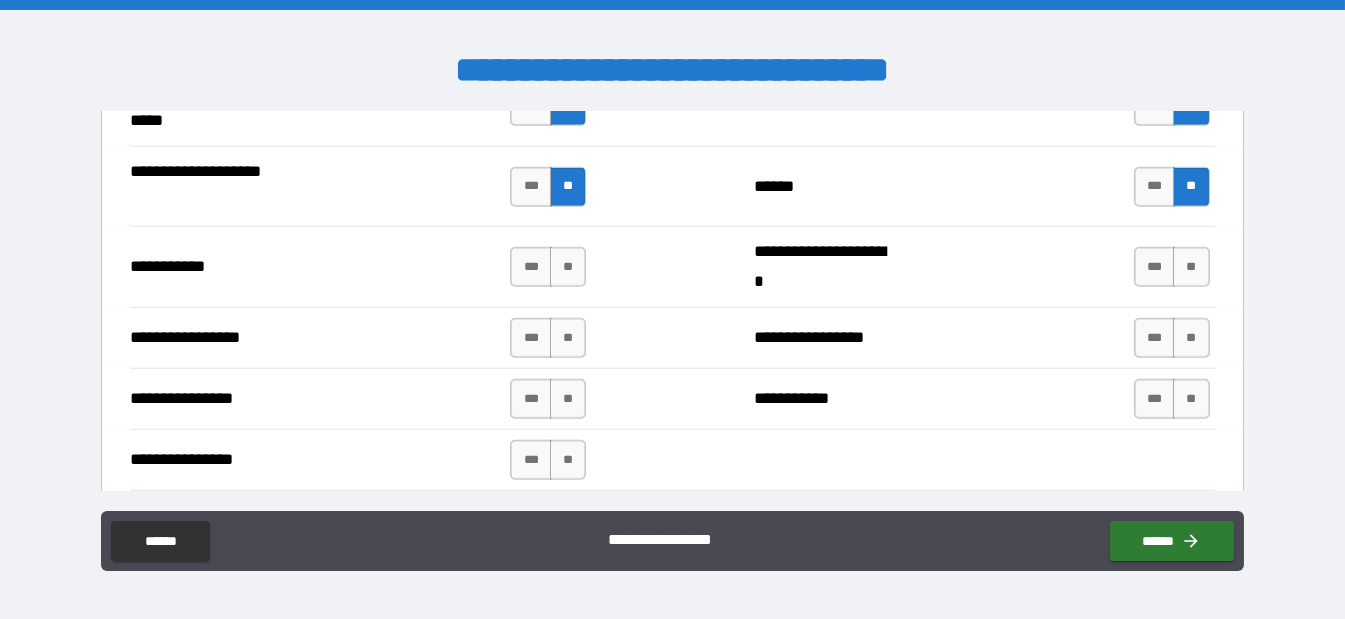 scroll, scrollTop: 4400, scrollLeft: 0, axis: vertical 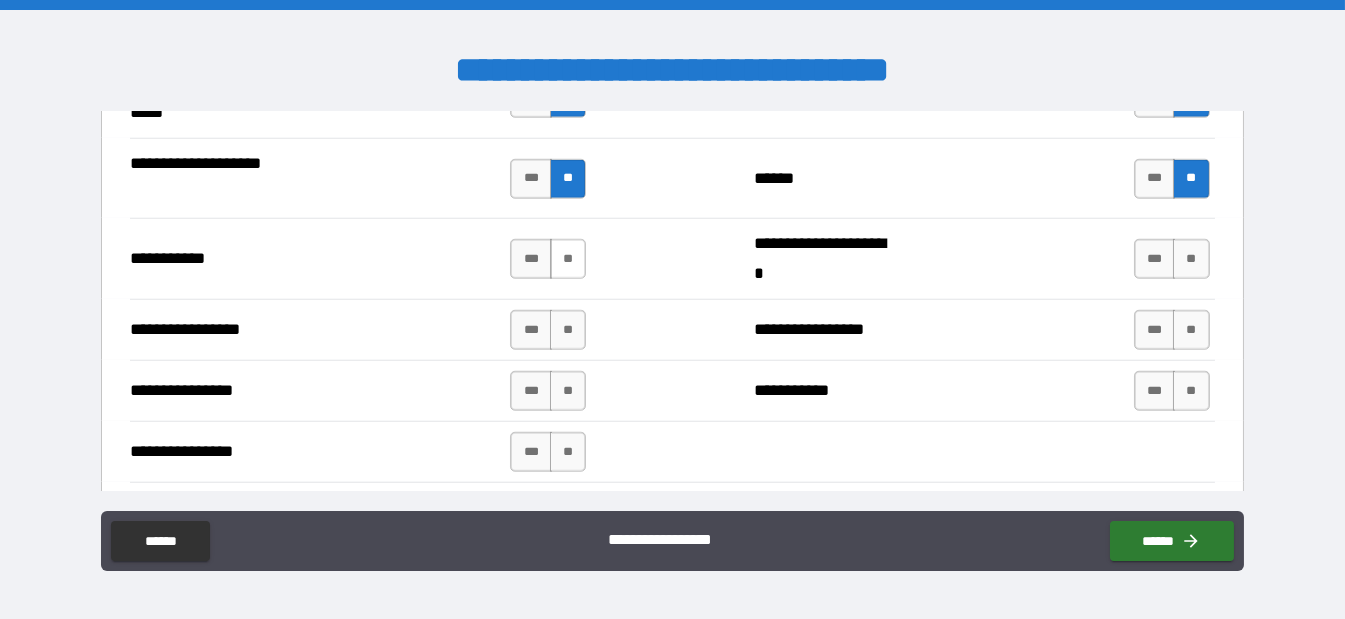click on "**" at bounding box center (568, 259) 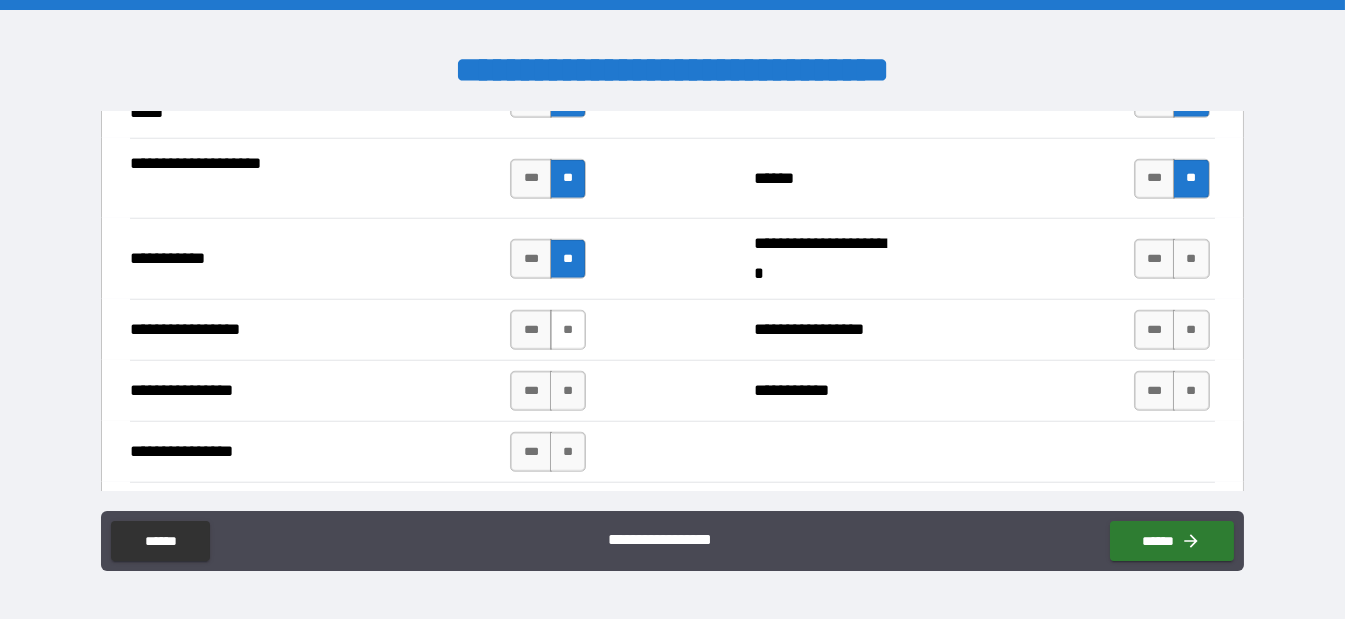 drag, startPoint x: 561, startPoint y: 303, endPoint x: 565, endPoint y: 315, distance: 12.649111 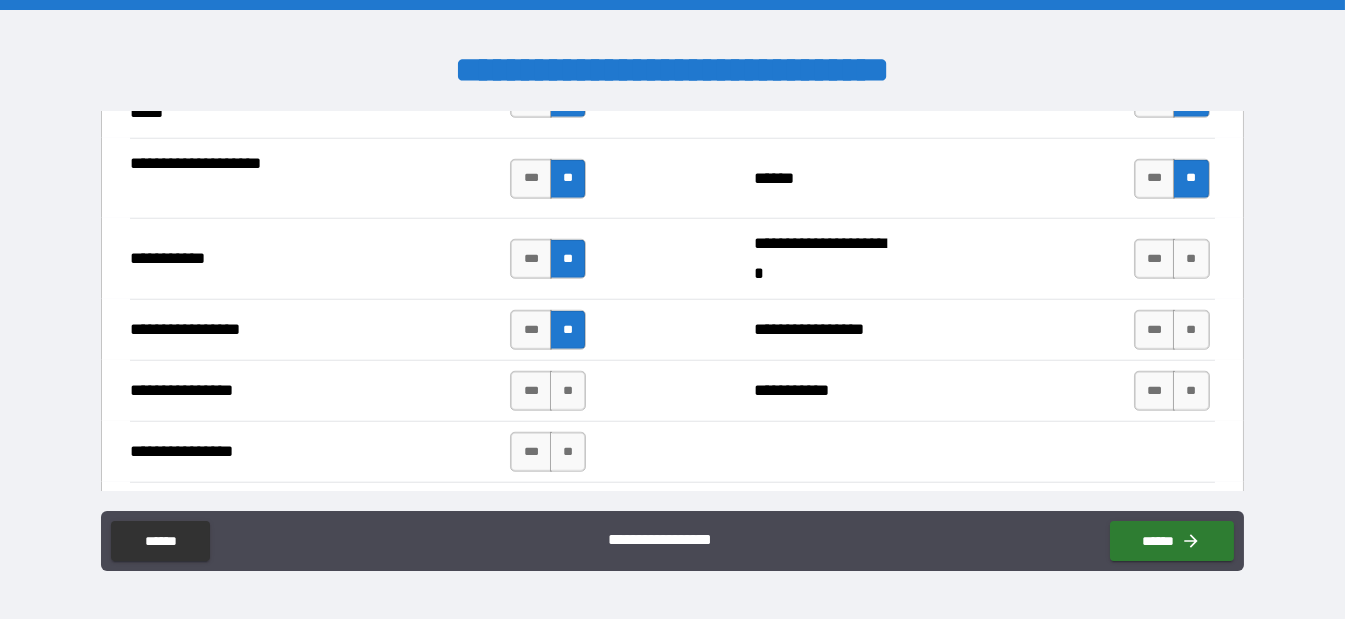 drag, startPoint x: 553, startPoint y: 351, endPoint x: 567, endPoint y: 390, distance: 41.4367 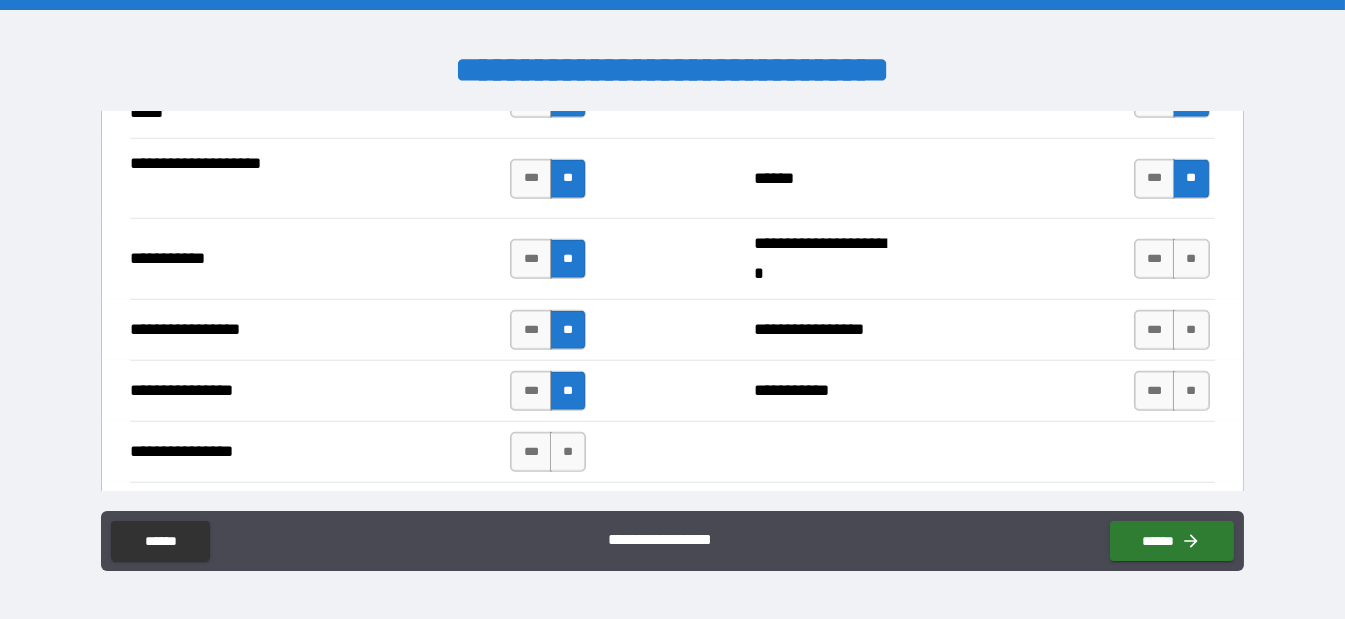 drag 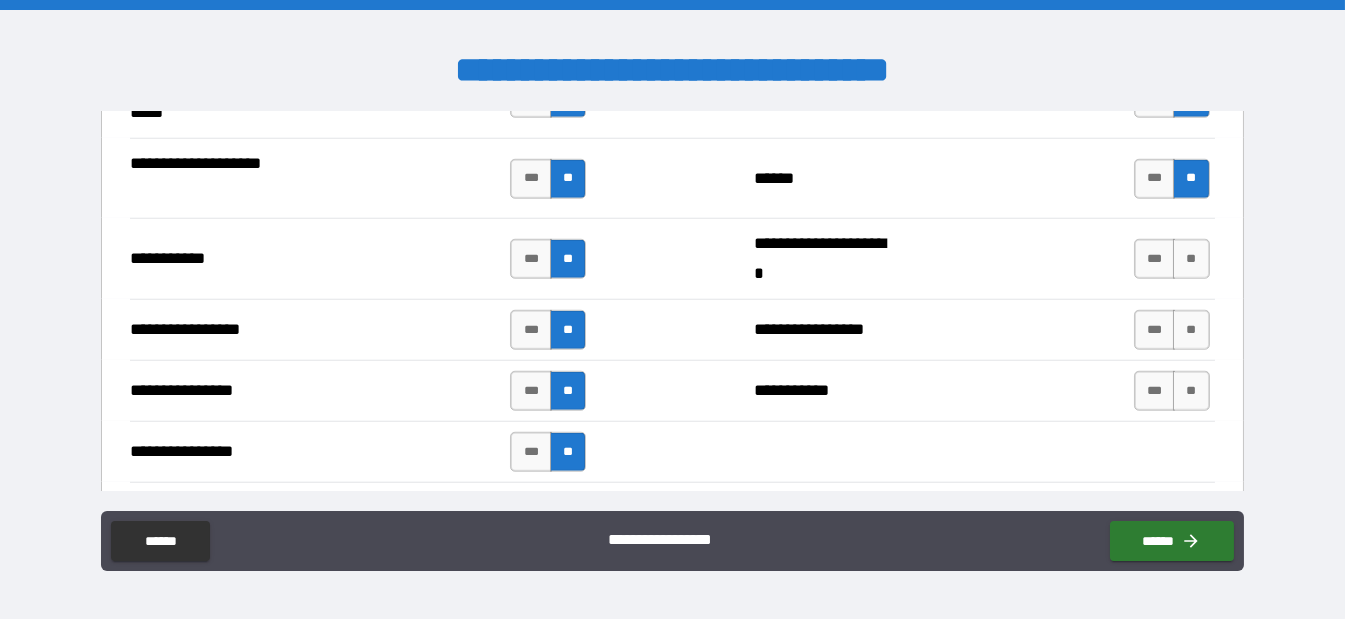 click on "**" at bounding box center (1191, 259) 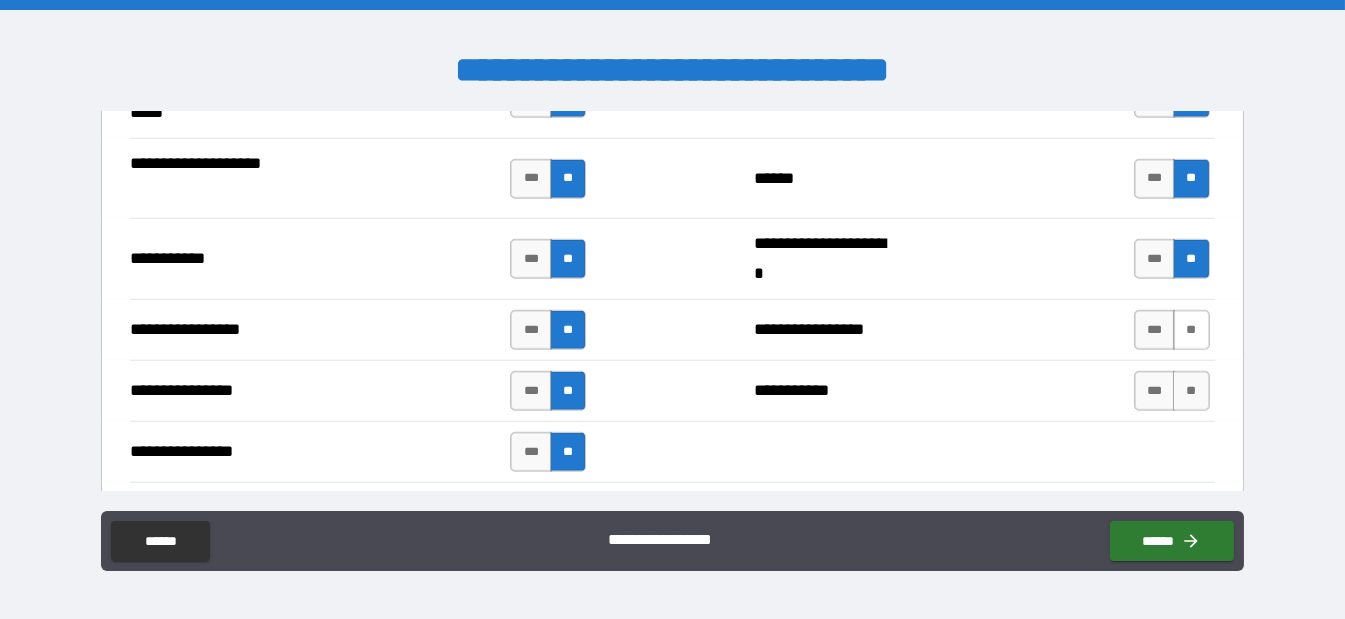 click on "**" at bounding box center (1191, 330) 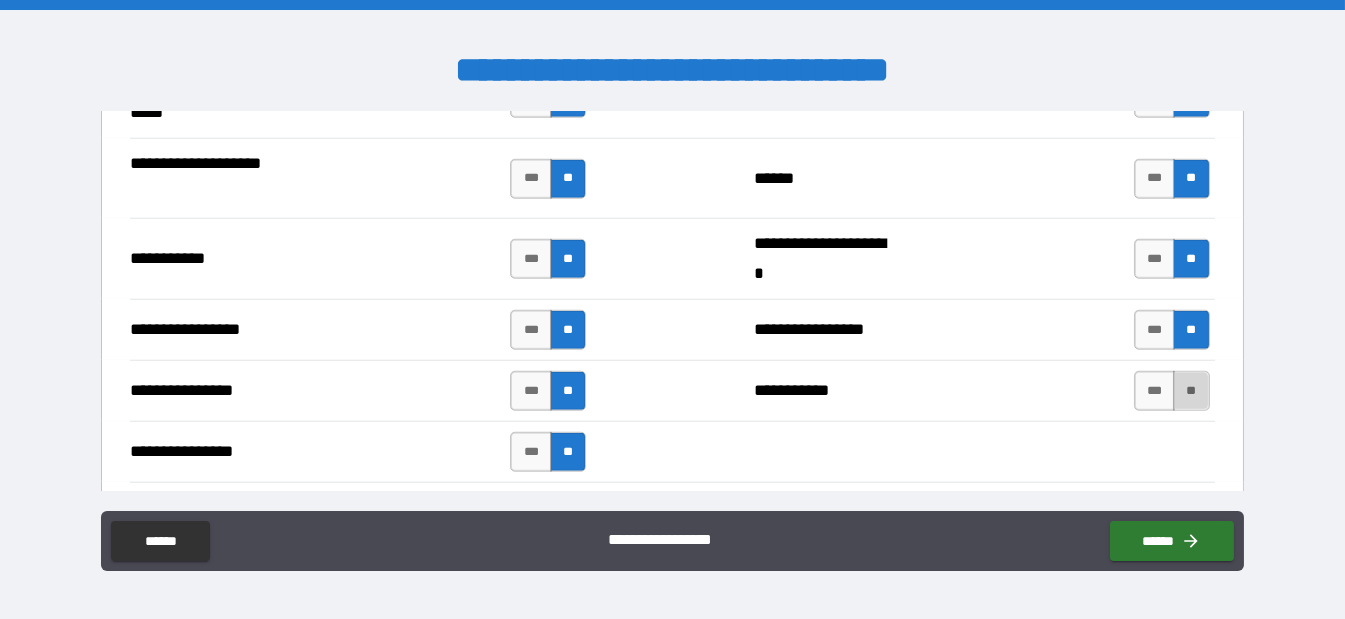 click on "**" at bounding box center (1191, 391) 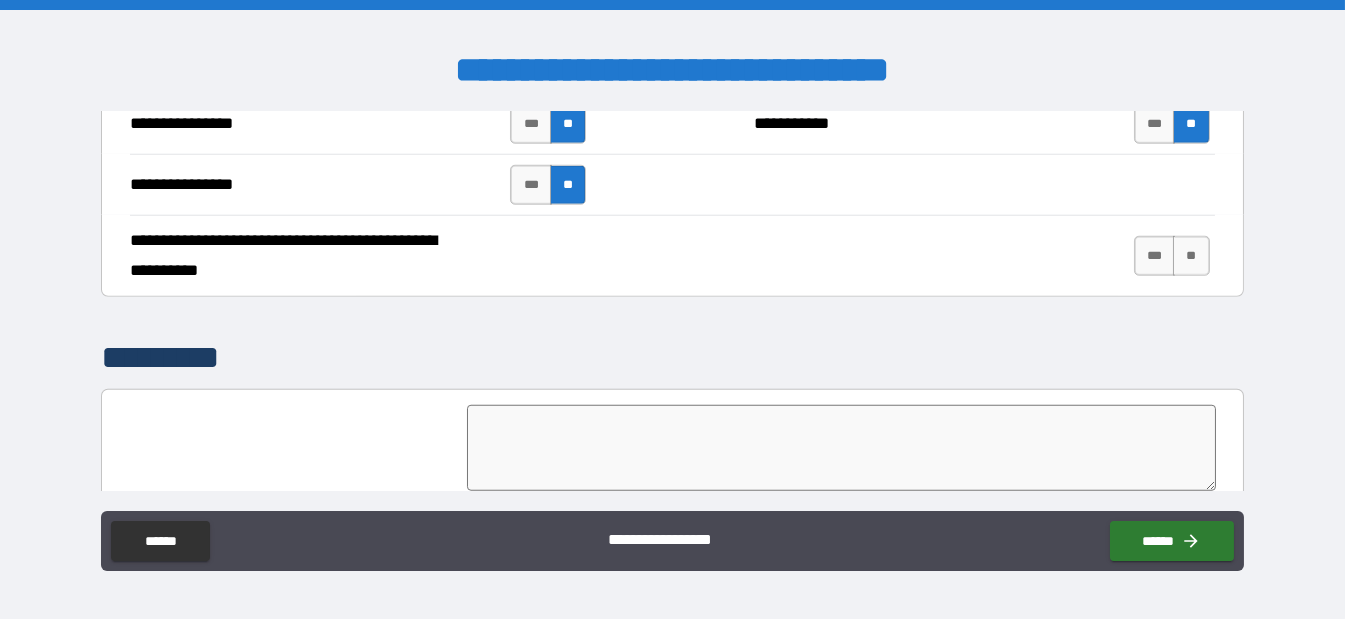 scroll, scrollTop: 4700, scrollLeft: 0, axis: vertical 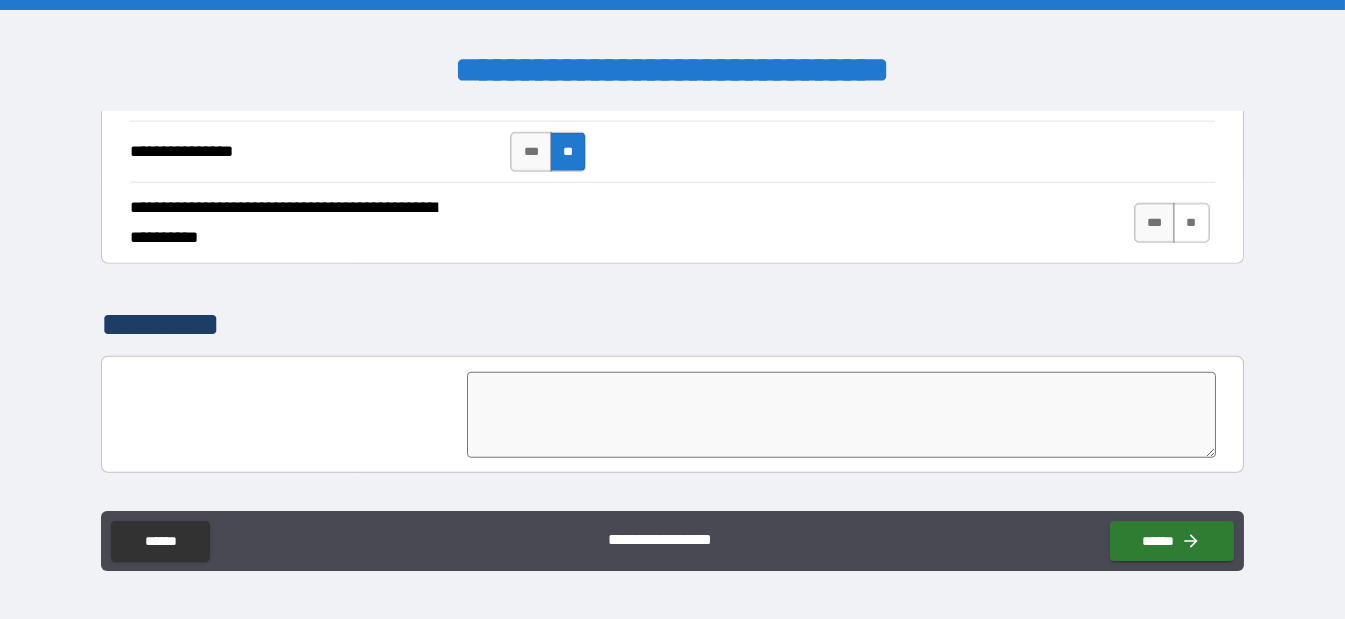 click on "**" at bounding box center [1191, 223] 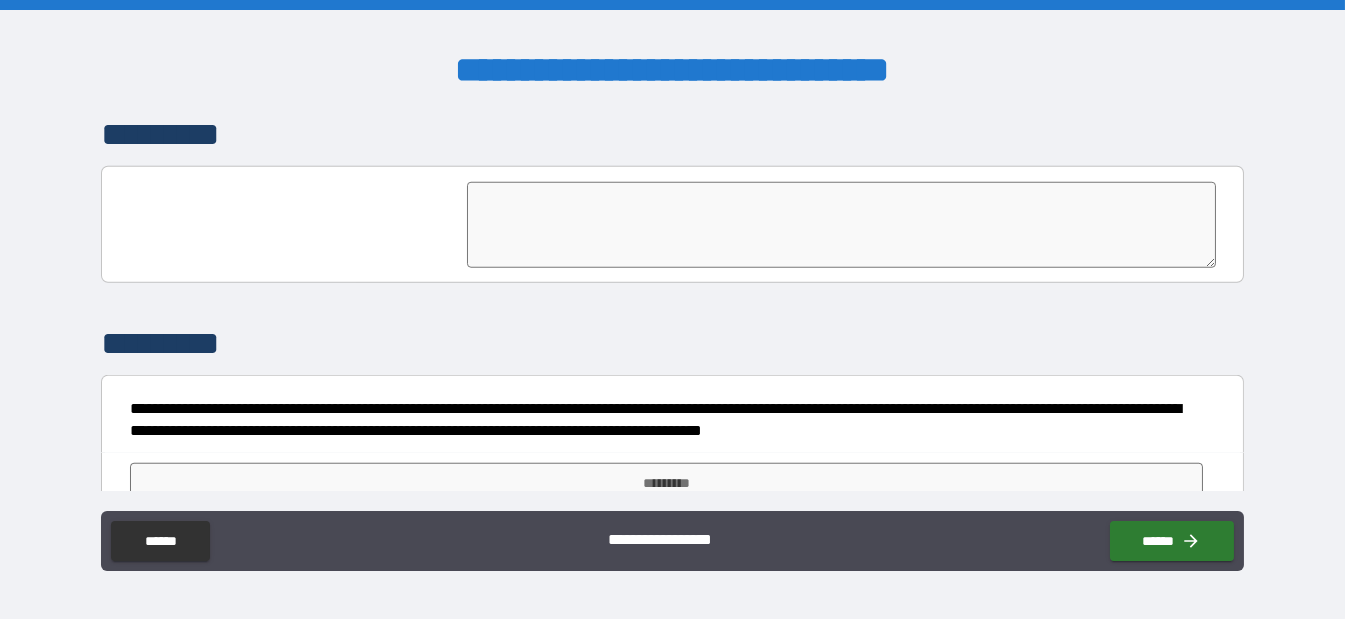 scroll, scrollTop: 4909, scrollLeft: 0, axis: vertical 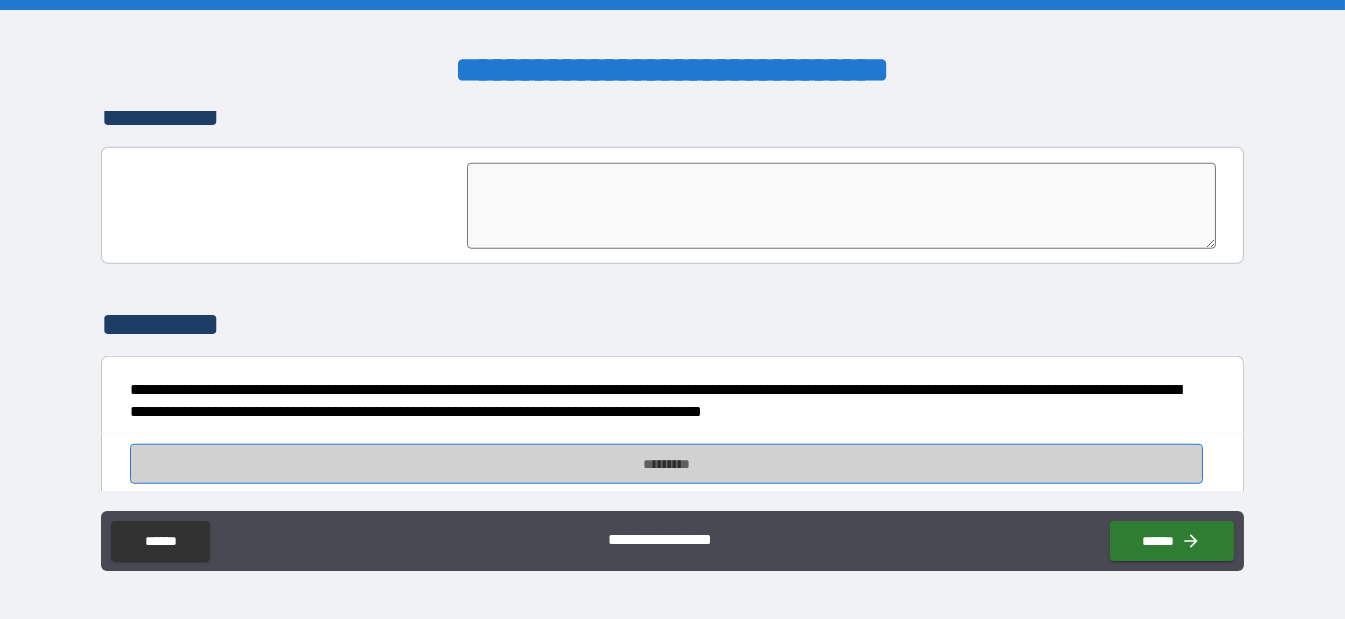 click on "*********" at bounding box center [666, 464] 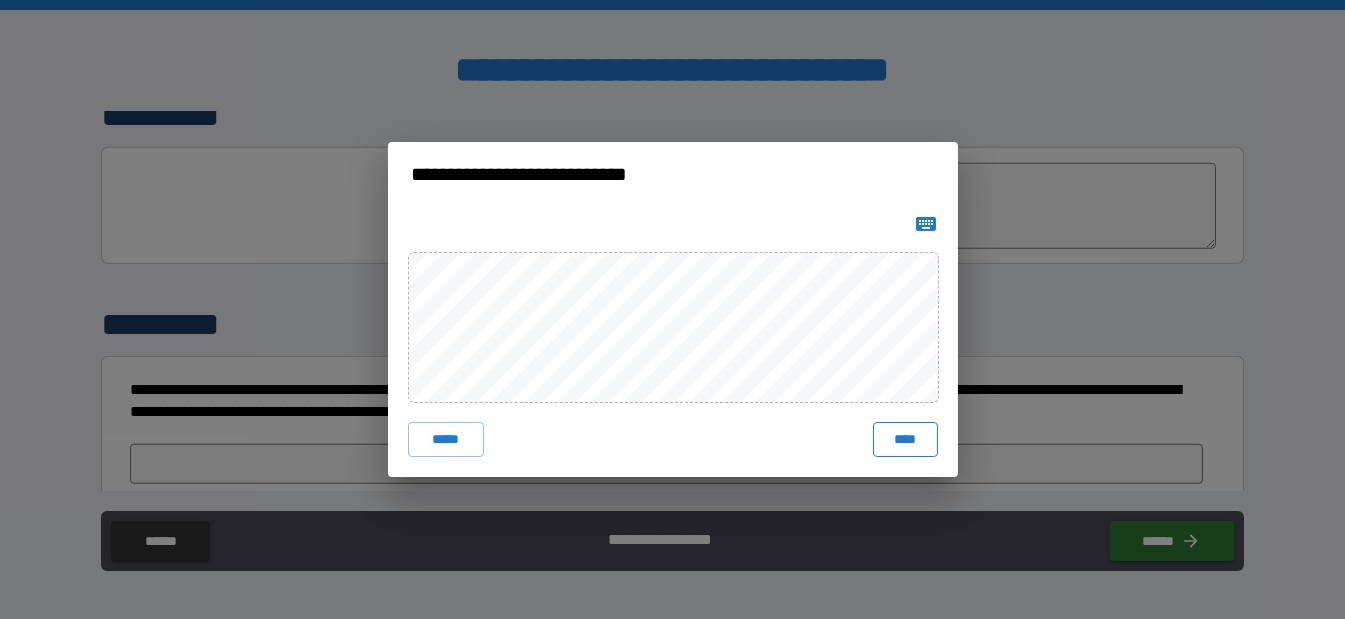 click on "****" at bounding box center [905, 440] 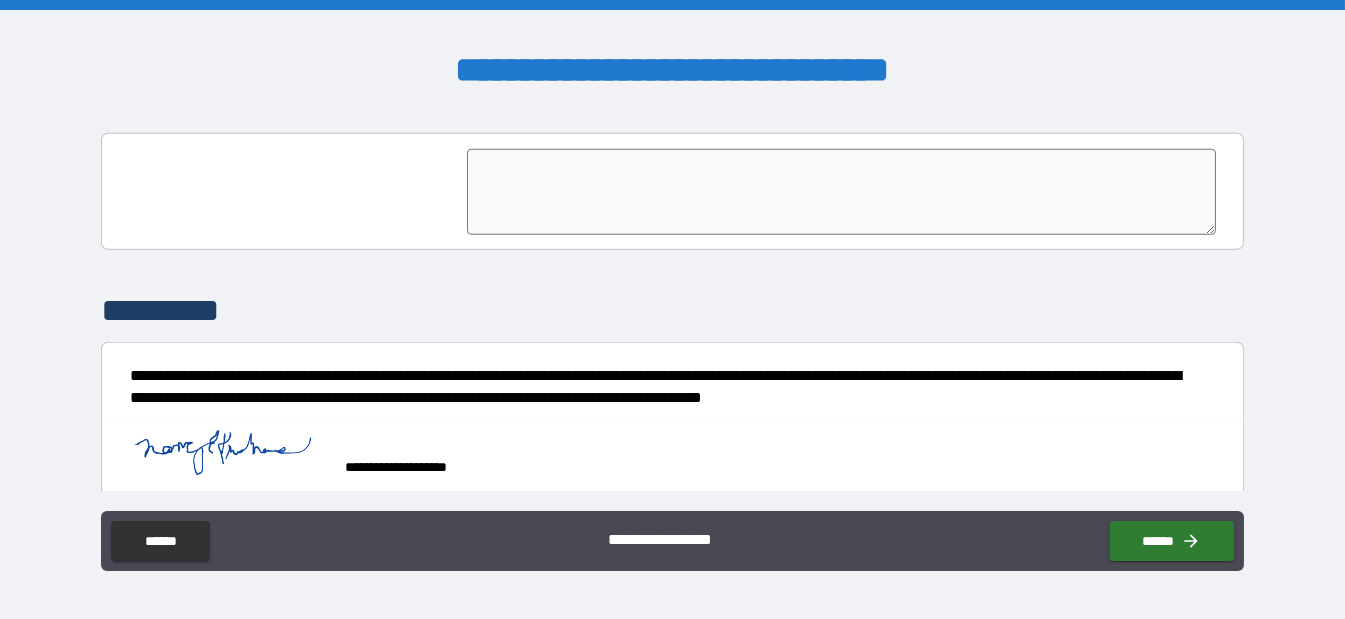 scroll, scrollTop: 4926, scrollLeft: 0, axis: vertical 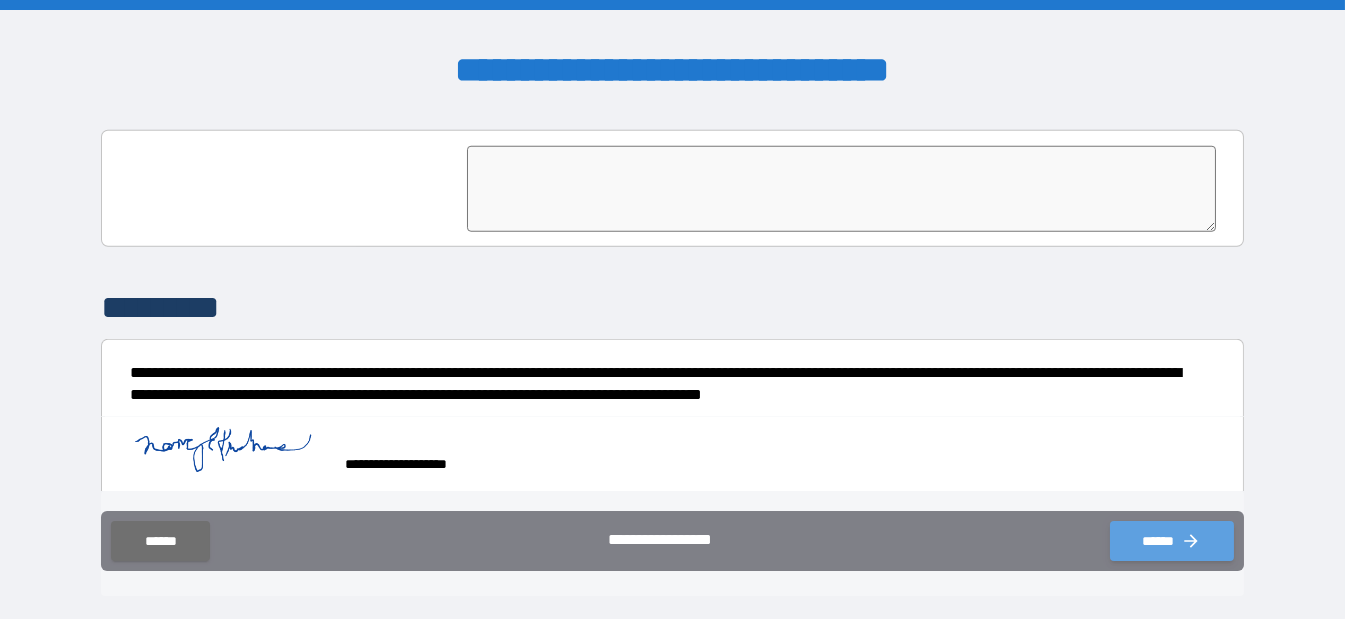 click on "******" at bounding box center [1172, 541] 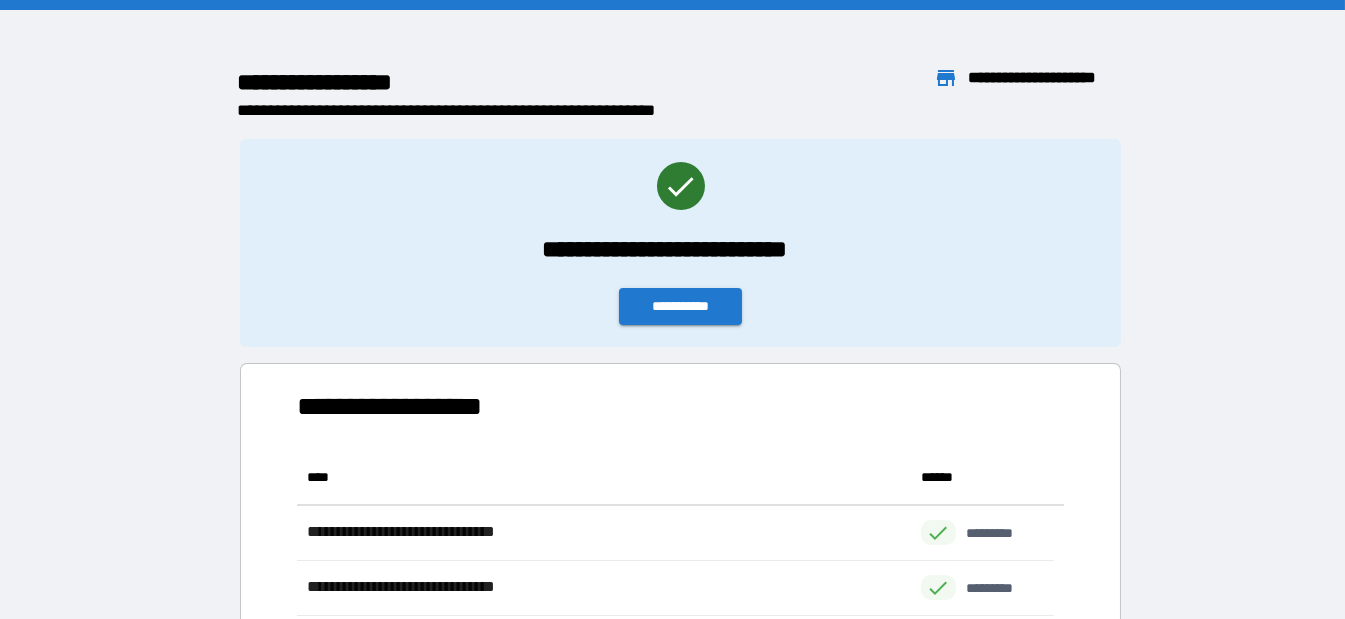 scroll, scrollTop: 150, scrollLeft: 742, axis: both 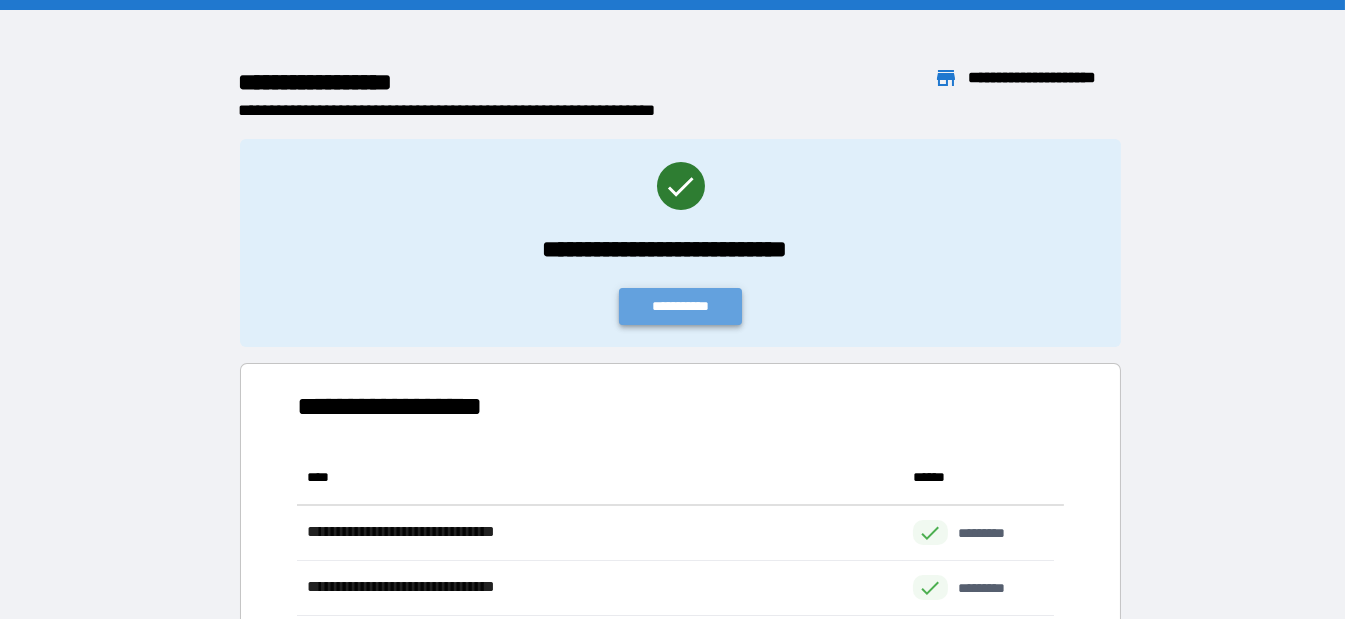 click on "**********" at bounding box center [681, 306] 